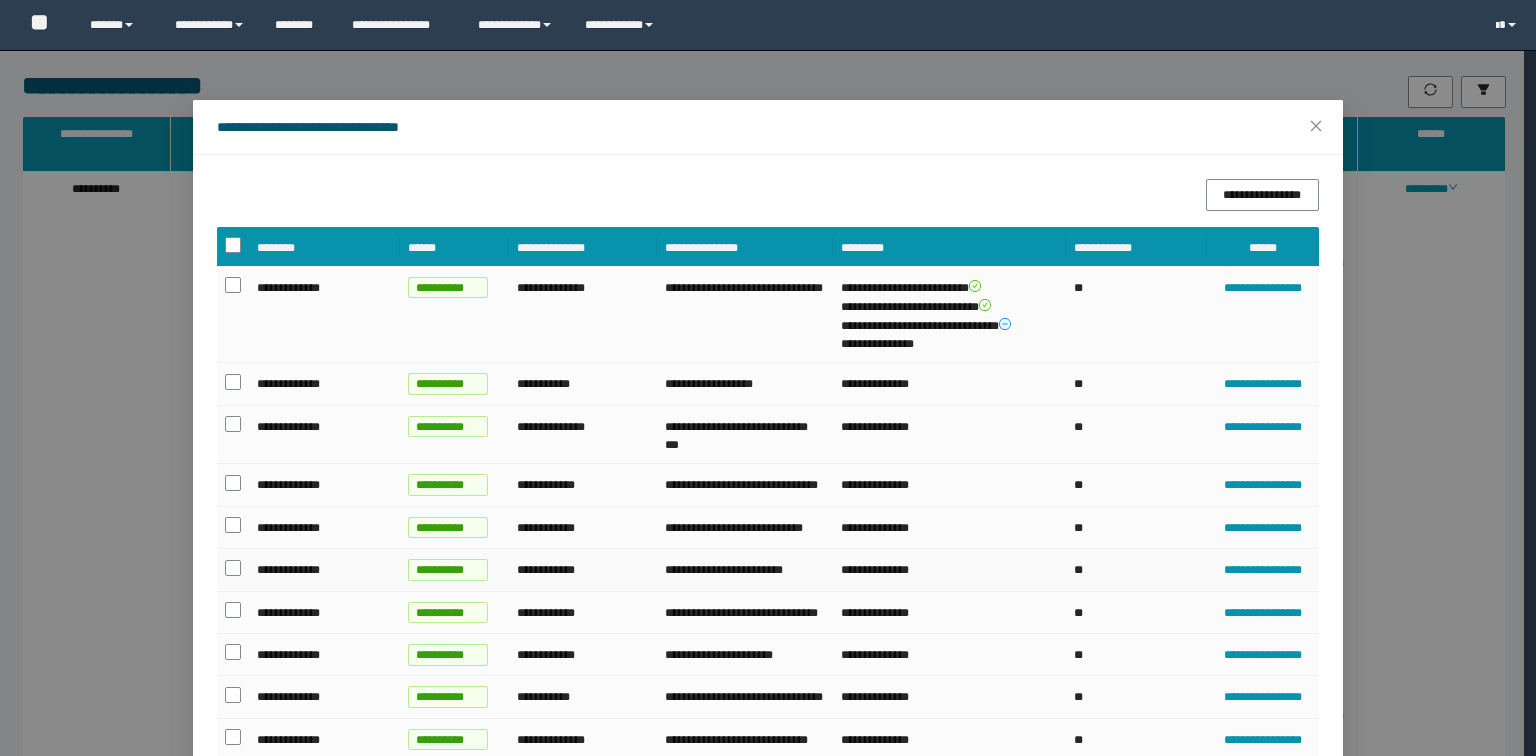 scroll, scrollTop: 11403, scrollLeft: 0, axis: vertical 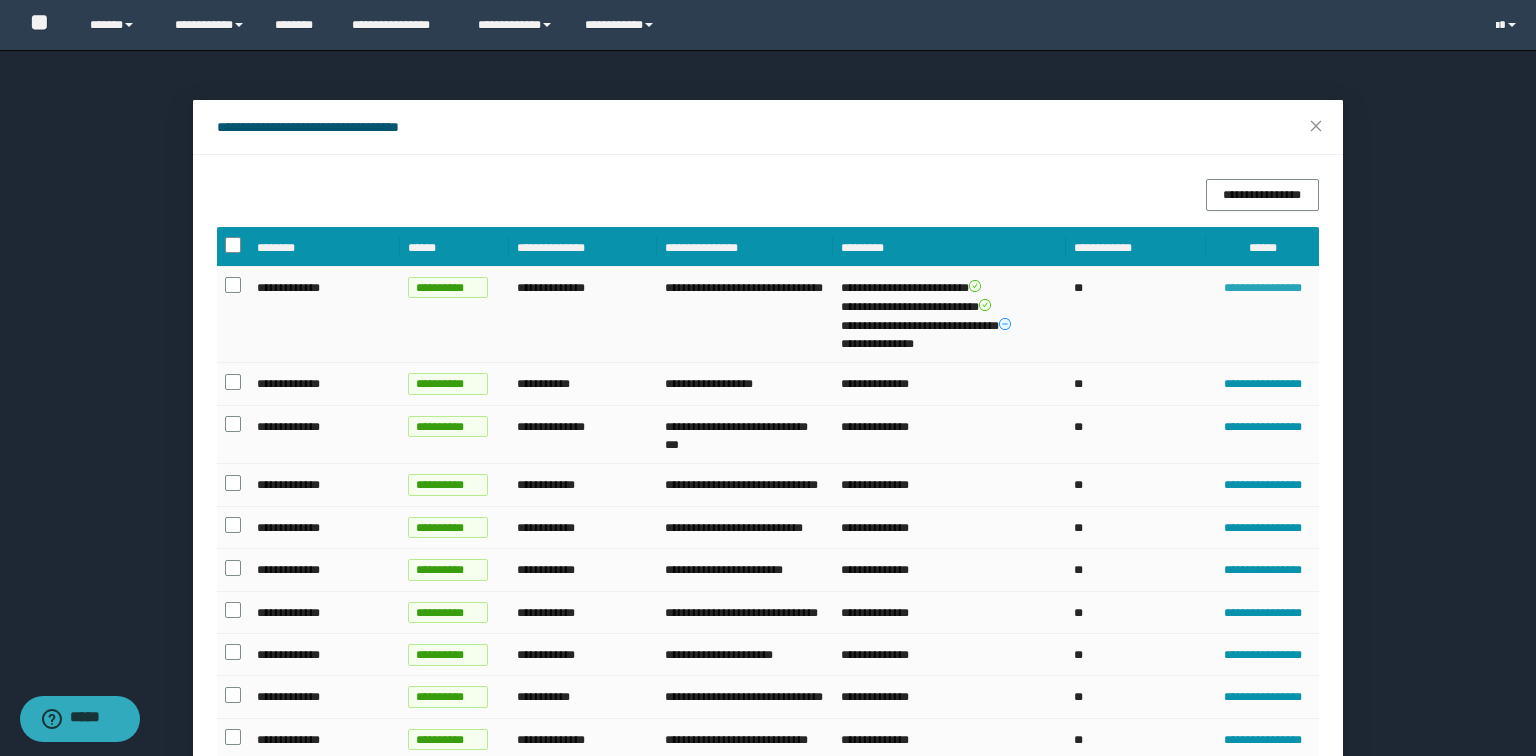 click on "**********" at bounding box center [1262, 288] 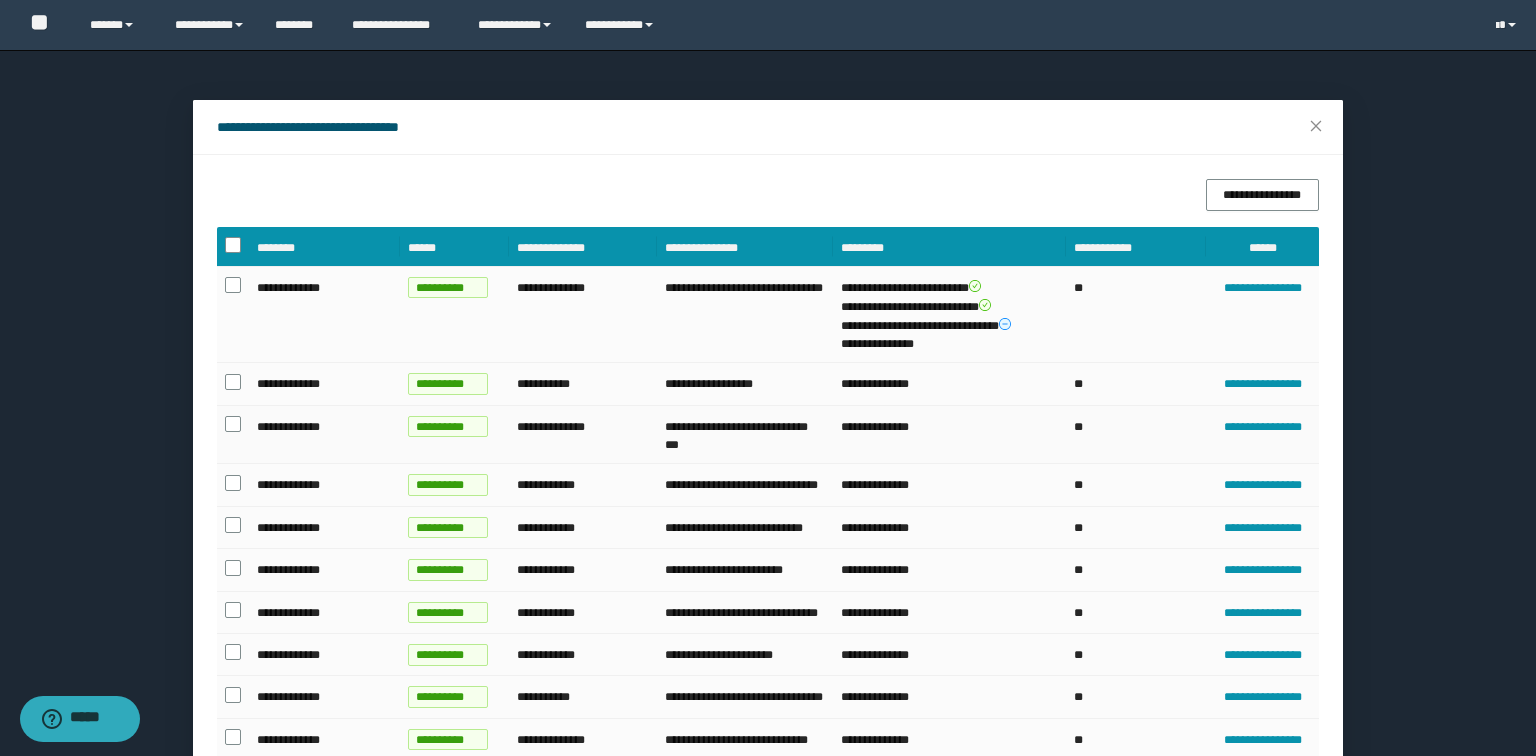 scroll, scrollTop: 241, scrollLeft: 0, axis: vertical 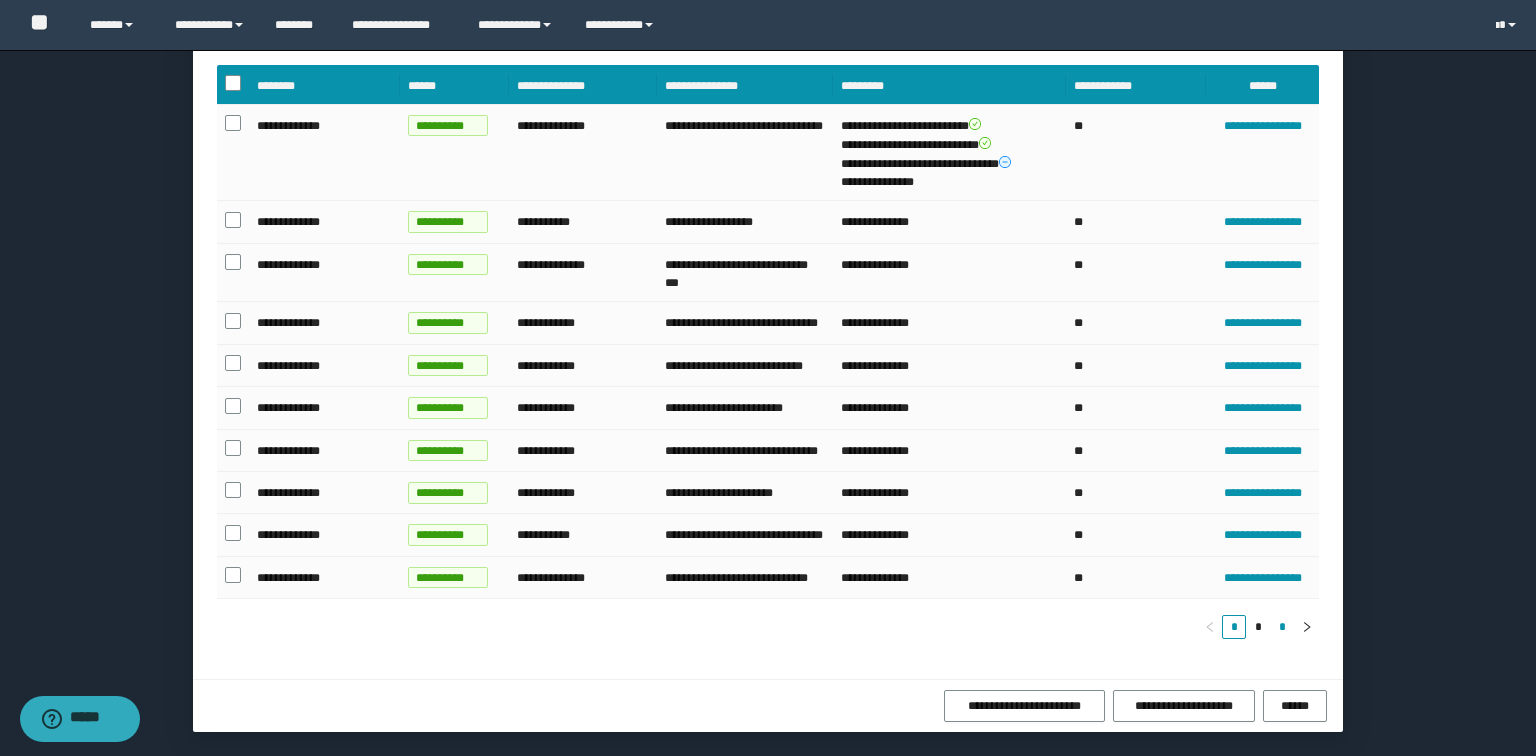 click on "*" at bounding box center (1283, 627) 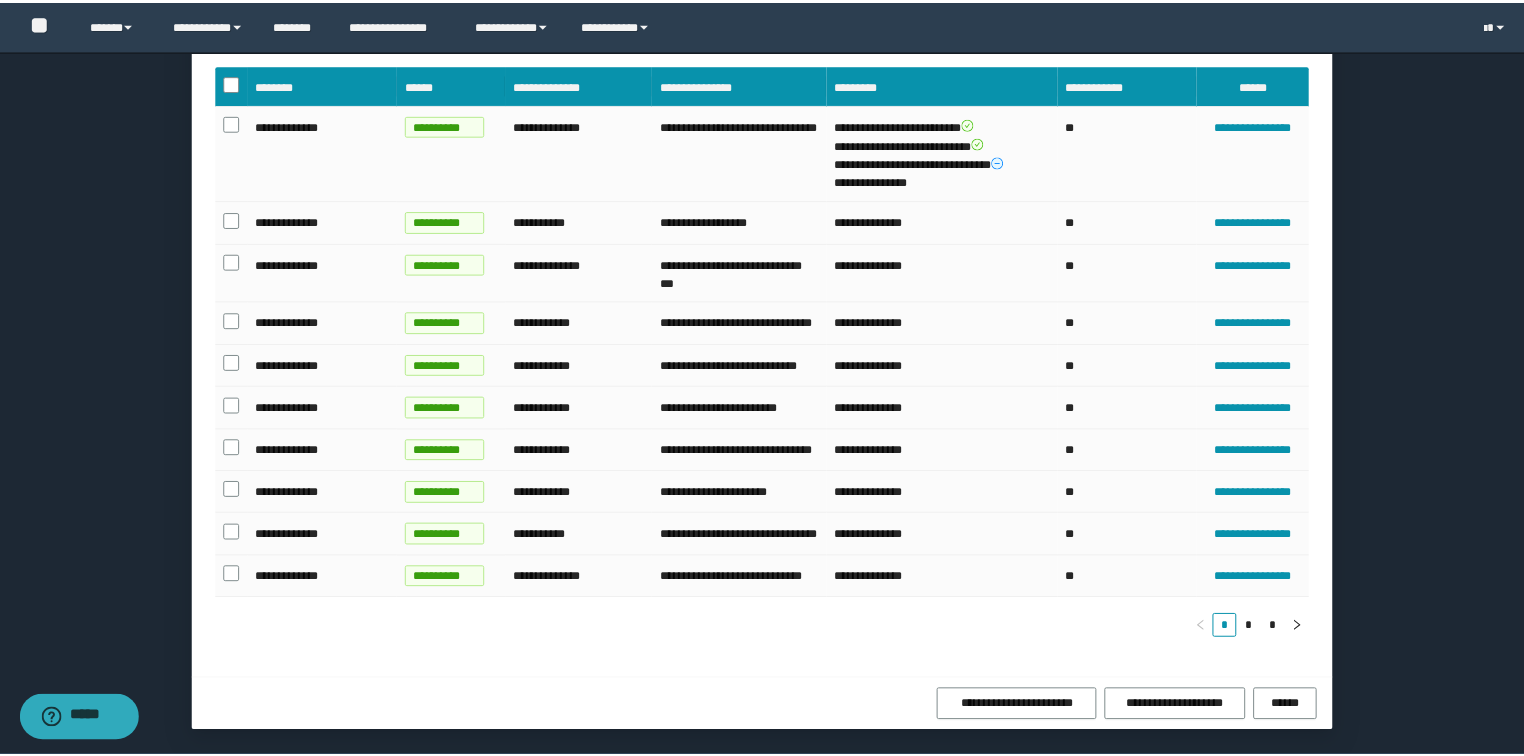scroll, scrollTop: 0, scrollLeft: 0, axis: both 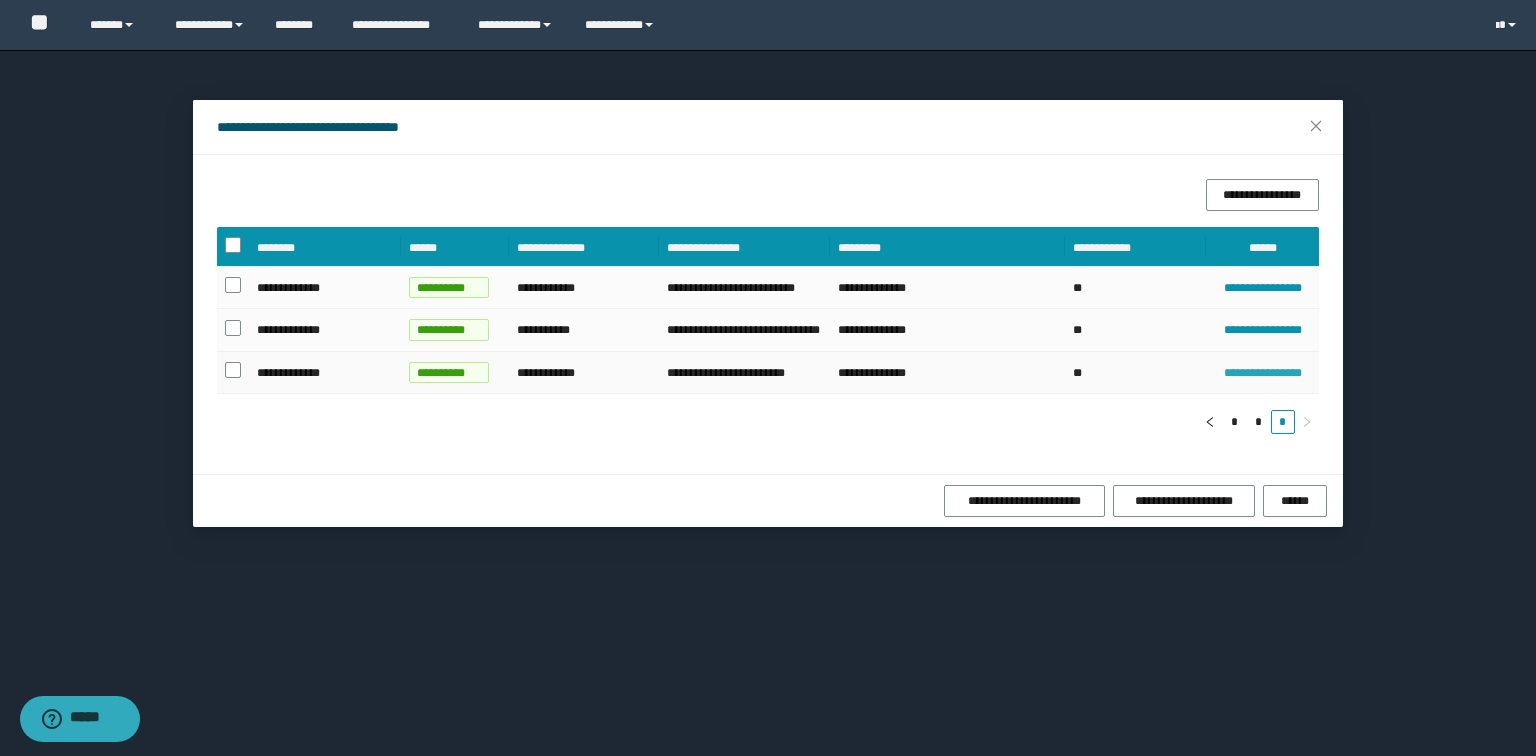 click on "**********" at bounding box center [1262, 373] 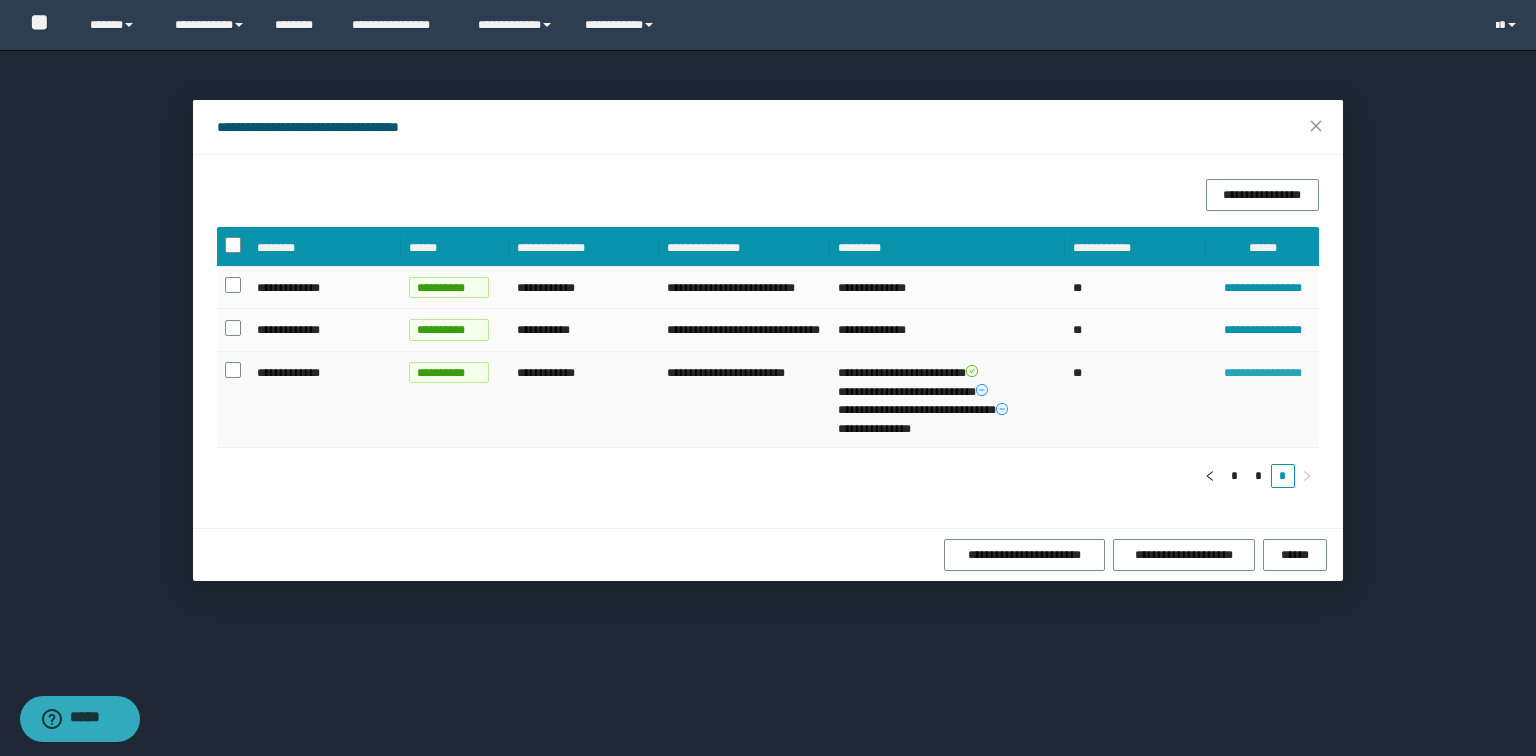 click on "**********" at bounding box center [1262, 373] 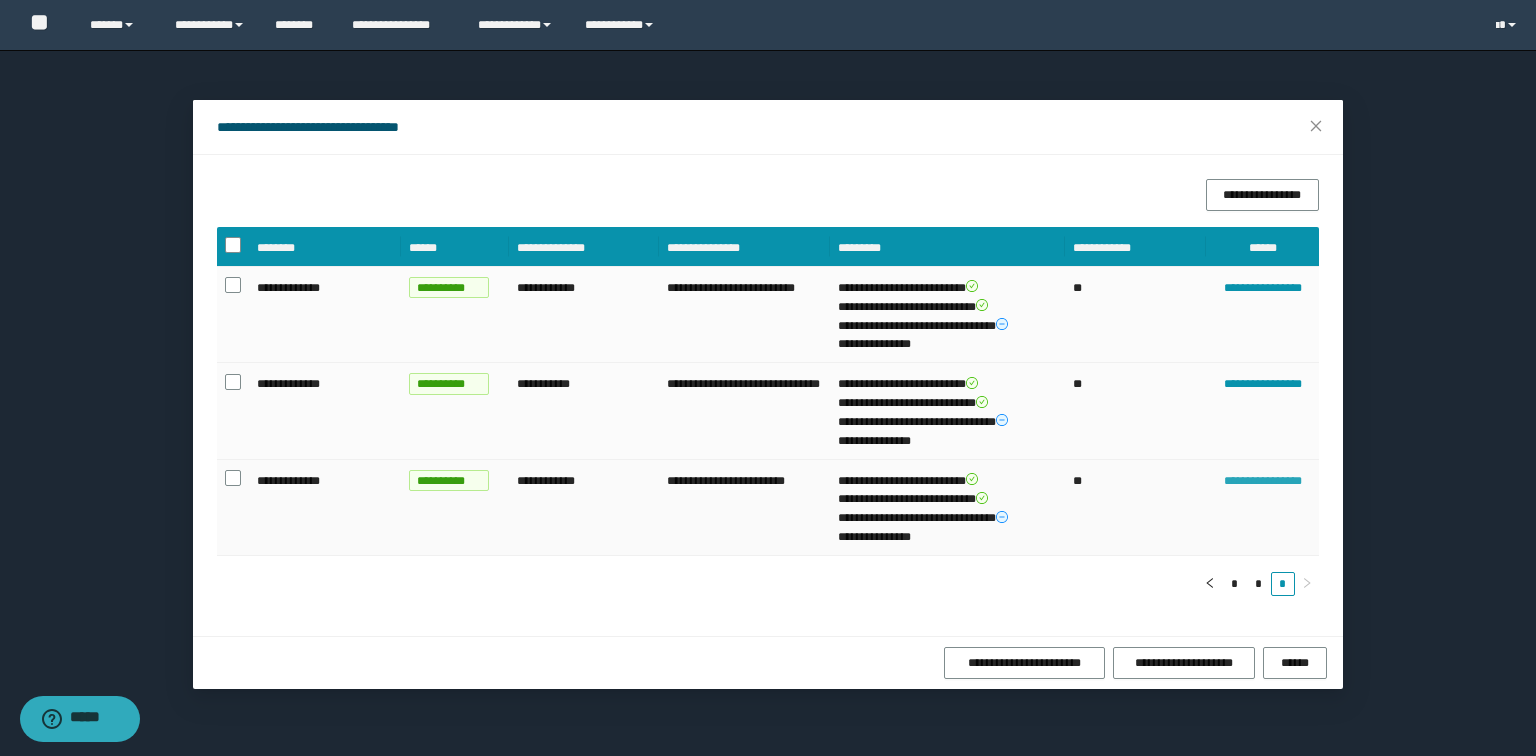 click on "**********" at bounding box center [1262, 481] 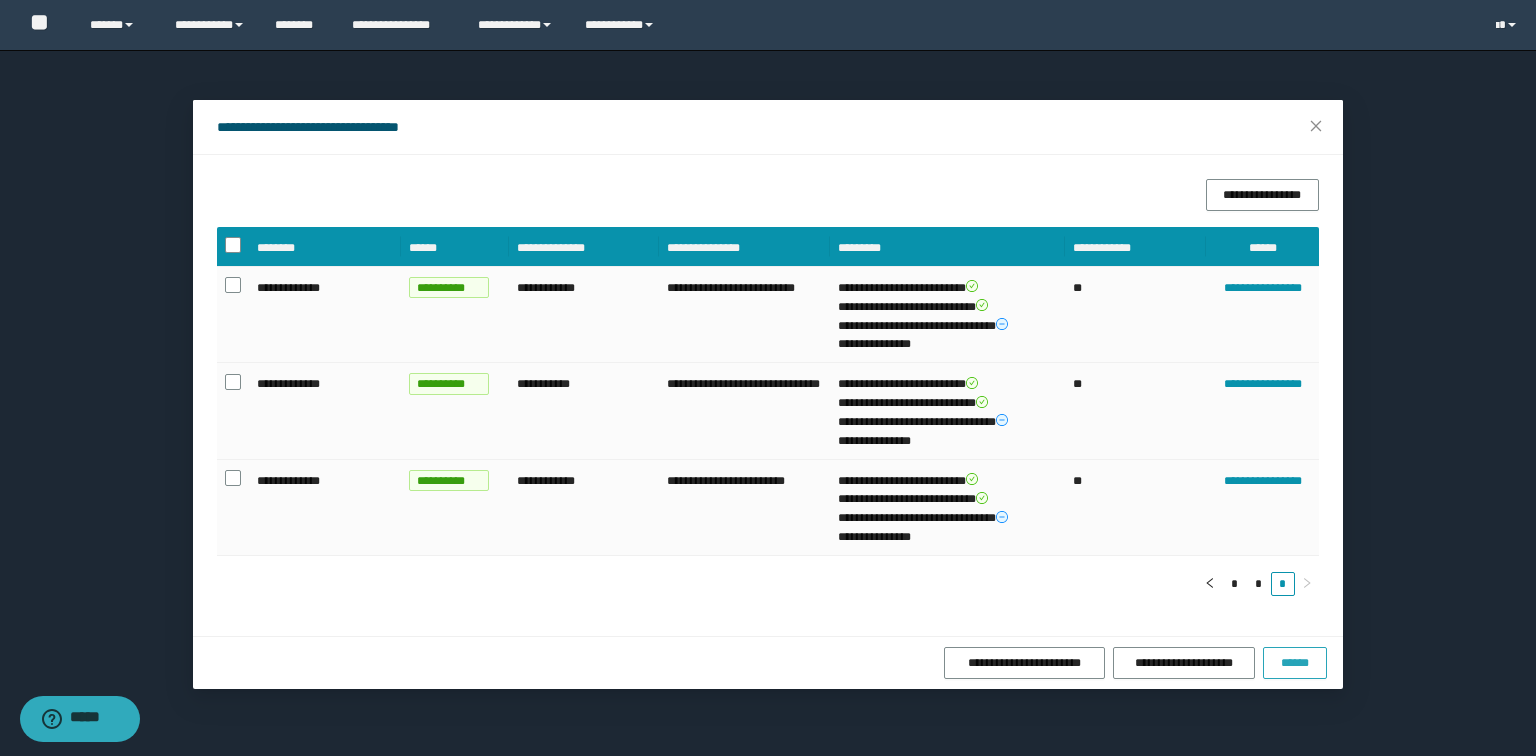 click on "******" at bounding box center [1295, 663] 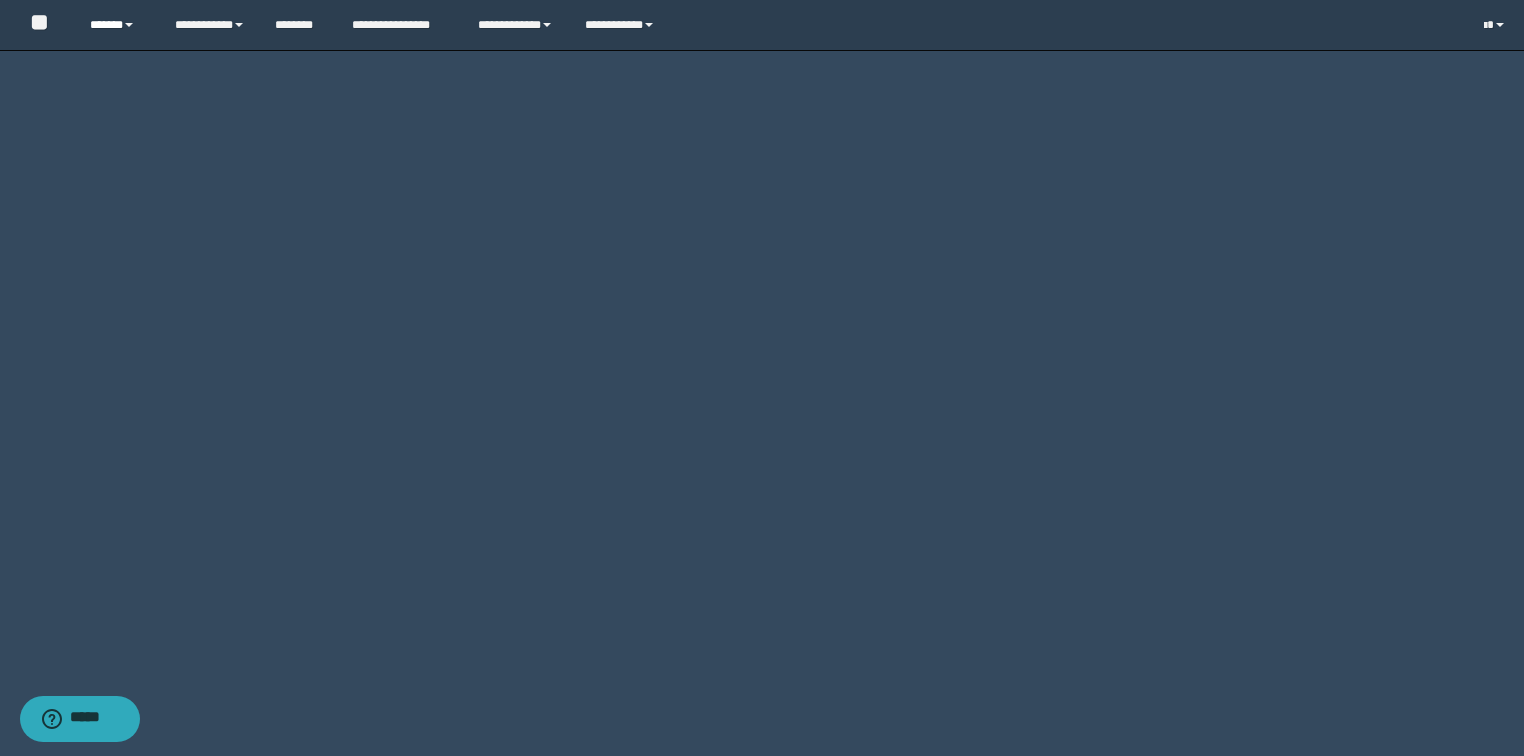click on "******" at bounding box center [117, 25] 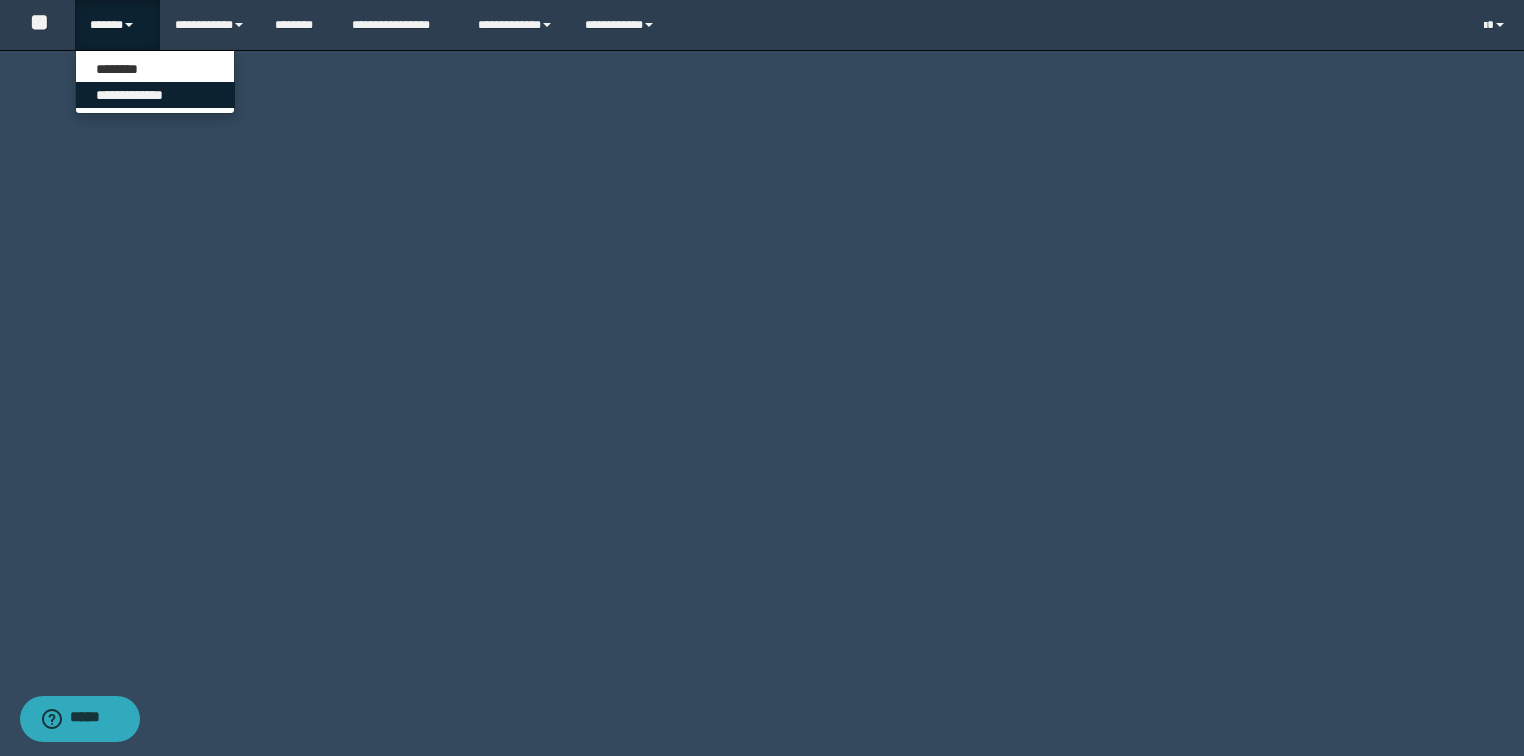 click on "**********" at bounding box center (155, 95) 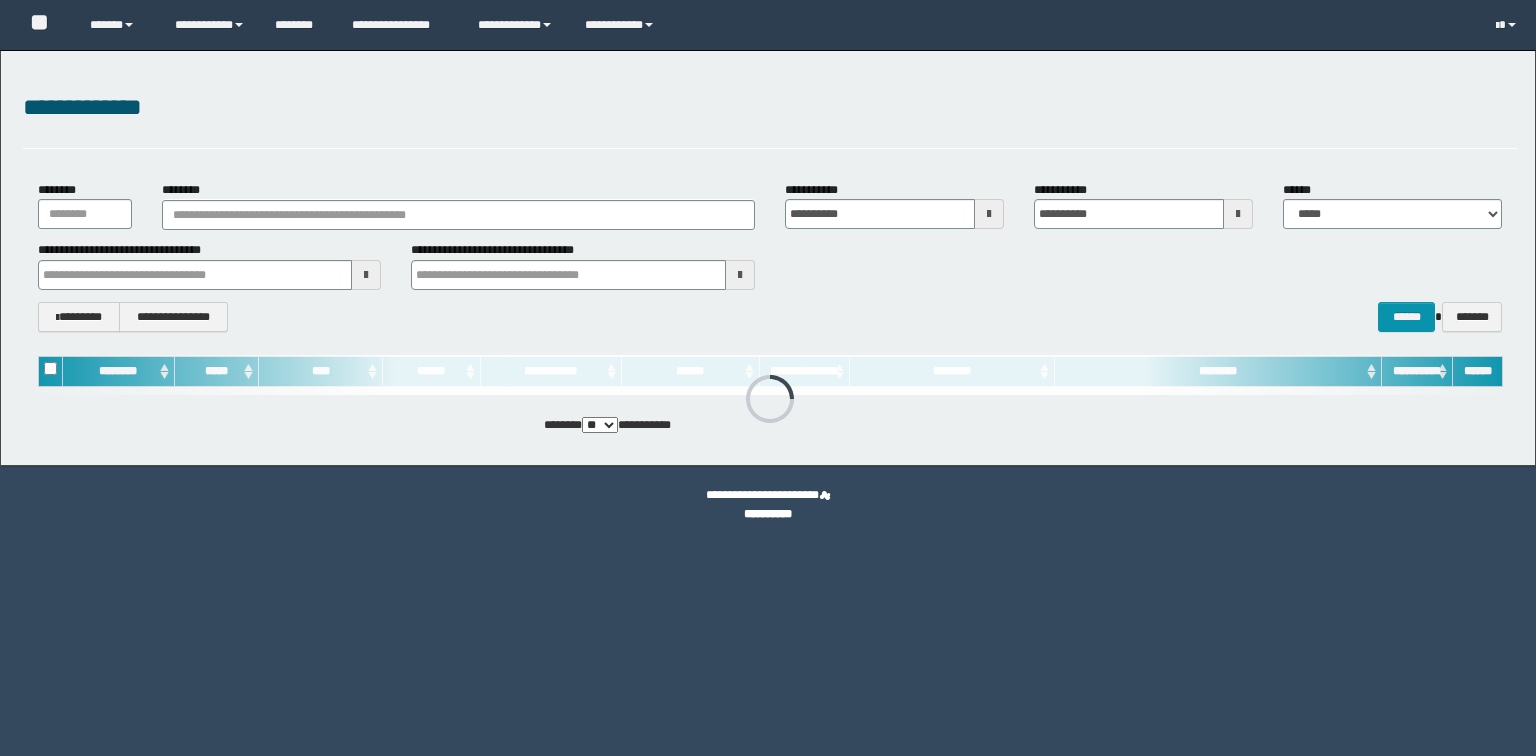 scroll, scrollTop: 0, scrollLeft: 0, axis: both 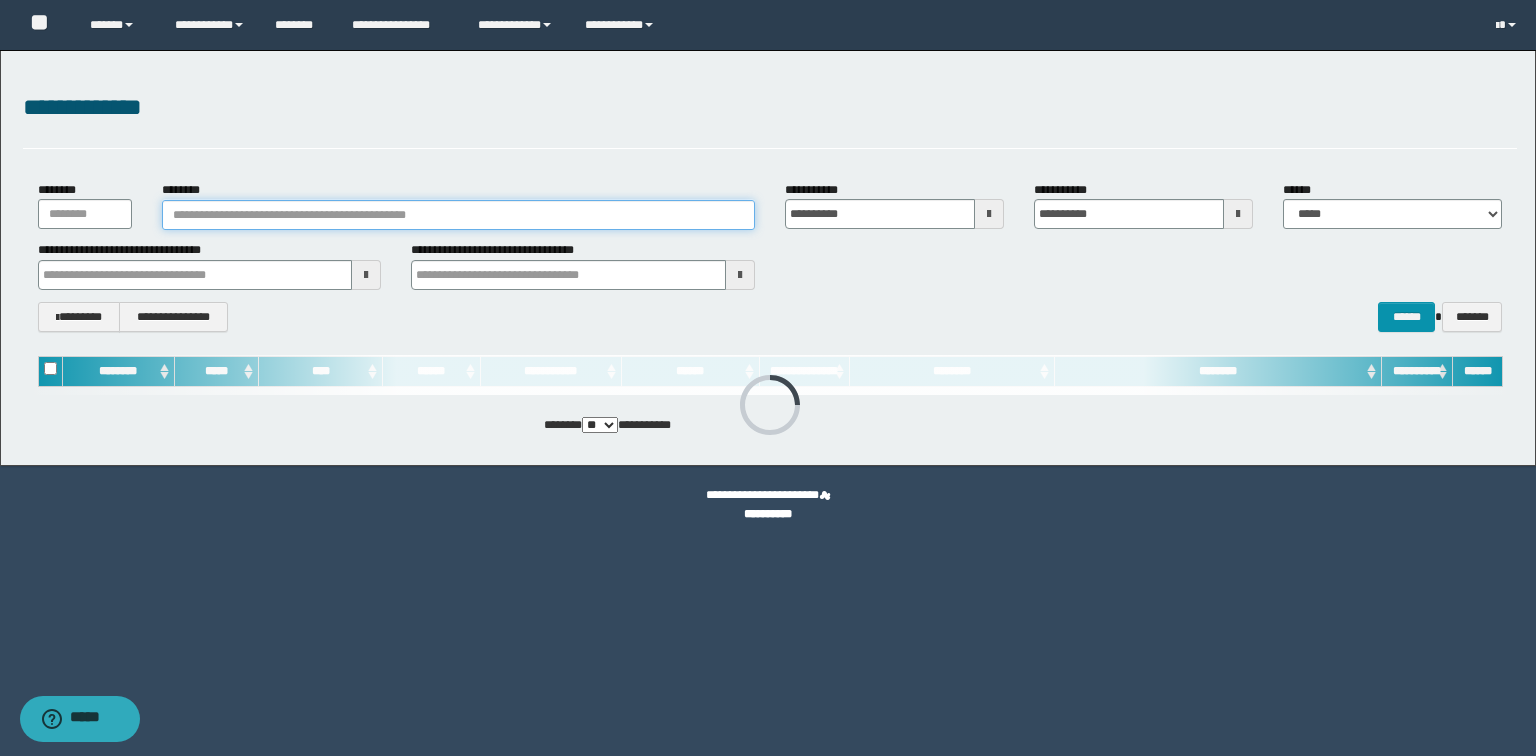 click on "********" at bounding box center [458, 215] 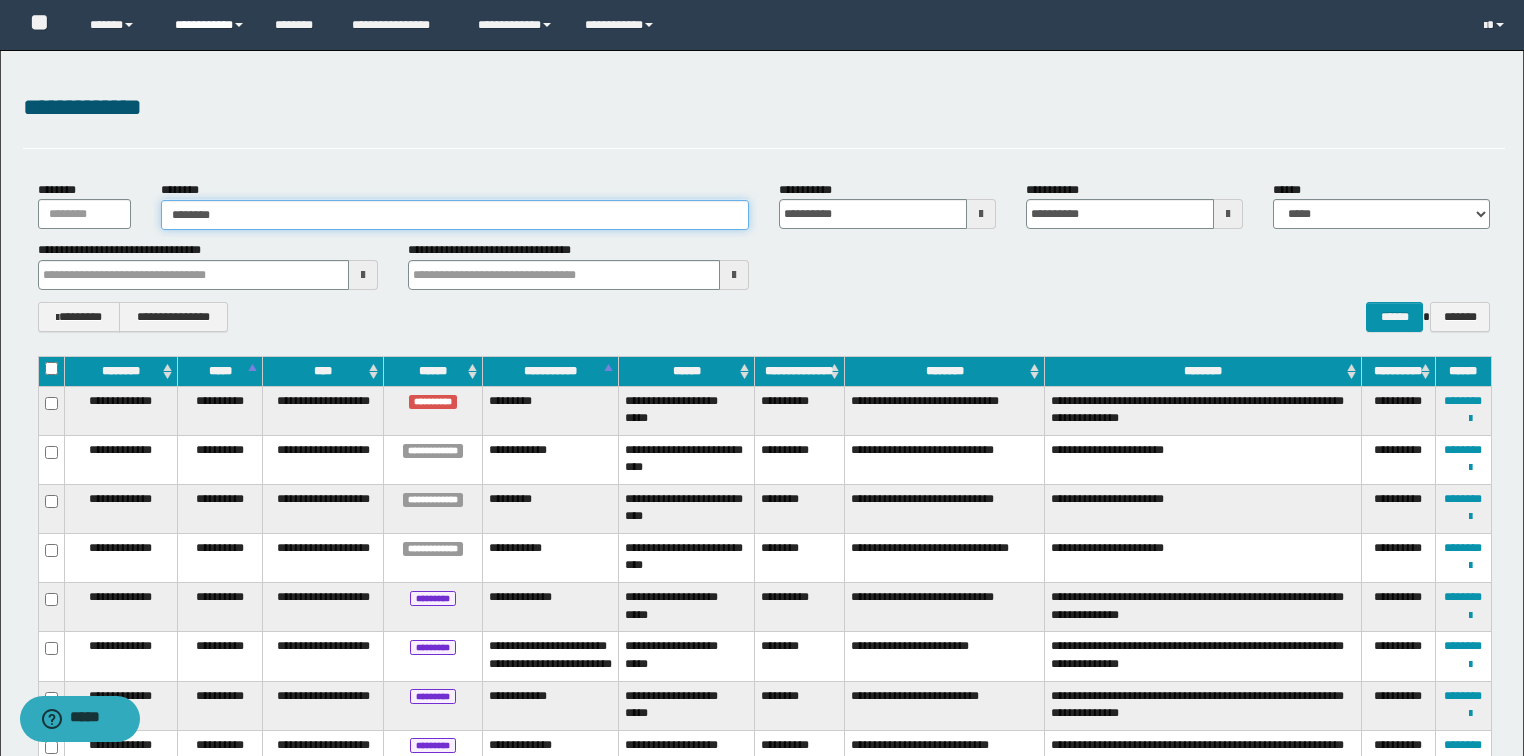 type on "********" 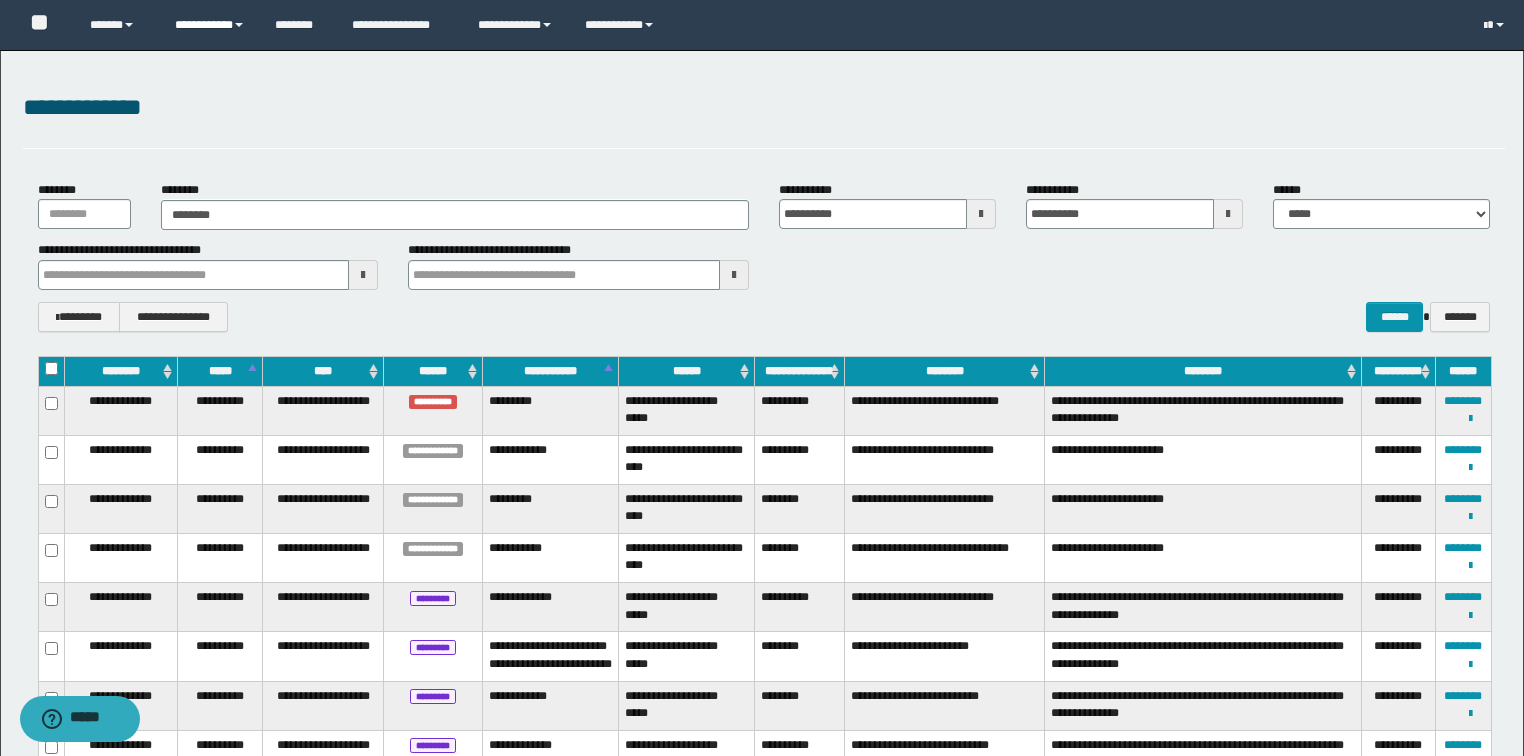 click on "**********" at bounding box center [210, 25] 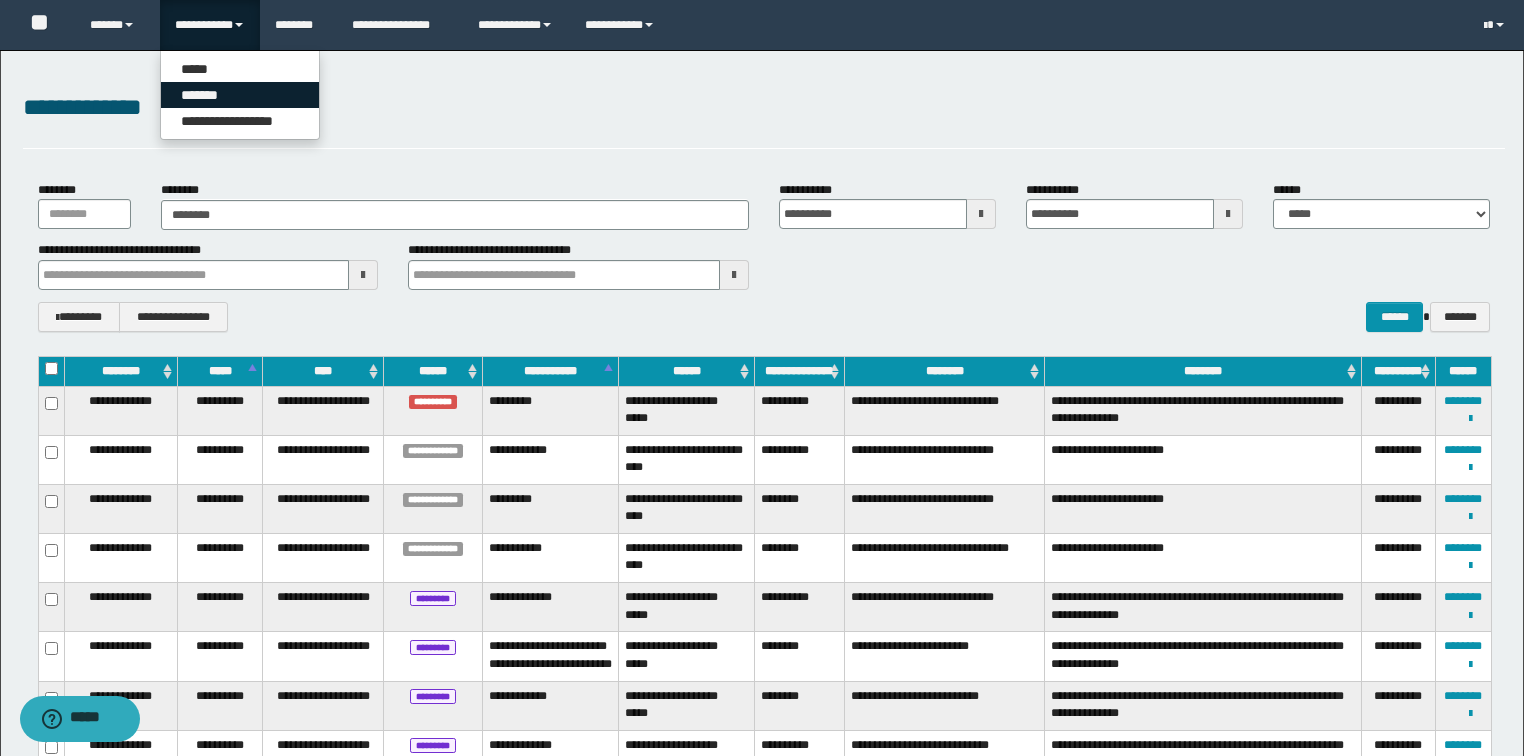 click on "*******" at bounding box center (240, 95) 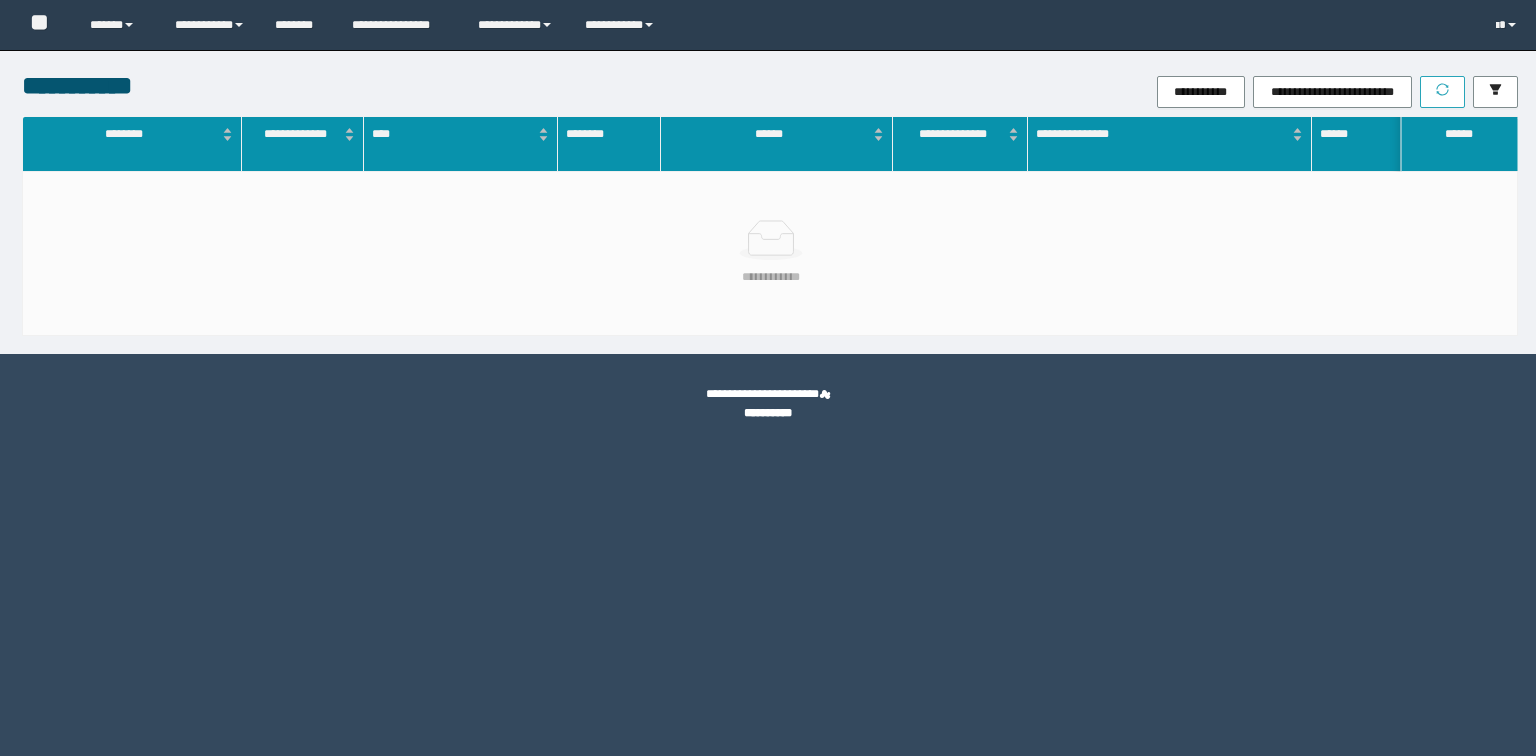 scroll, scrollTop: 0, scrollLeft: 0, axis: both 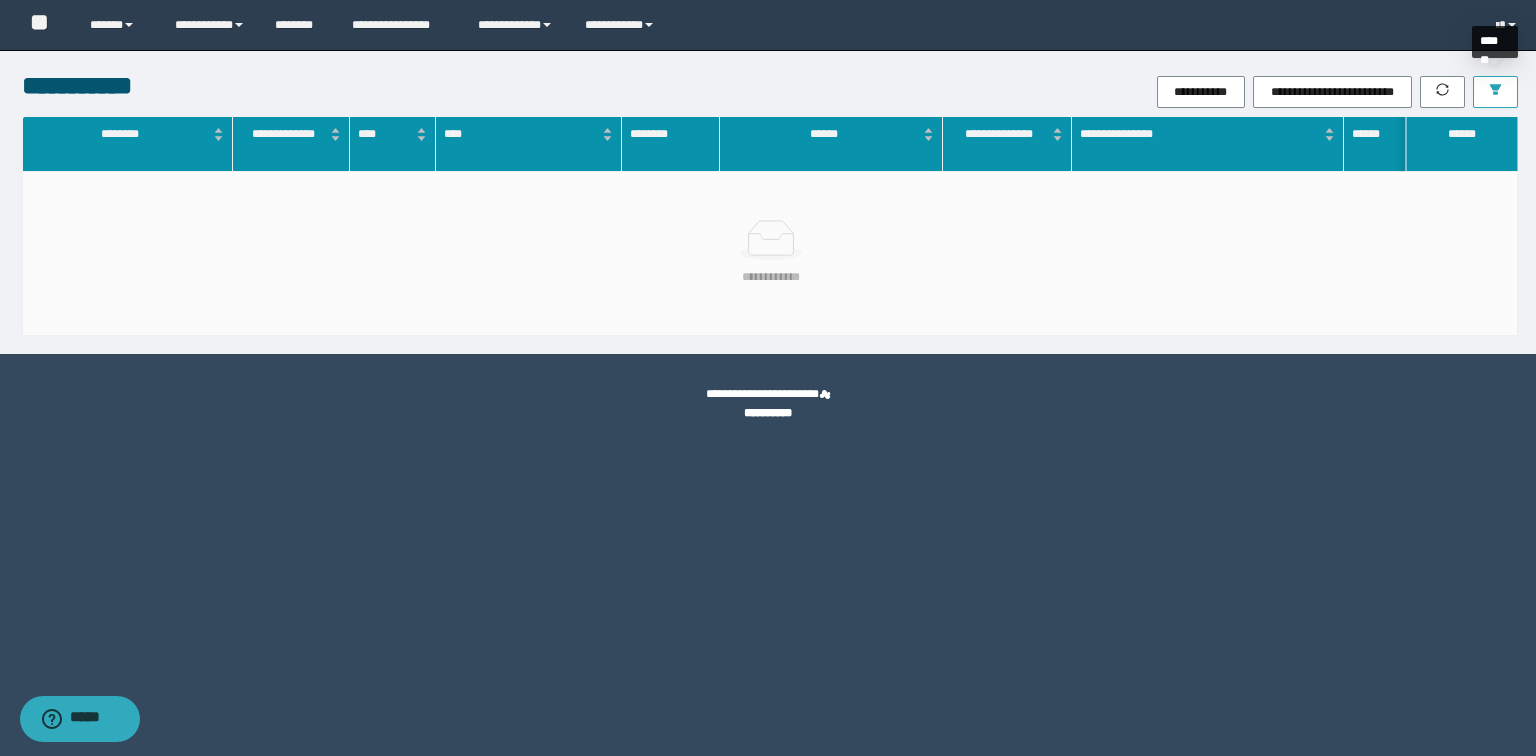 click at bounding box center [1495, 92] 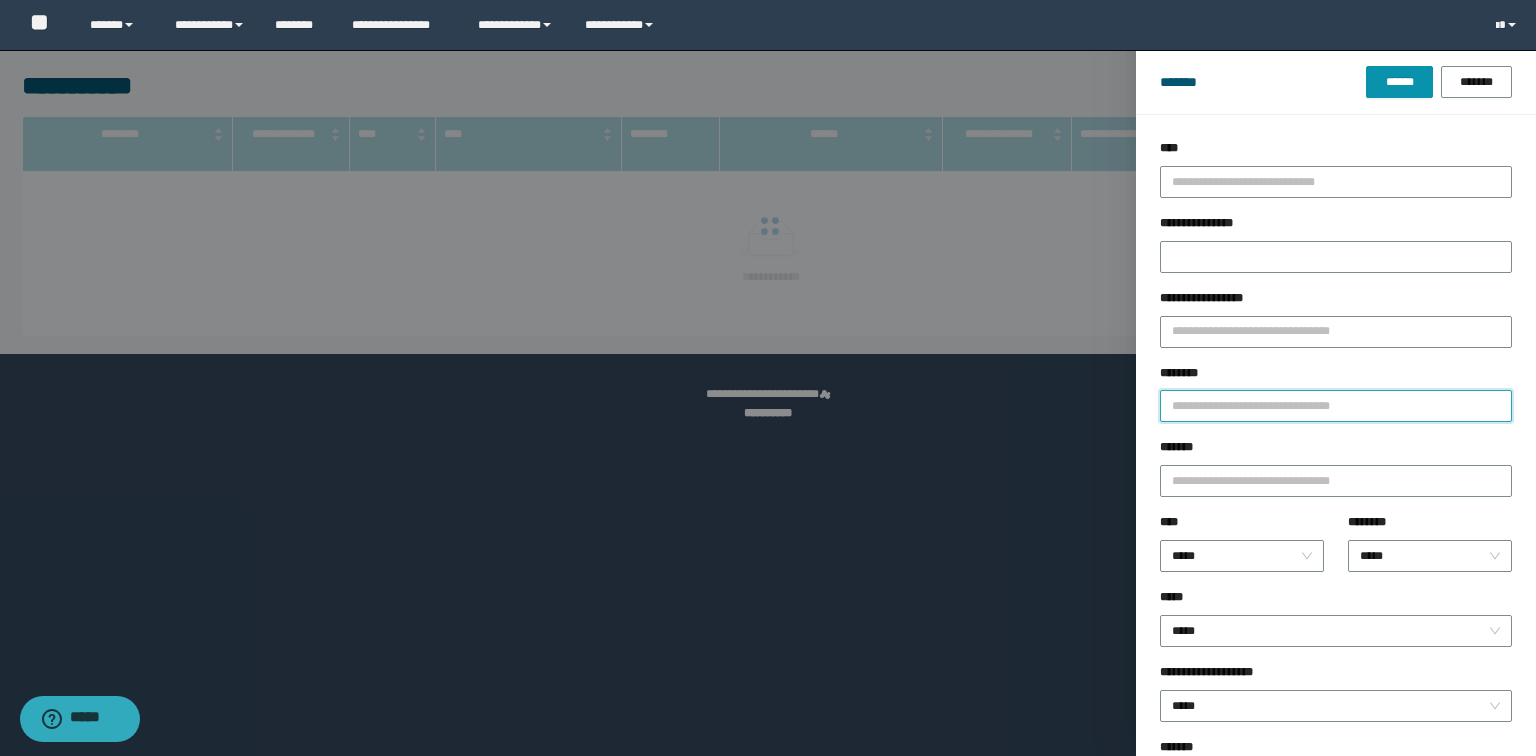 click on "********" at bounding box center [1336, 406] 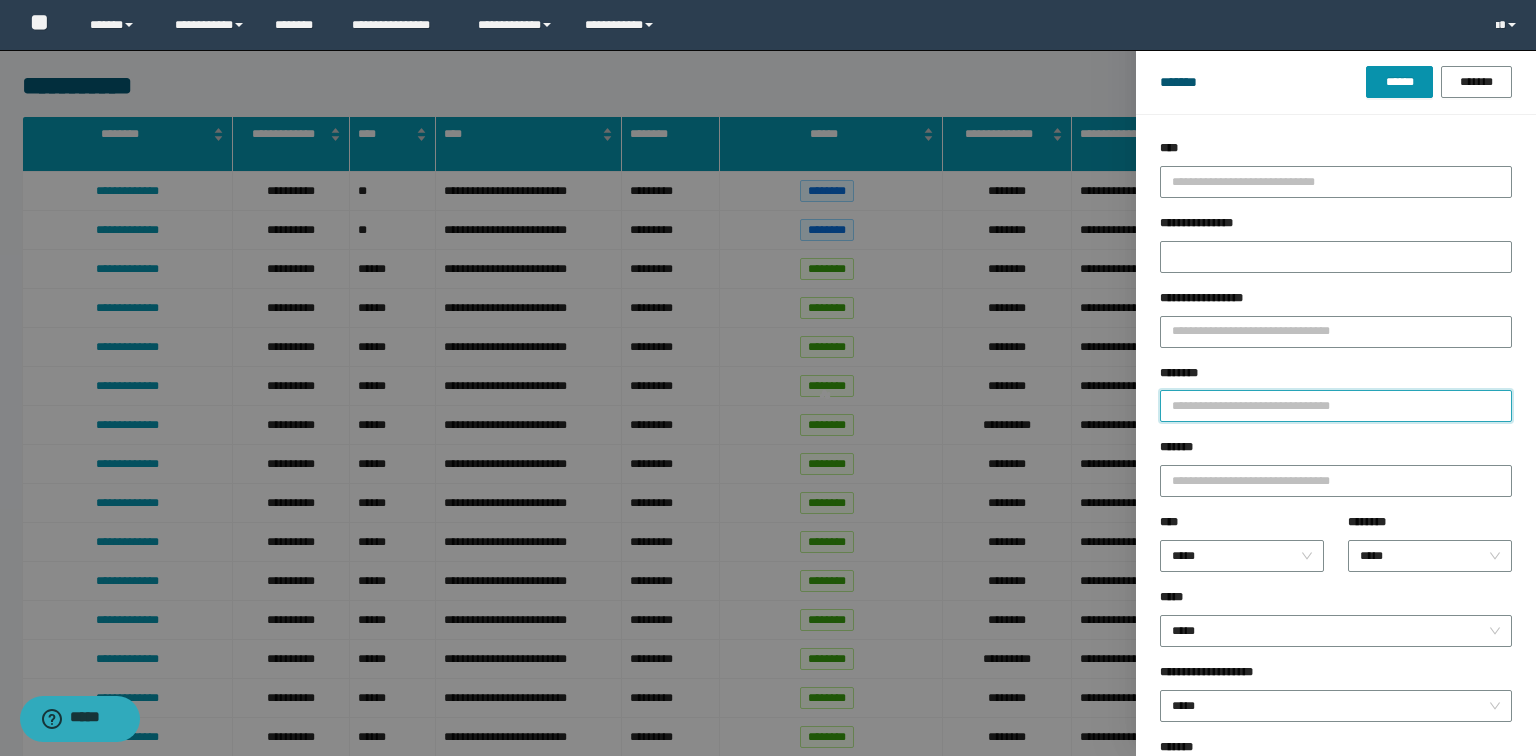 paste on "********" 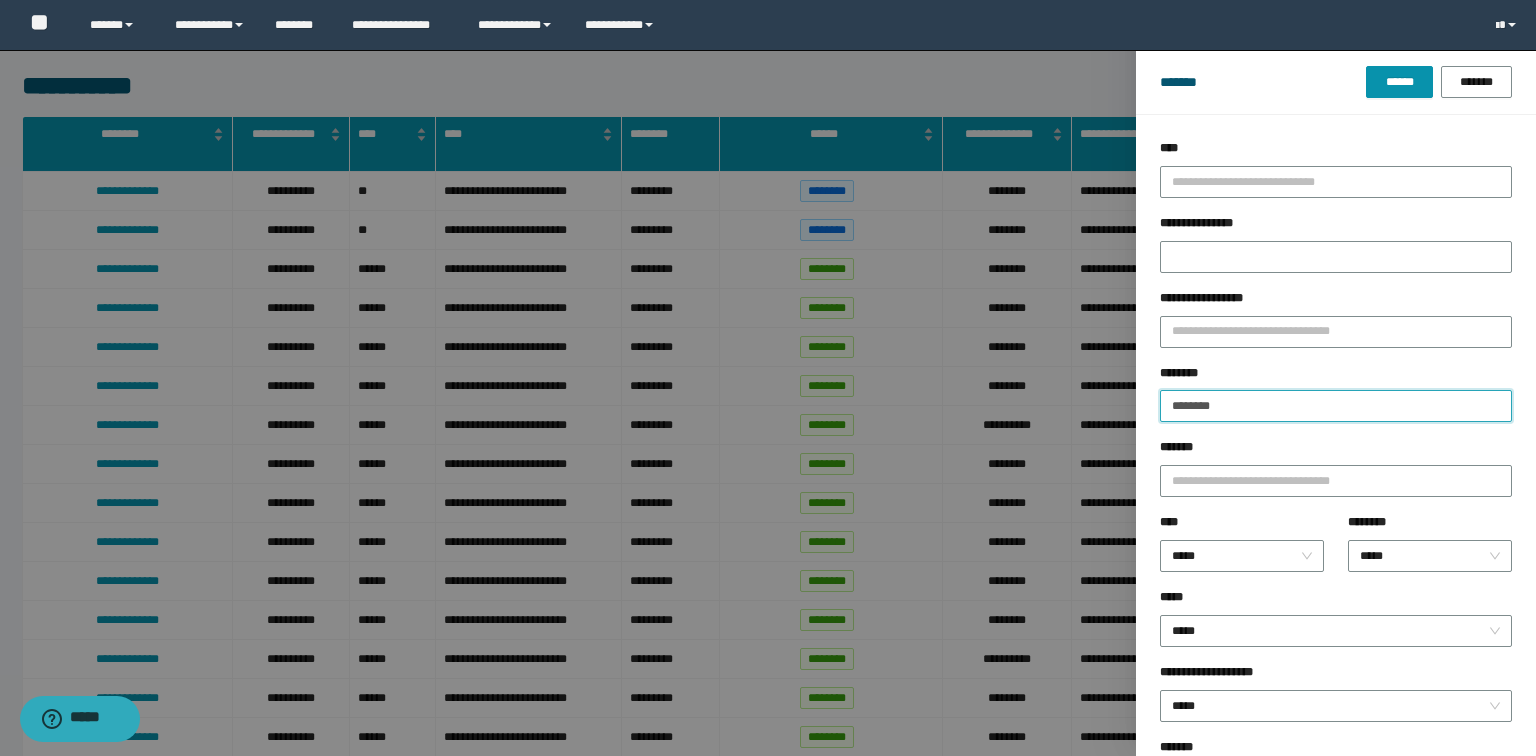 type on "********" 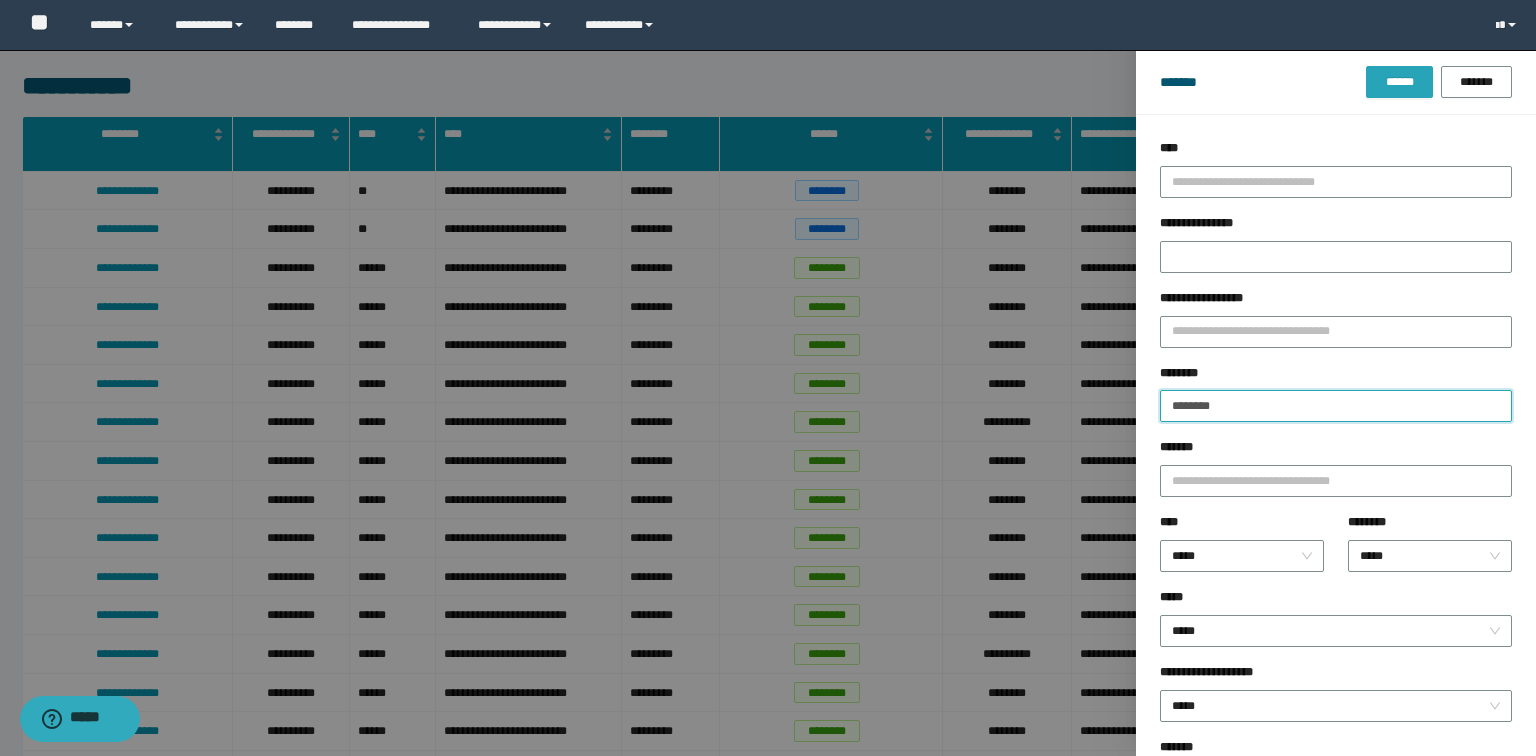 type on "********" 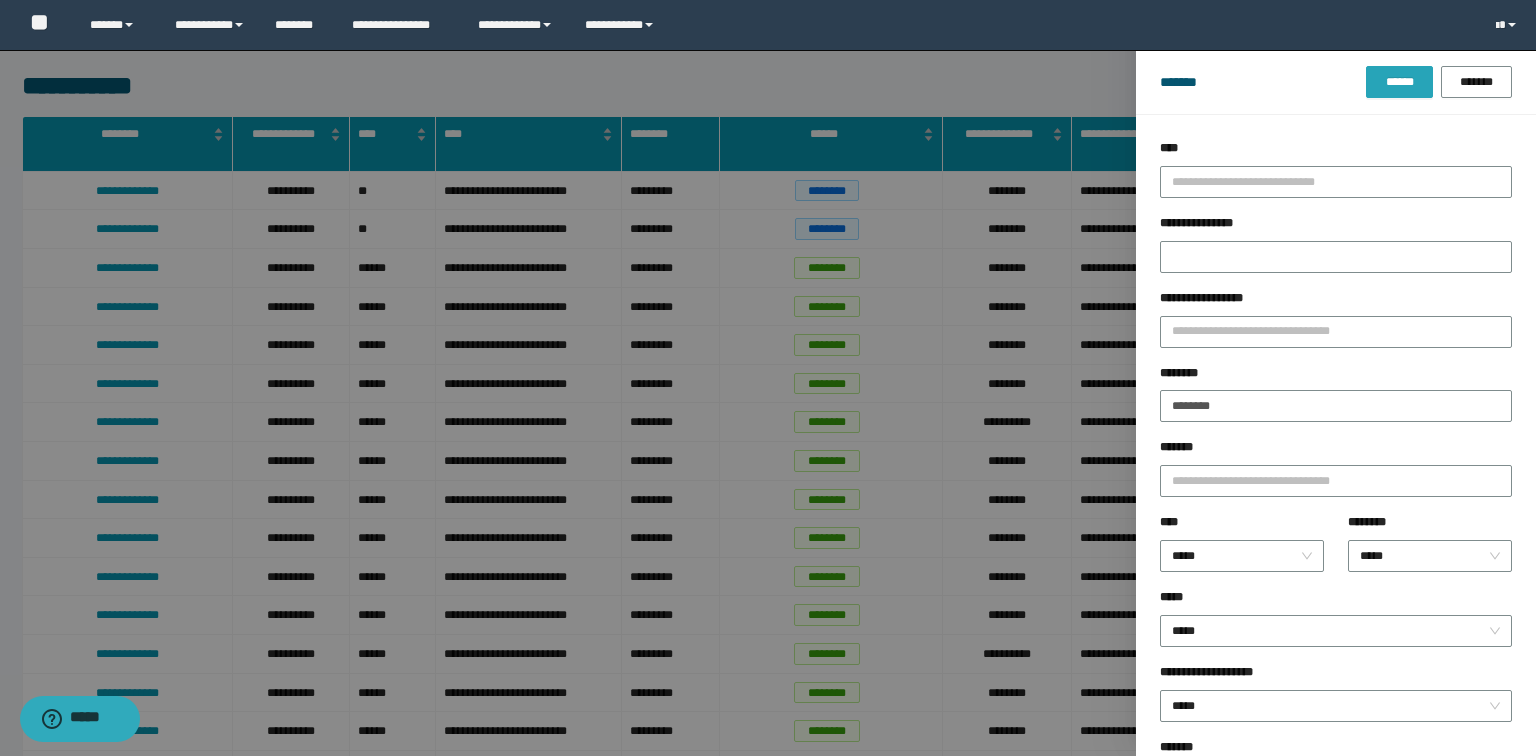 click on "******" at bounding box center [1399, 82] 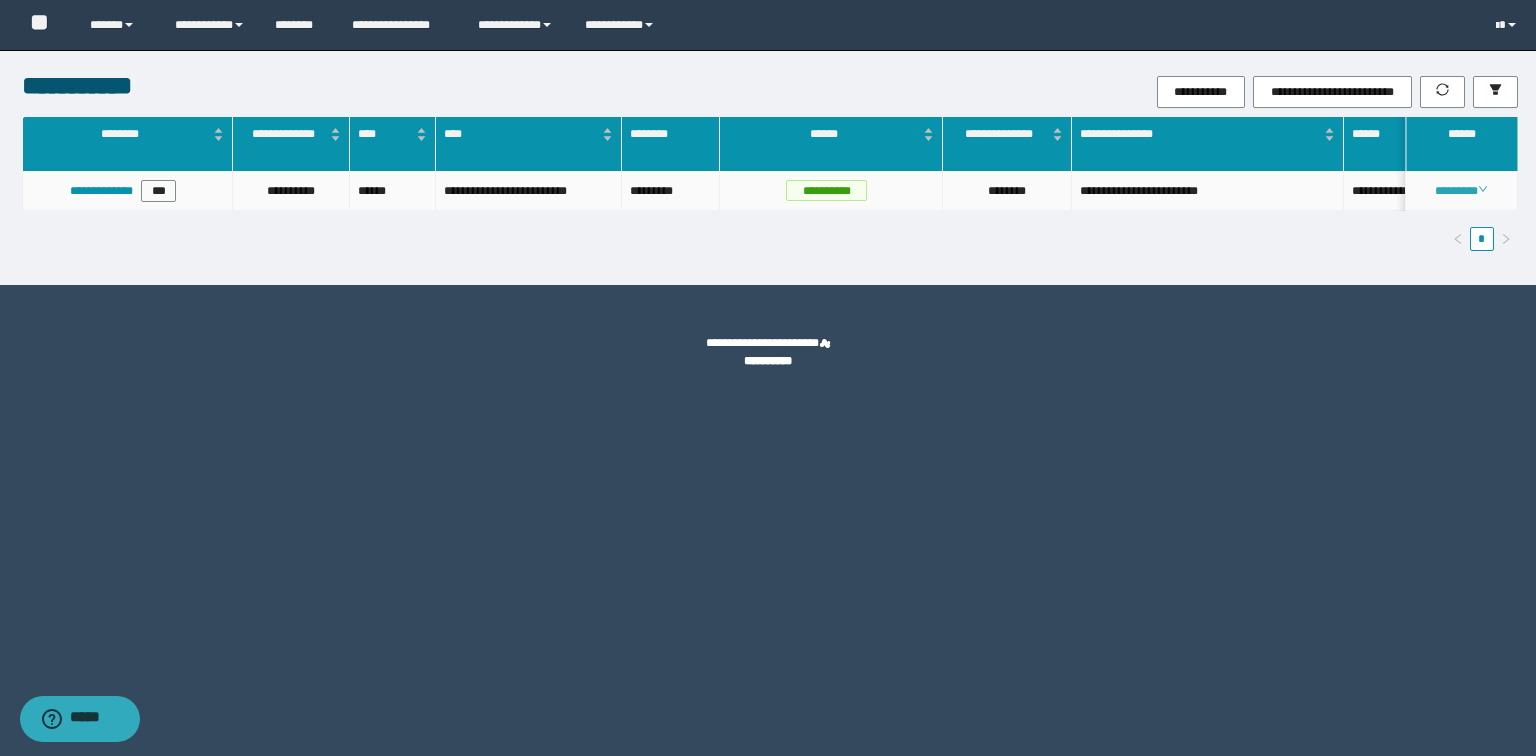 click on "********" at bounding box center (1461, 191) 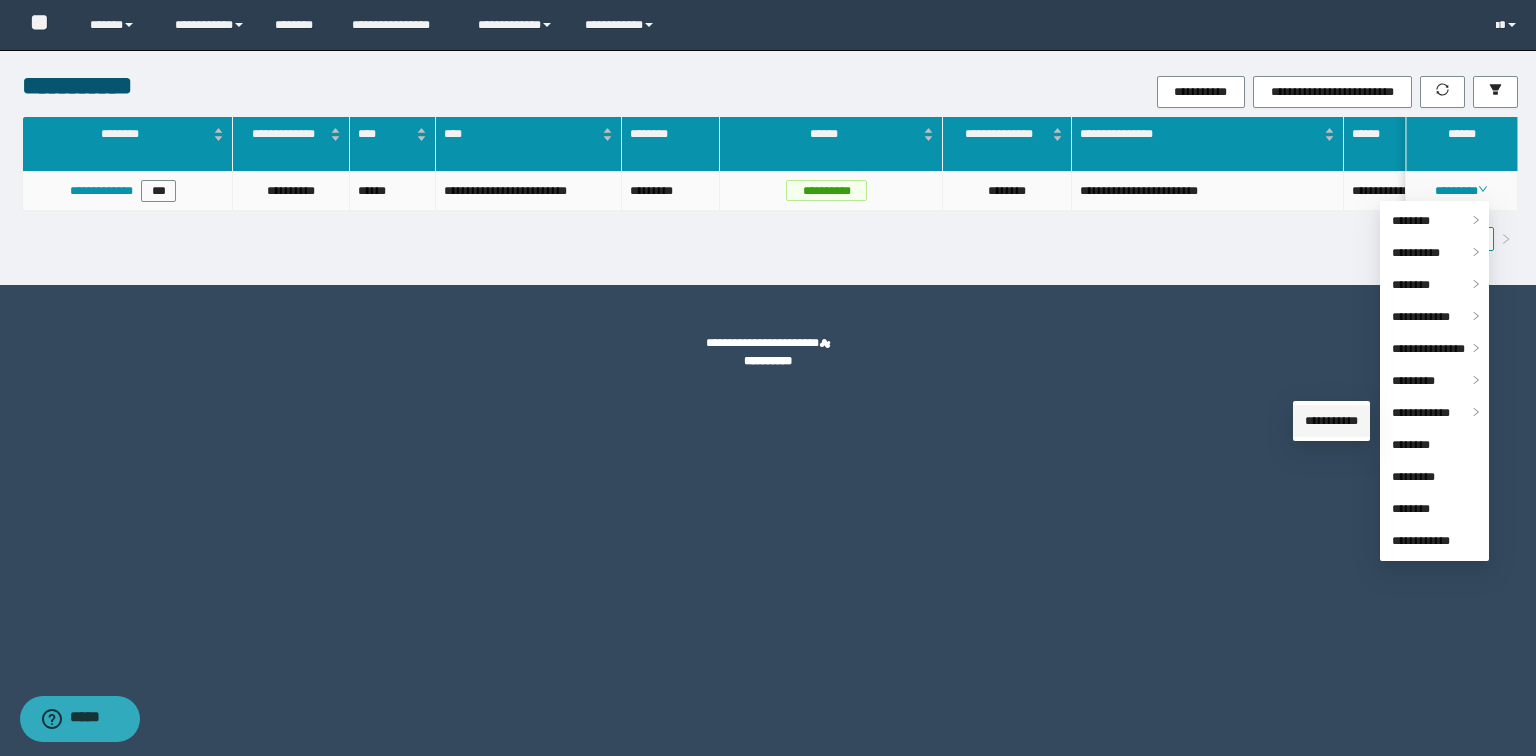 click on "**********" at bounding box center (1331, 421) 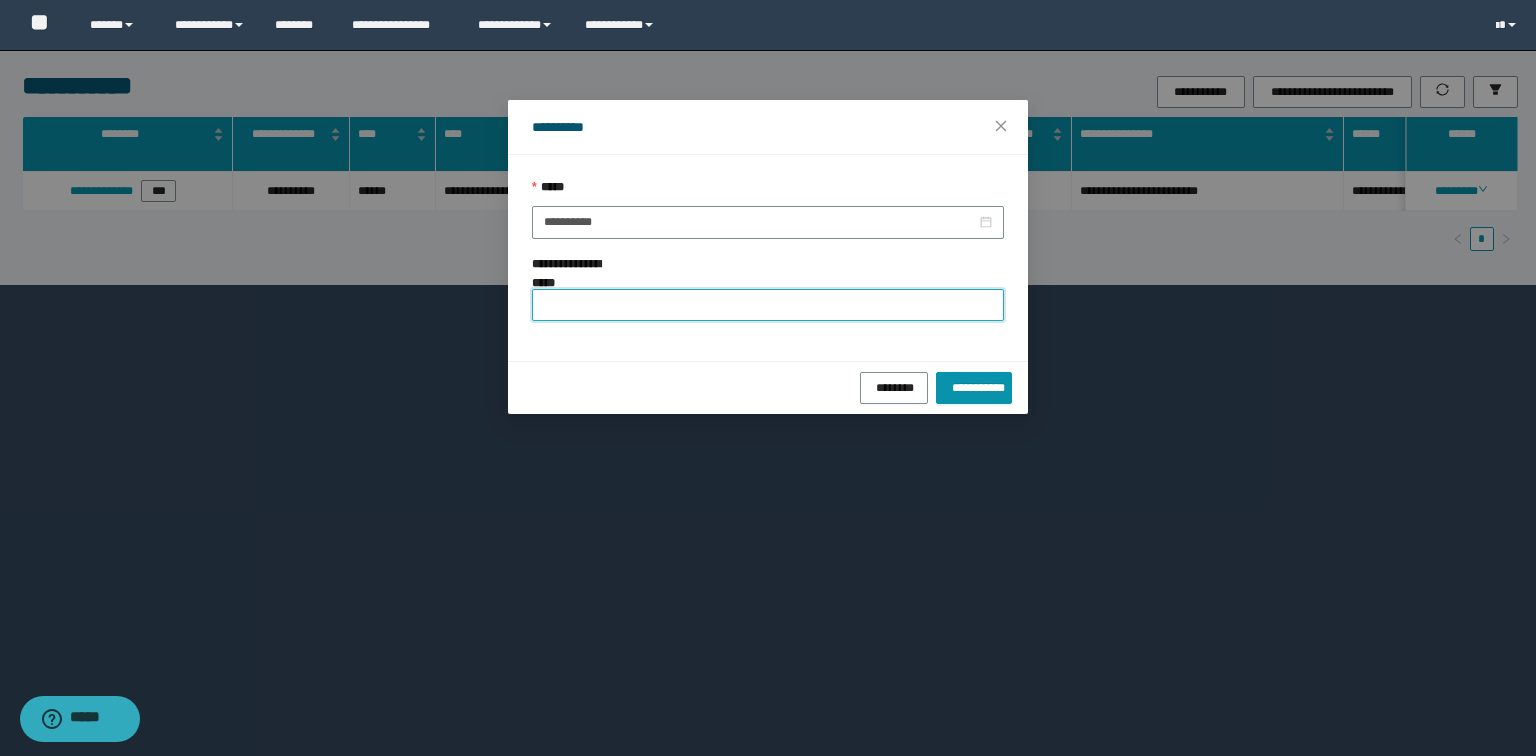 click on "**********" at bounding box center [768, 305] 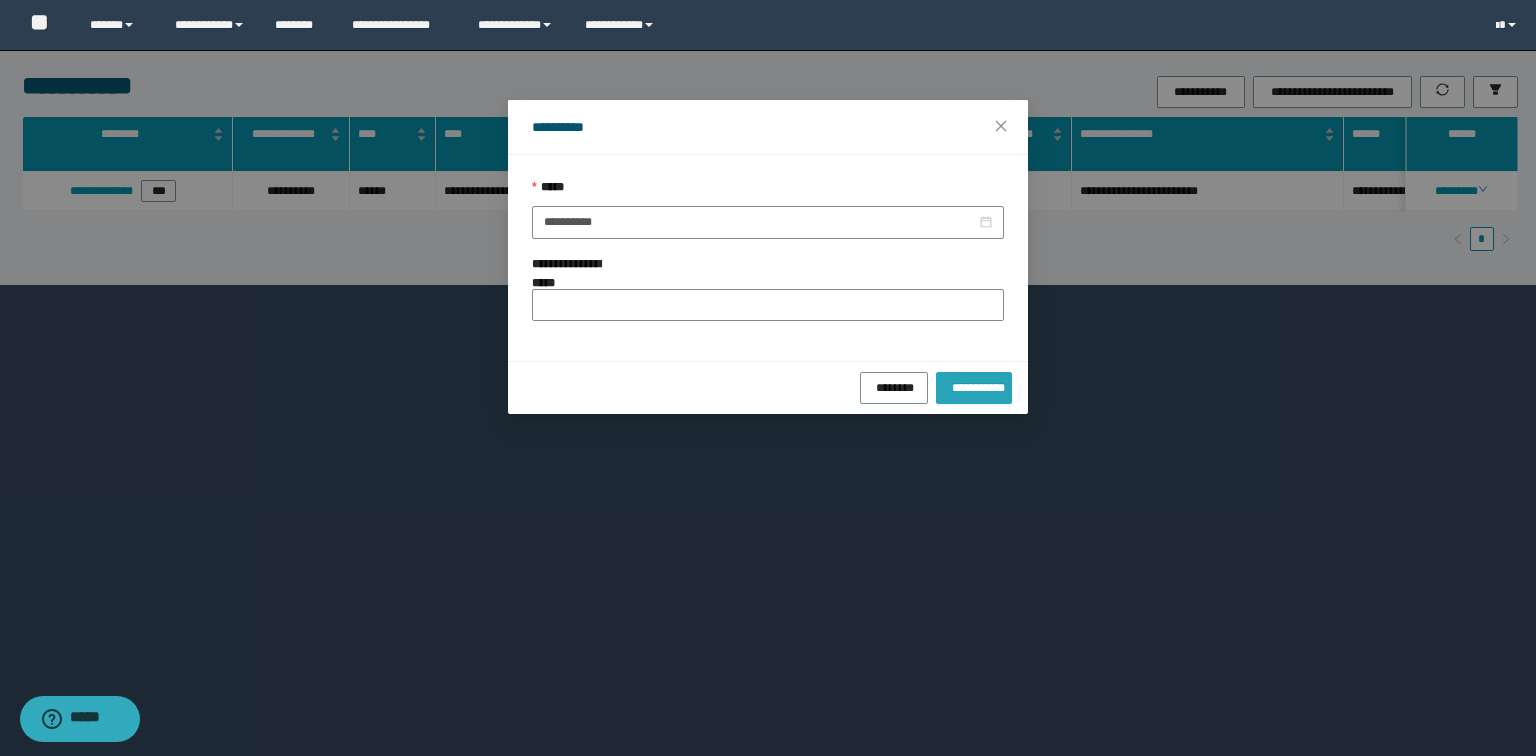 click on "**********" at bounding box center (974, 386) 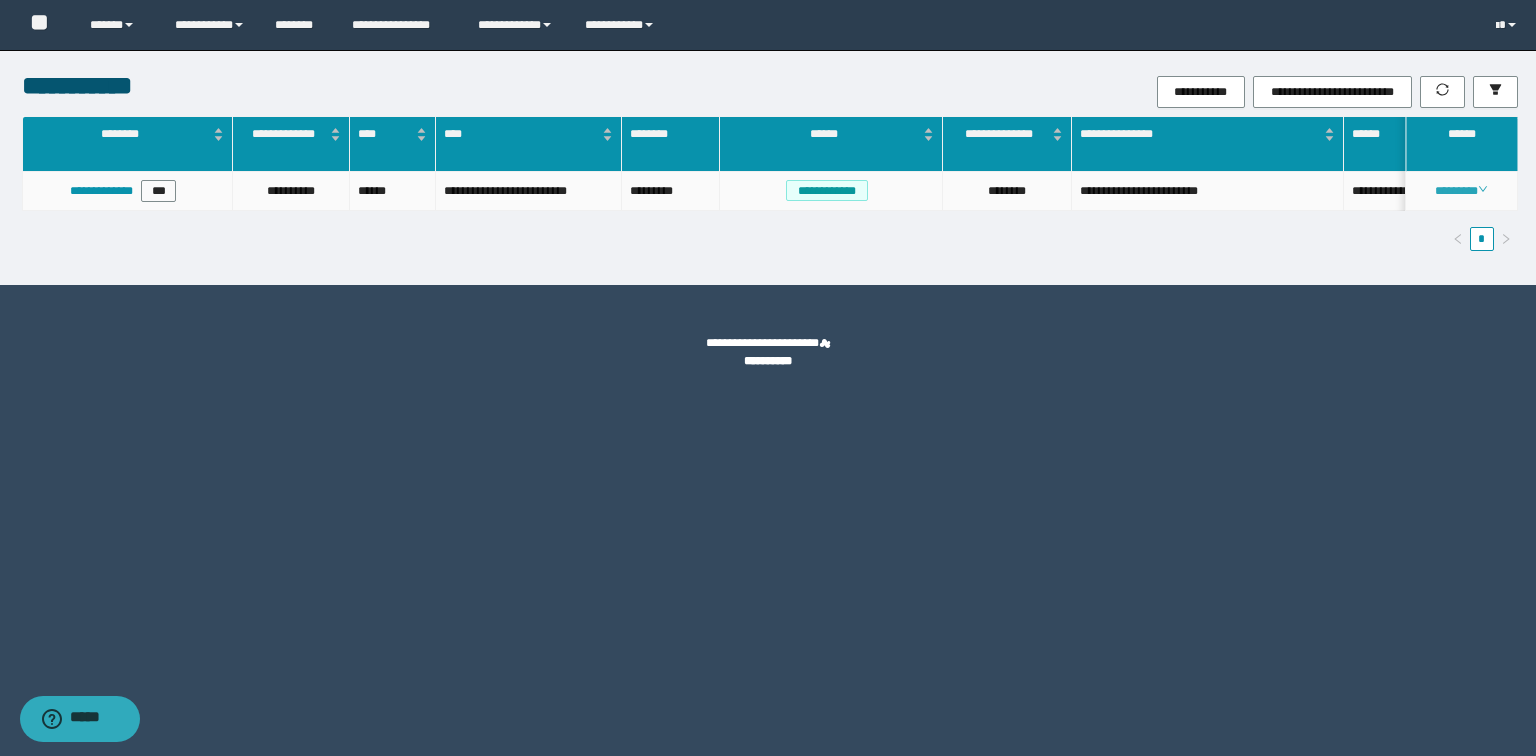 click on "********" at bounding box center (1461, 191) 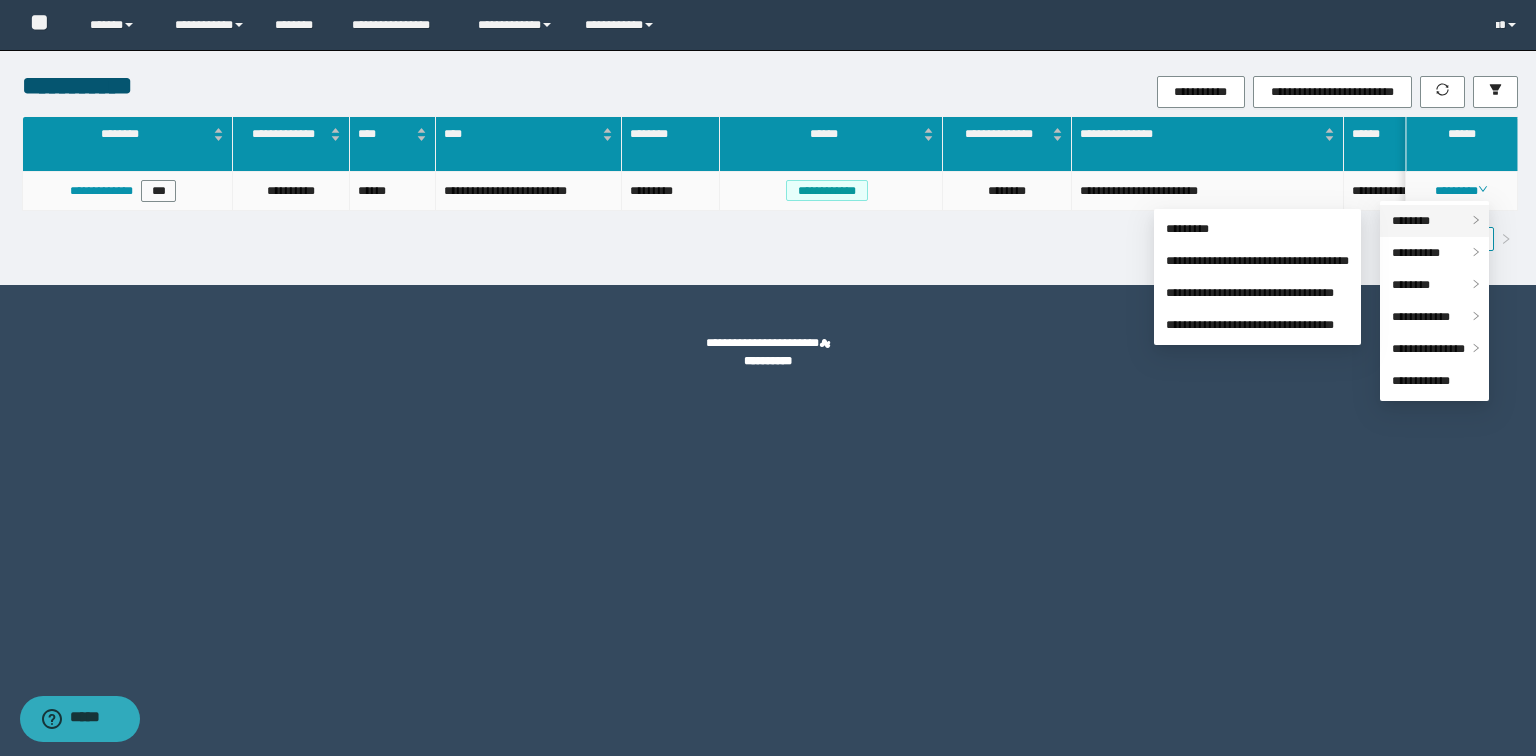 click on "********" at bounding box center (1411, 221) 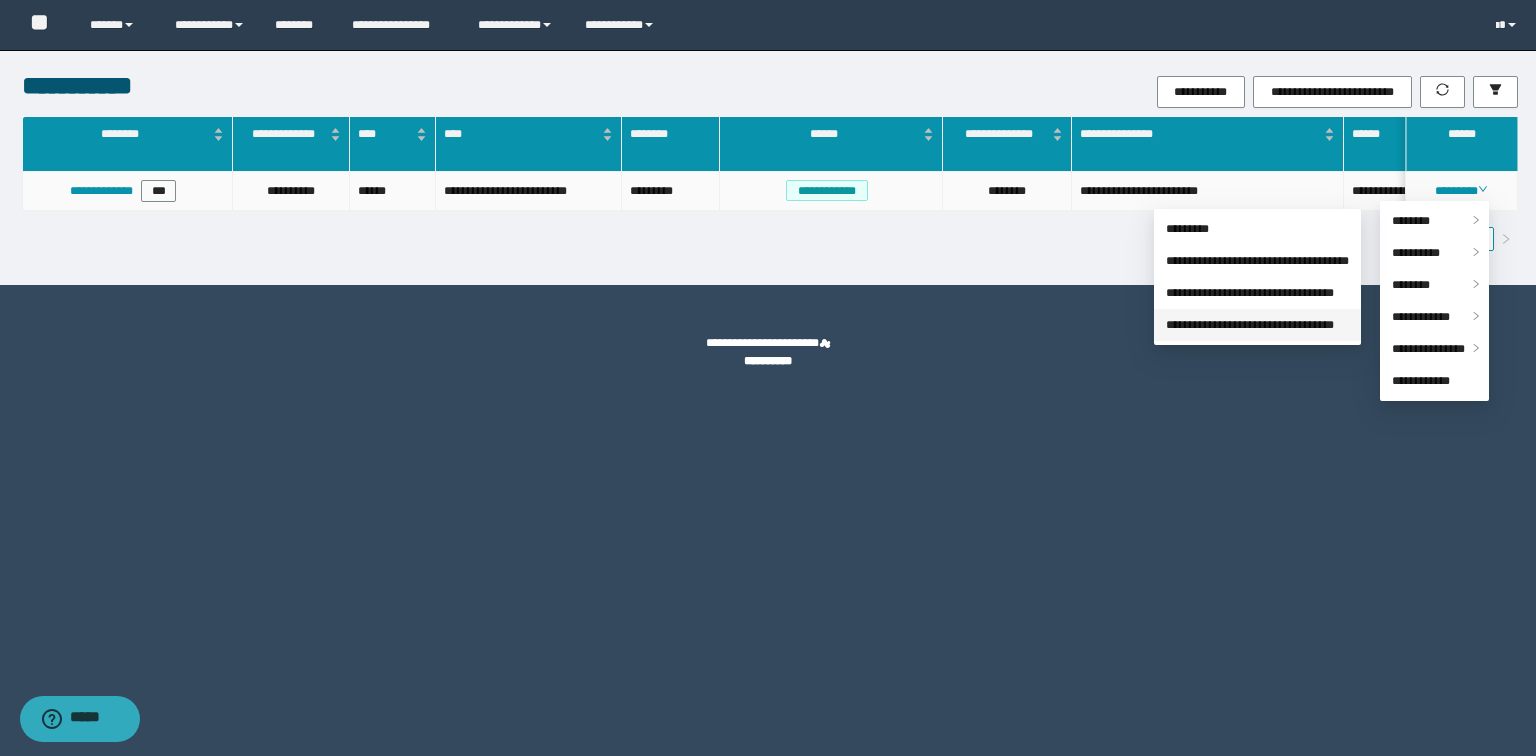 click on "**********" at bounding box center (1250, 325) 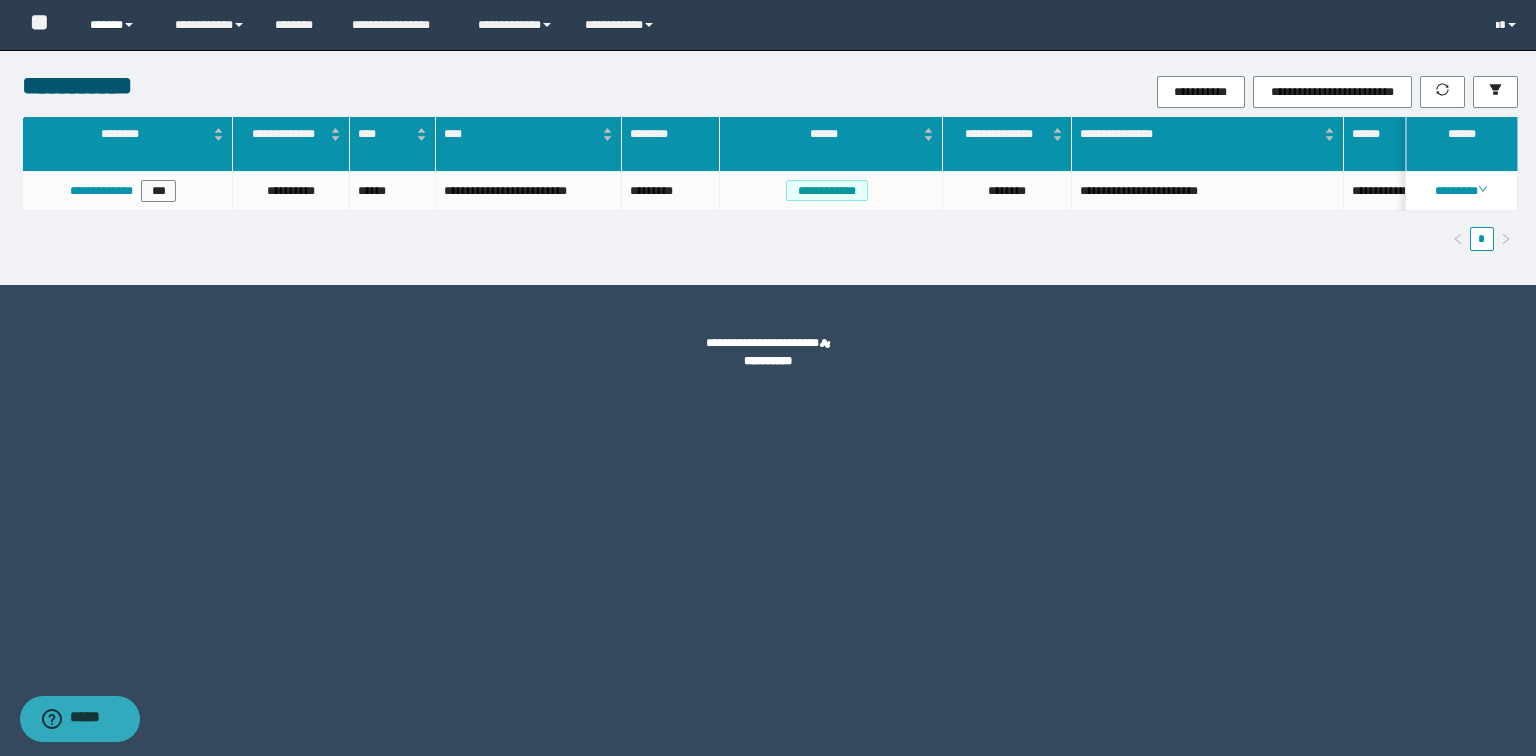 click on "******" at bounding box center (117, 25) 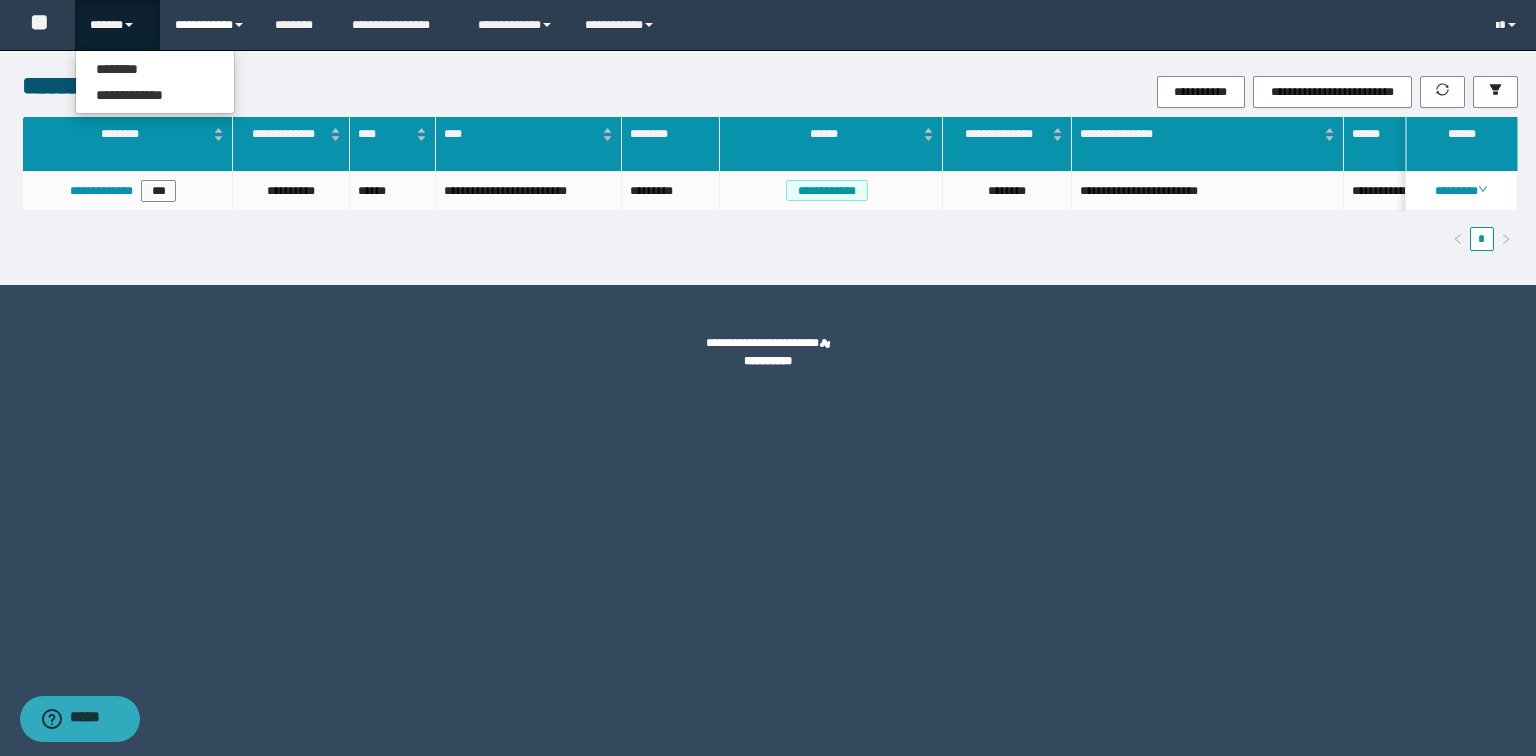 click on "**********" at bounding box center [210, 25] 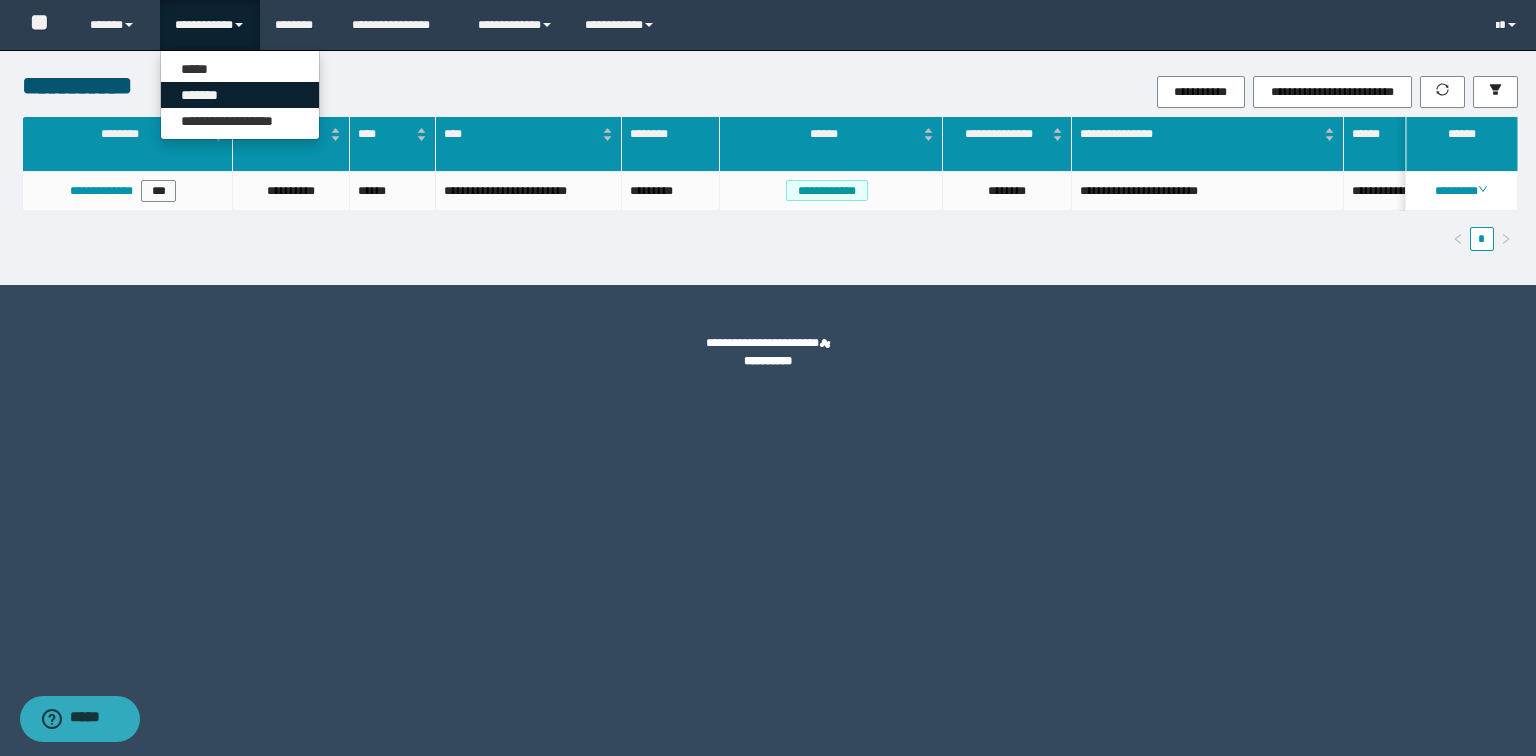 click on "*******" at bounding box center (240, 95) 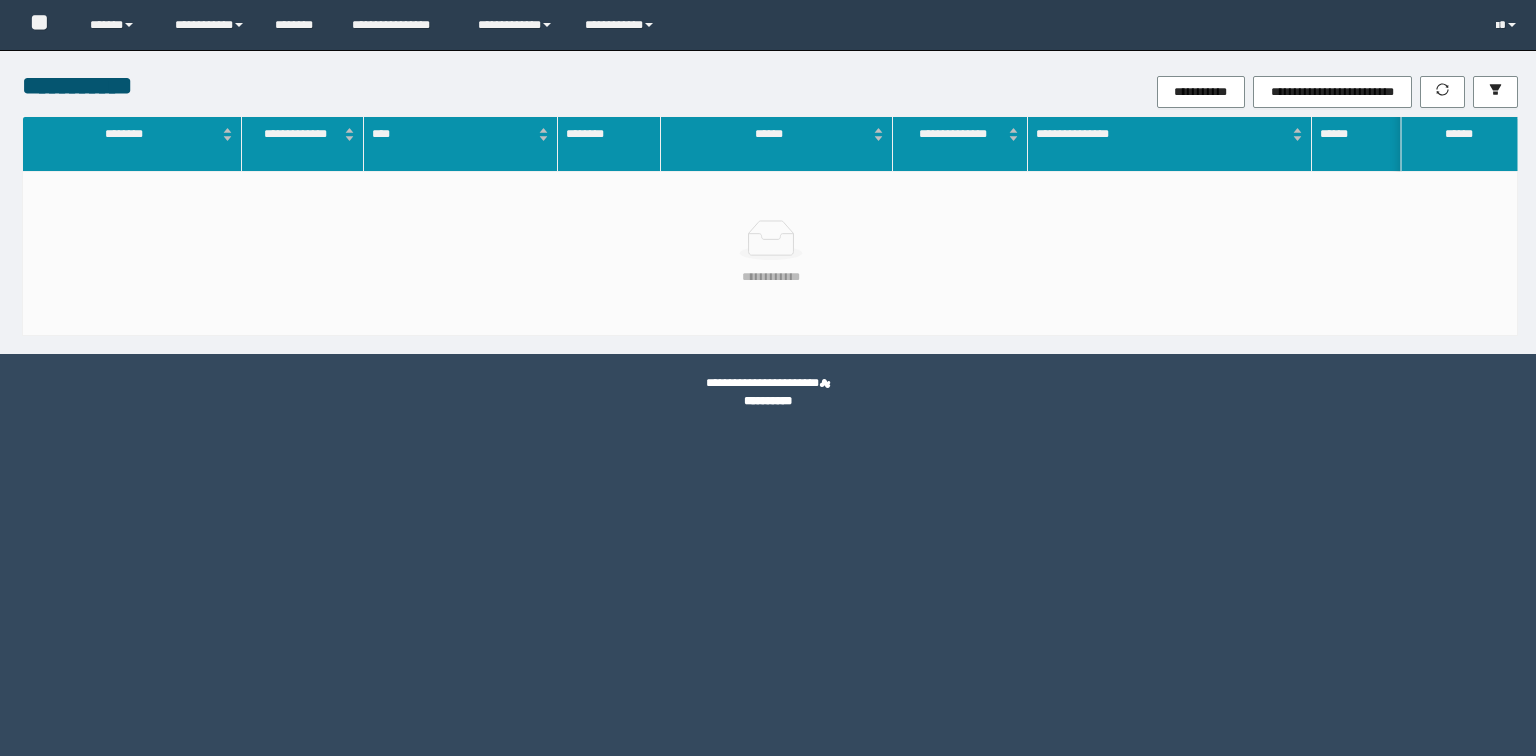 scroll, scrollTop: 0, scrollLeft: 0, axis: both 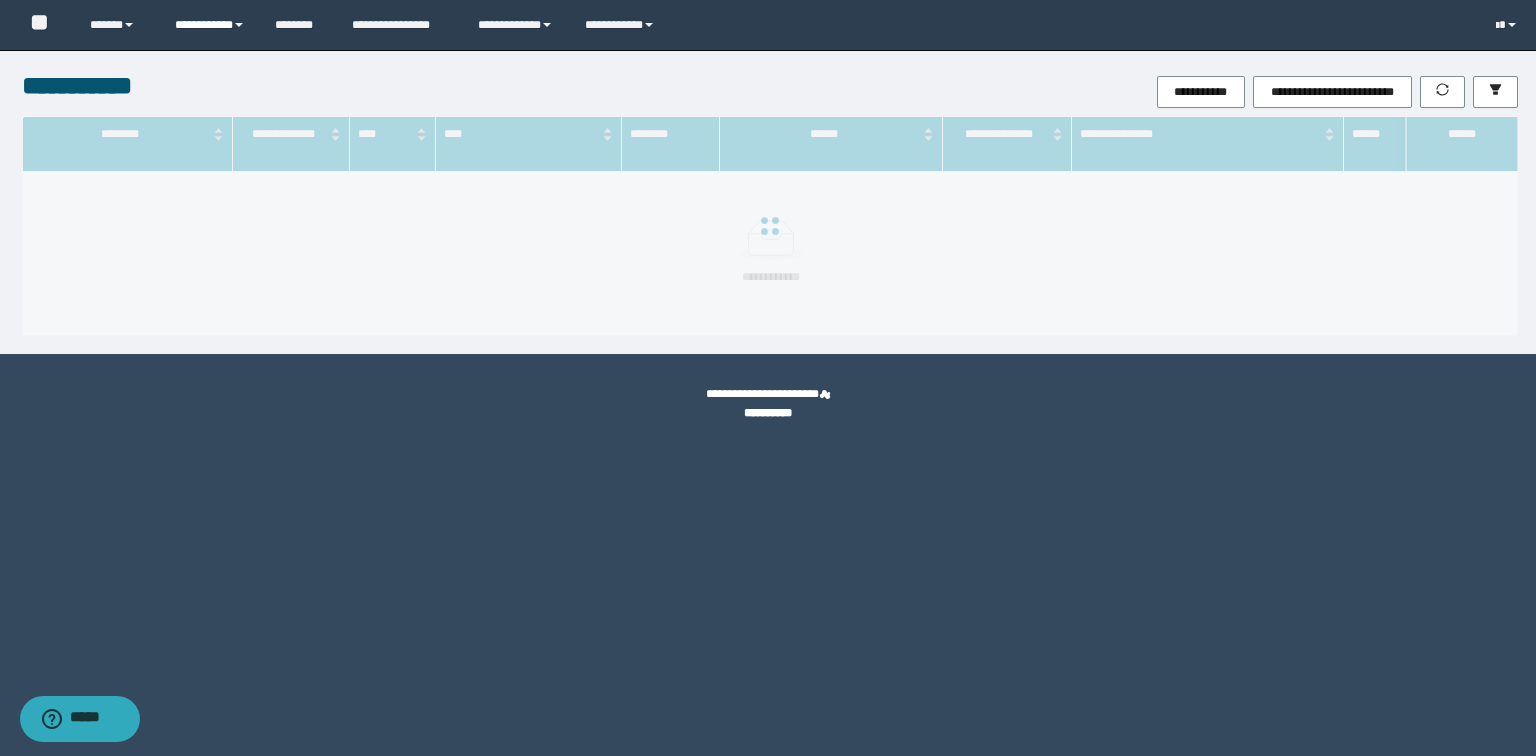 click on "**********" at bounding box center [210, 25] 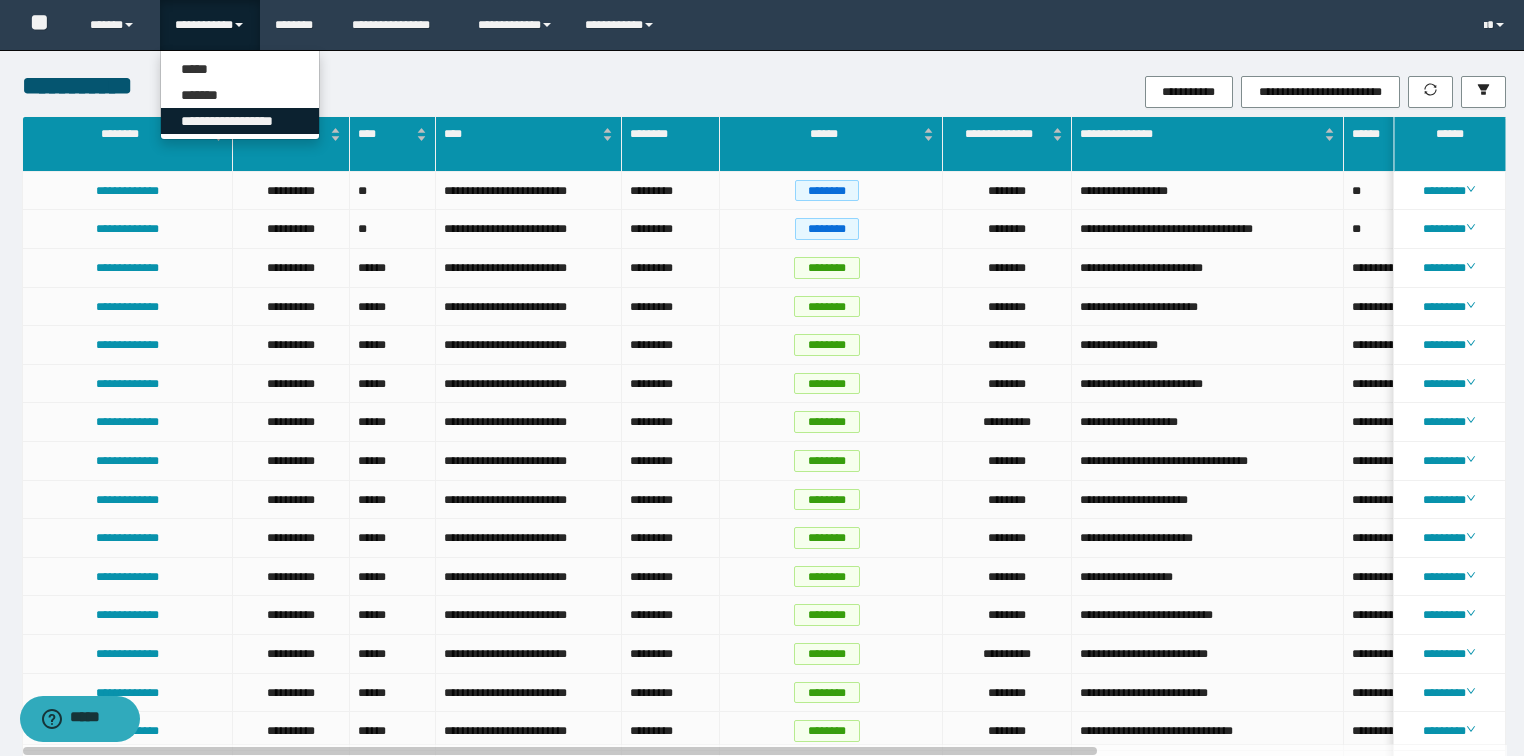 click on "**********" at bounding box center (240, 121) 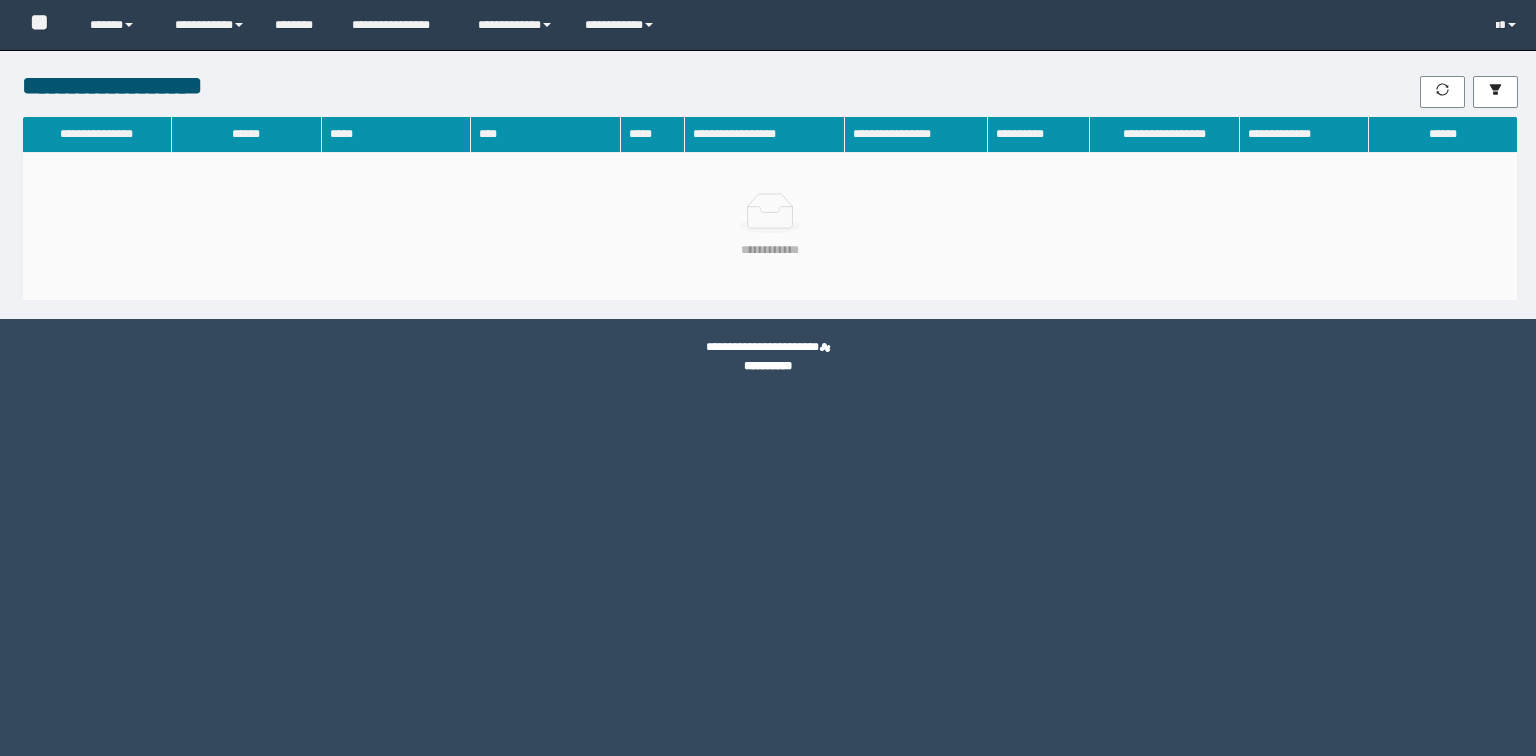 scroll, scrollTop: 0, scrollLeft: 0, axis: both 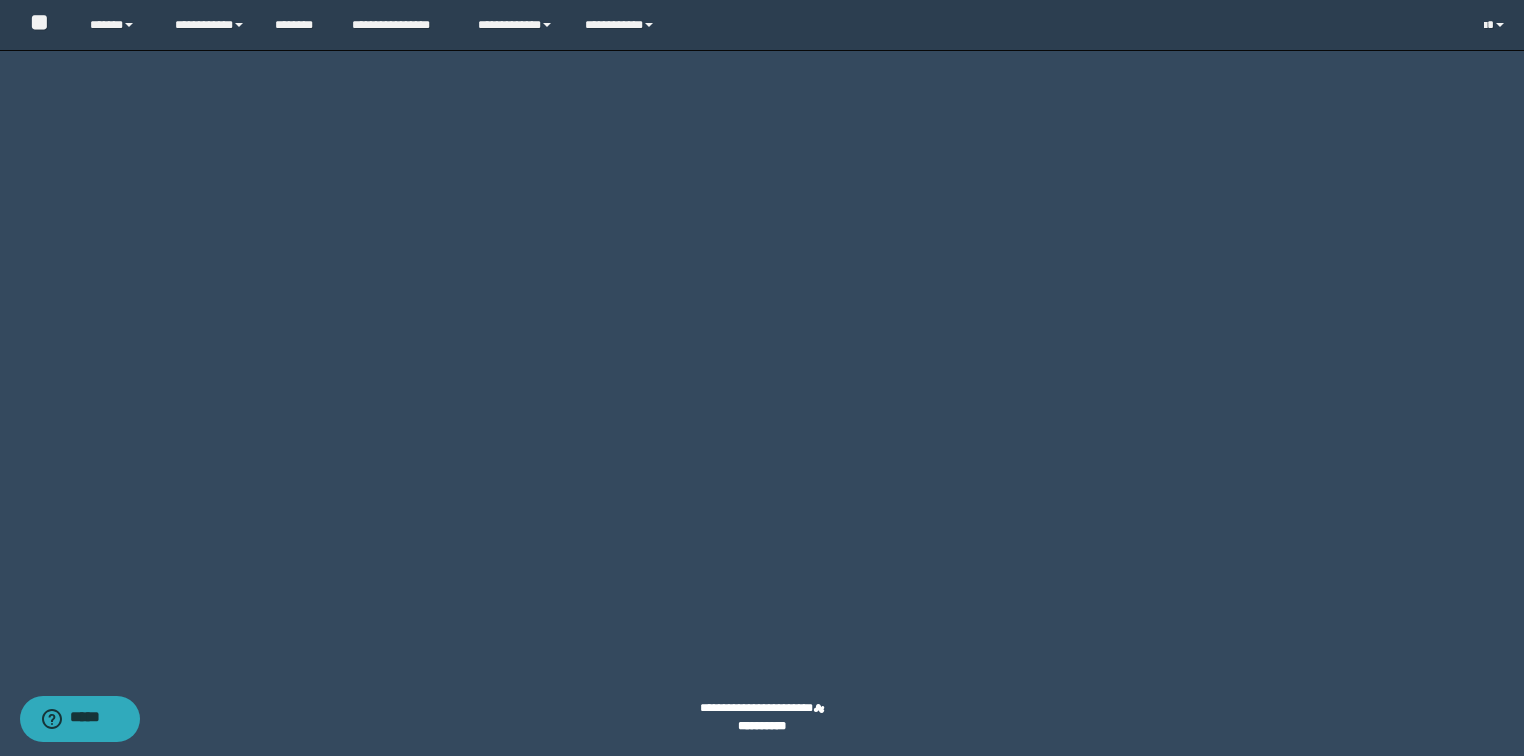 click on "********" at bounding box center [1431, -1896] 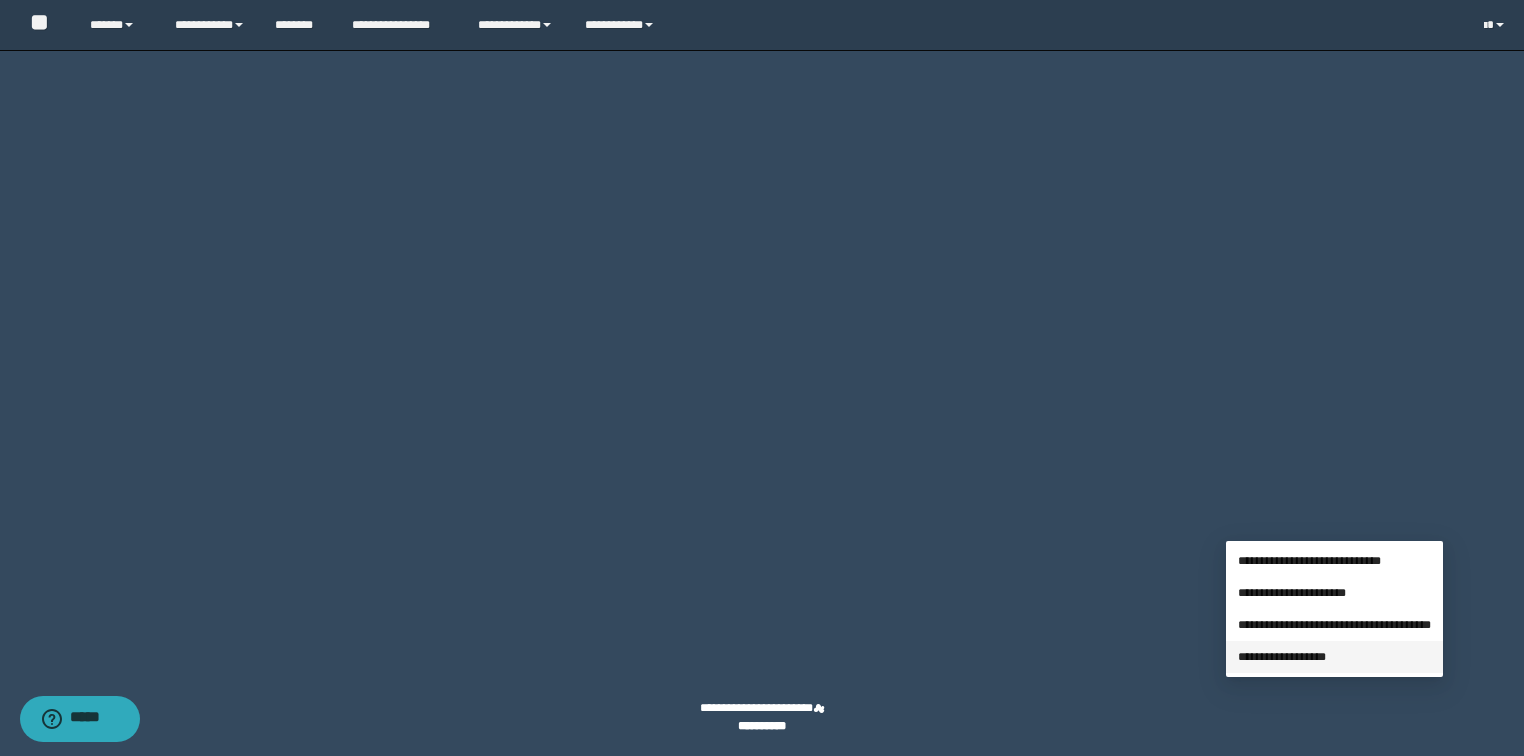 click on "**********" at bounding box center [1282, 657] 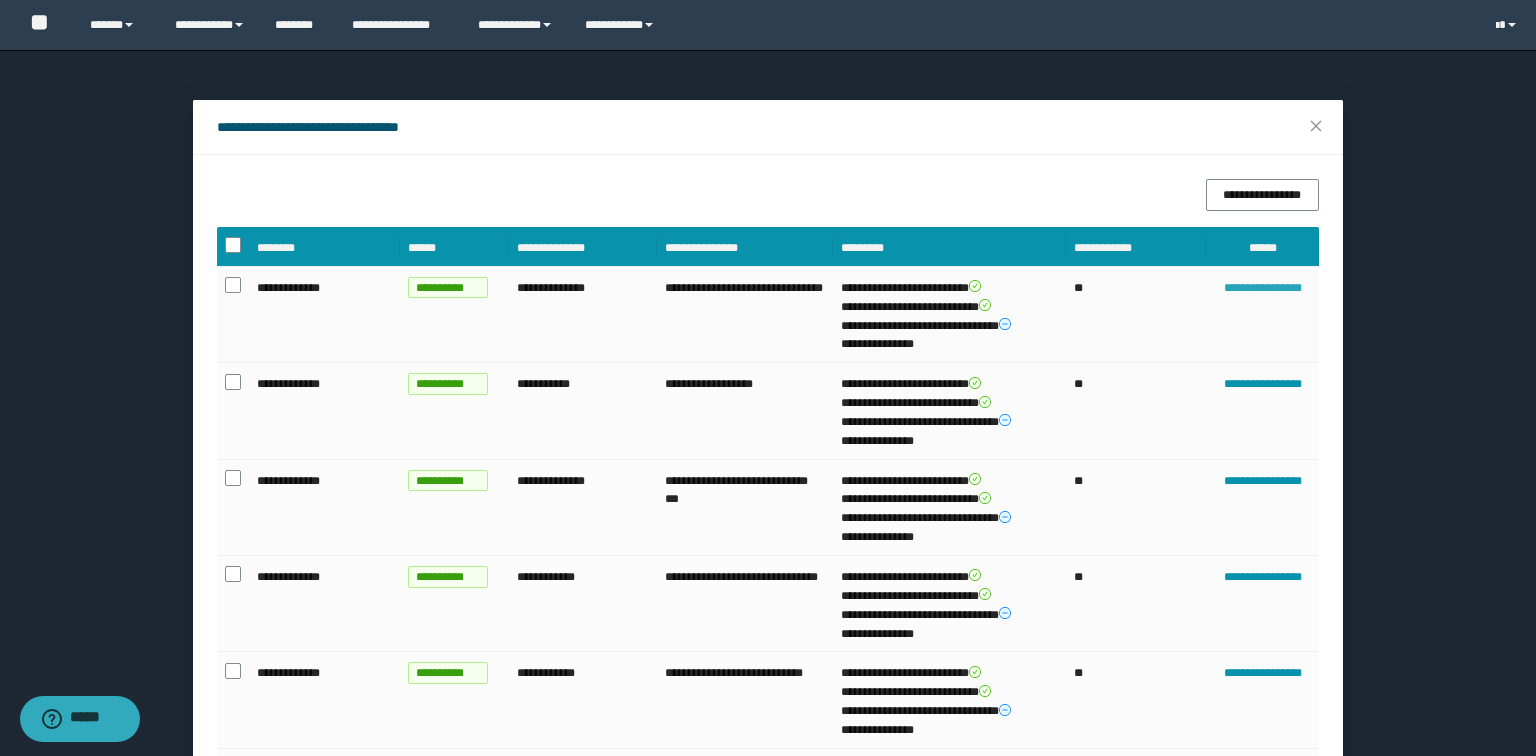 click on "**********" at bounding box center (1262, 288) 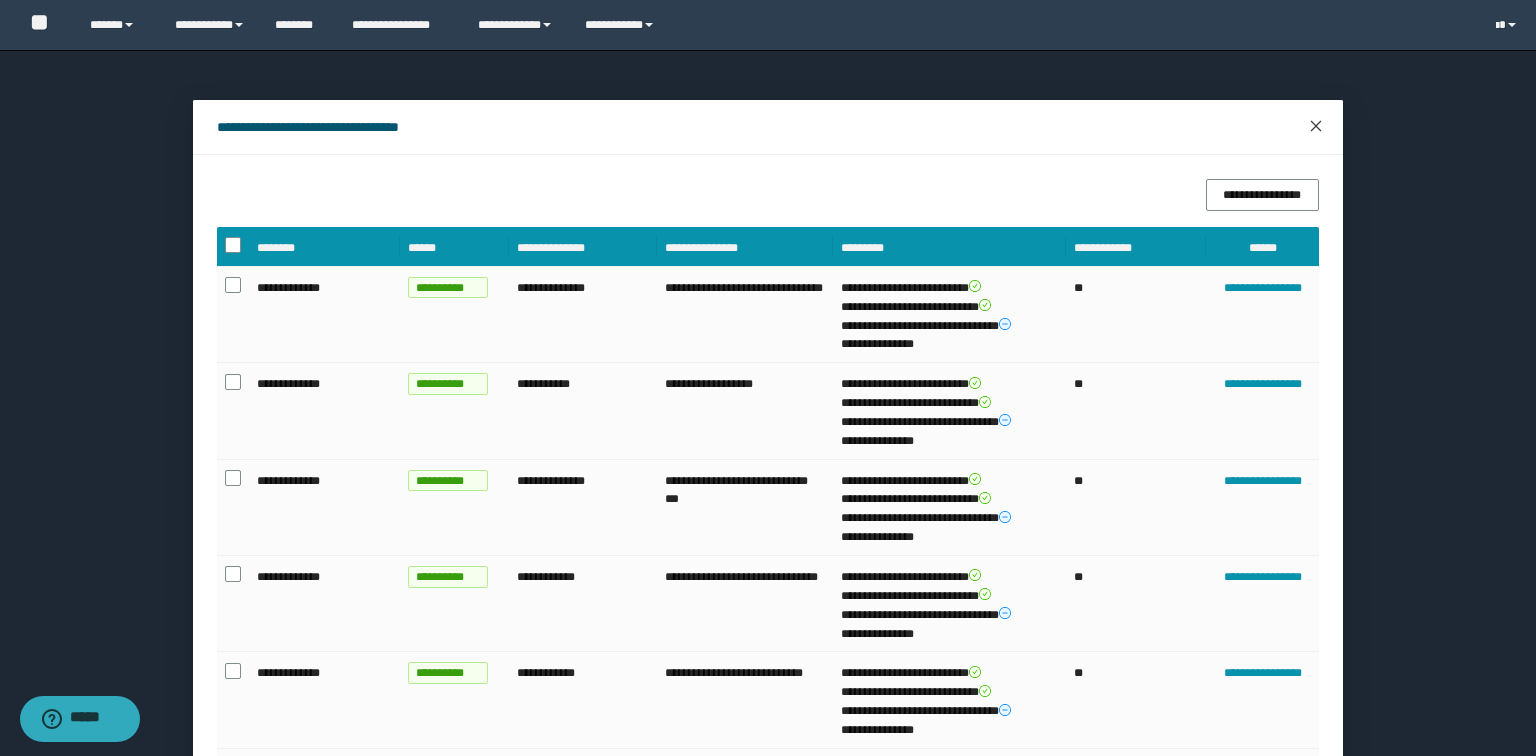click 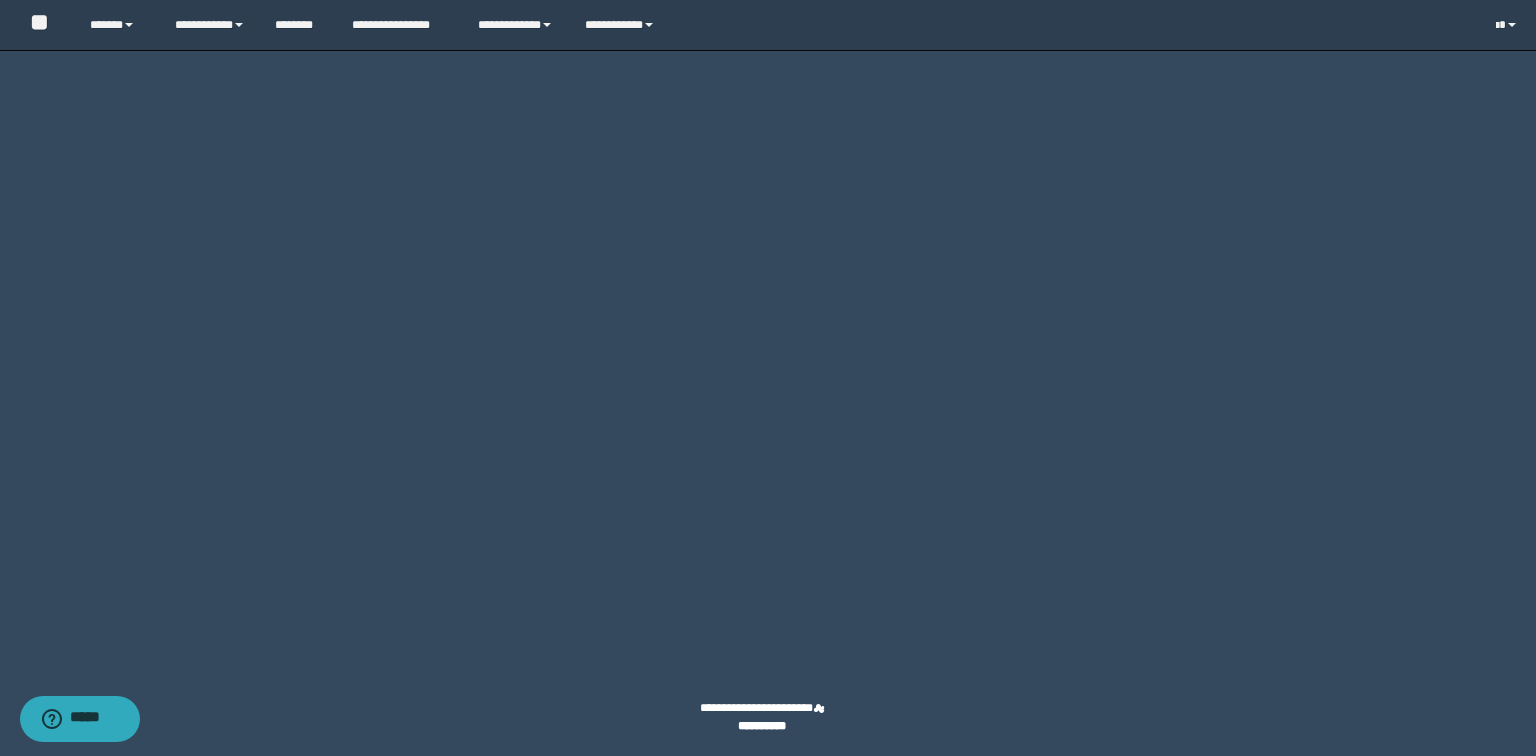 scroll, scrollTop: 11403, scrollLeft: 0, axis: vertical 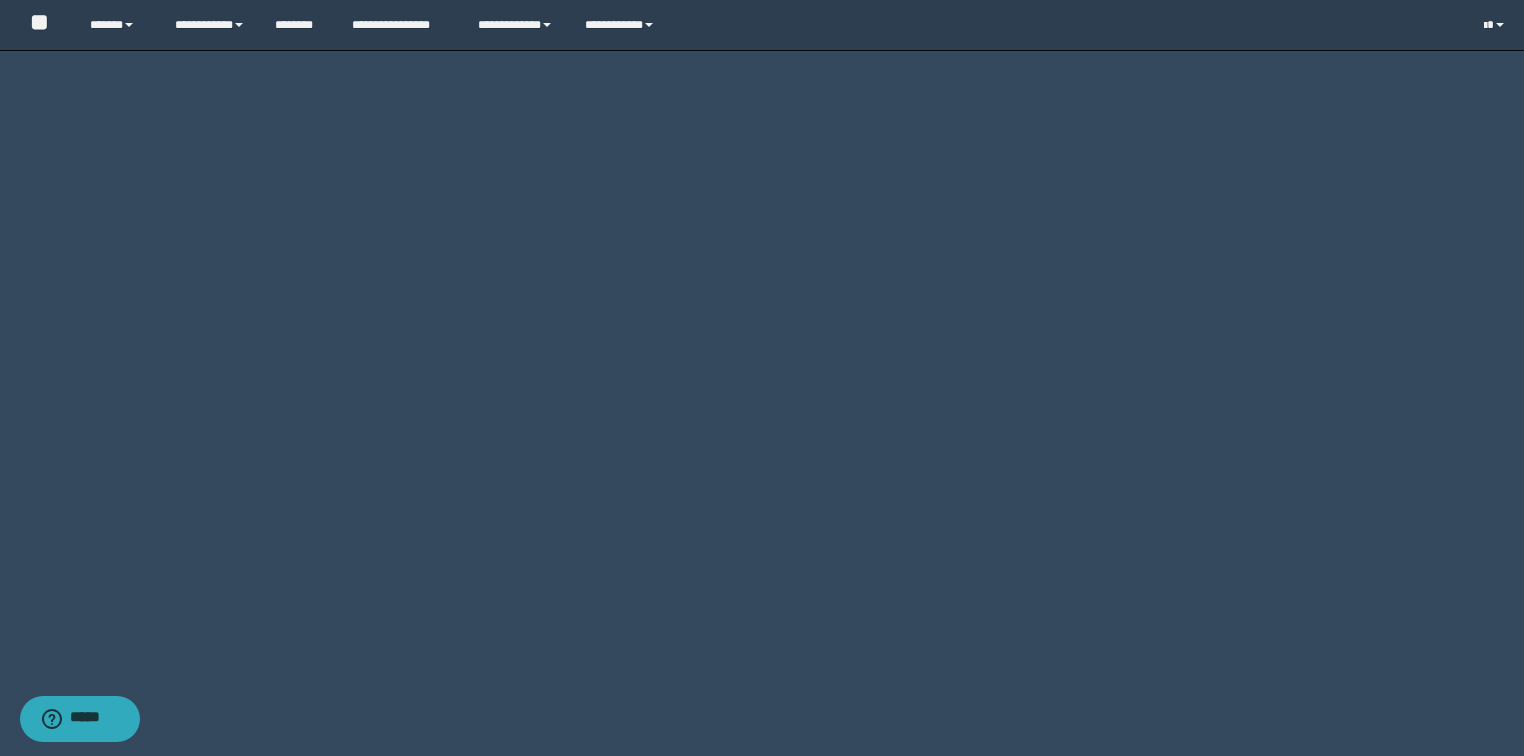 click on "********" at bounding box center [1431, -1894] 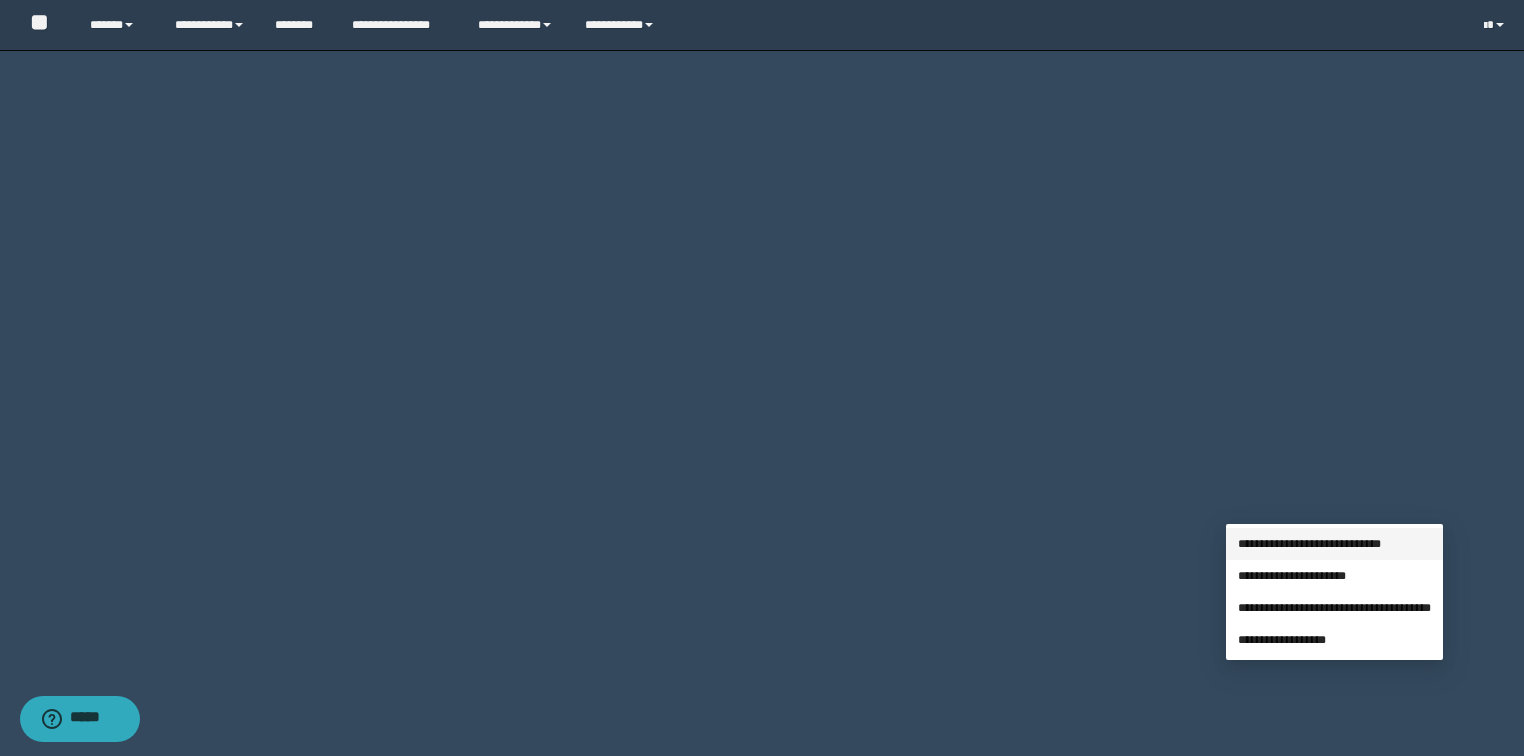 click on "**********" at bounding box center [1309, 544] 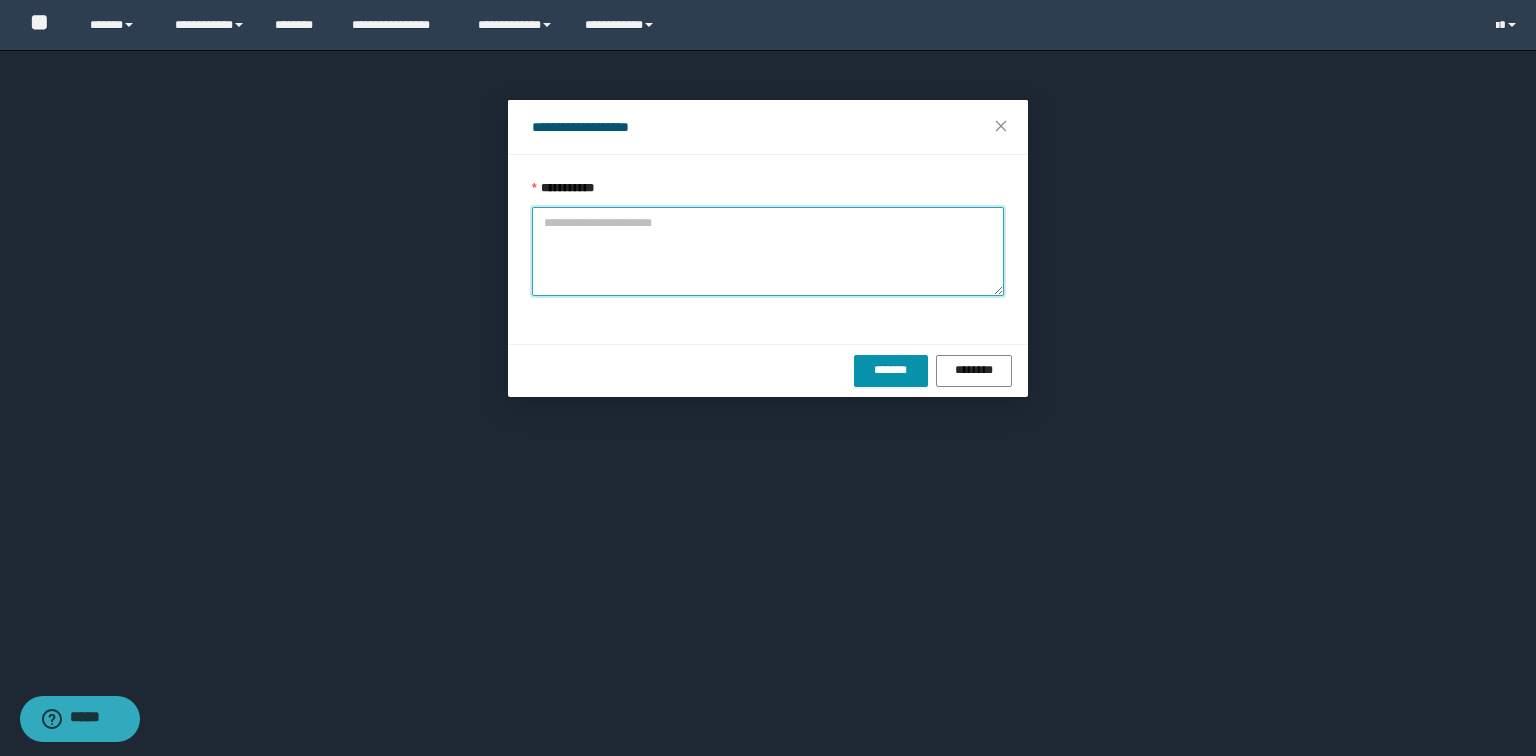 click on "**********" at bounding box center (768, 251) 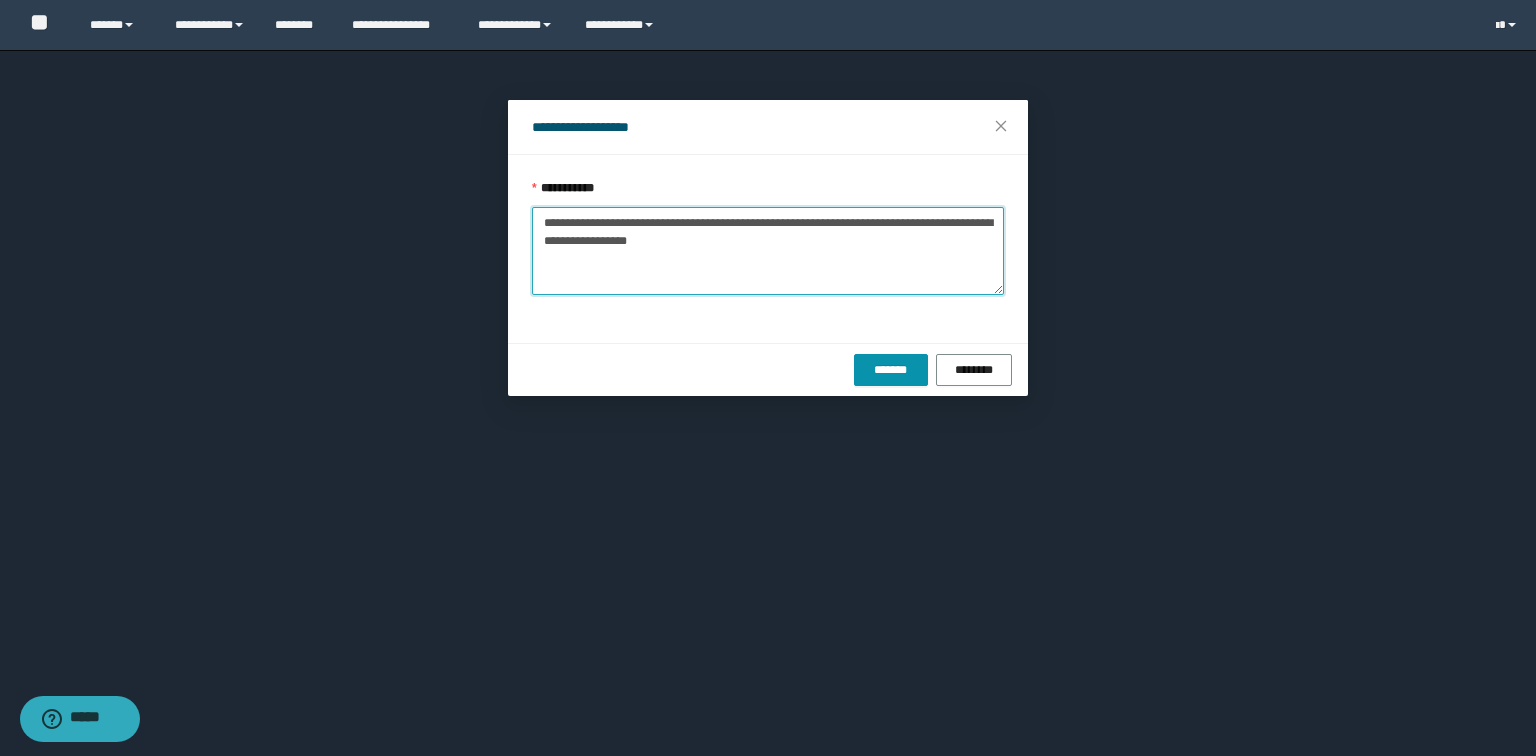 click on "**********" at bounding box center [768, 251] 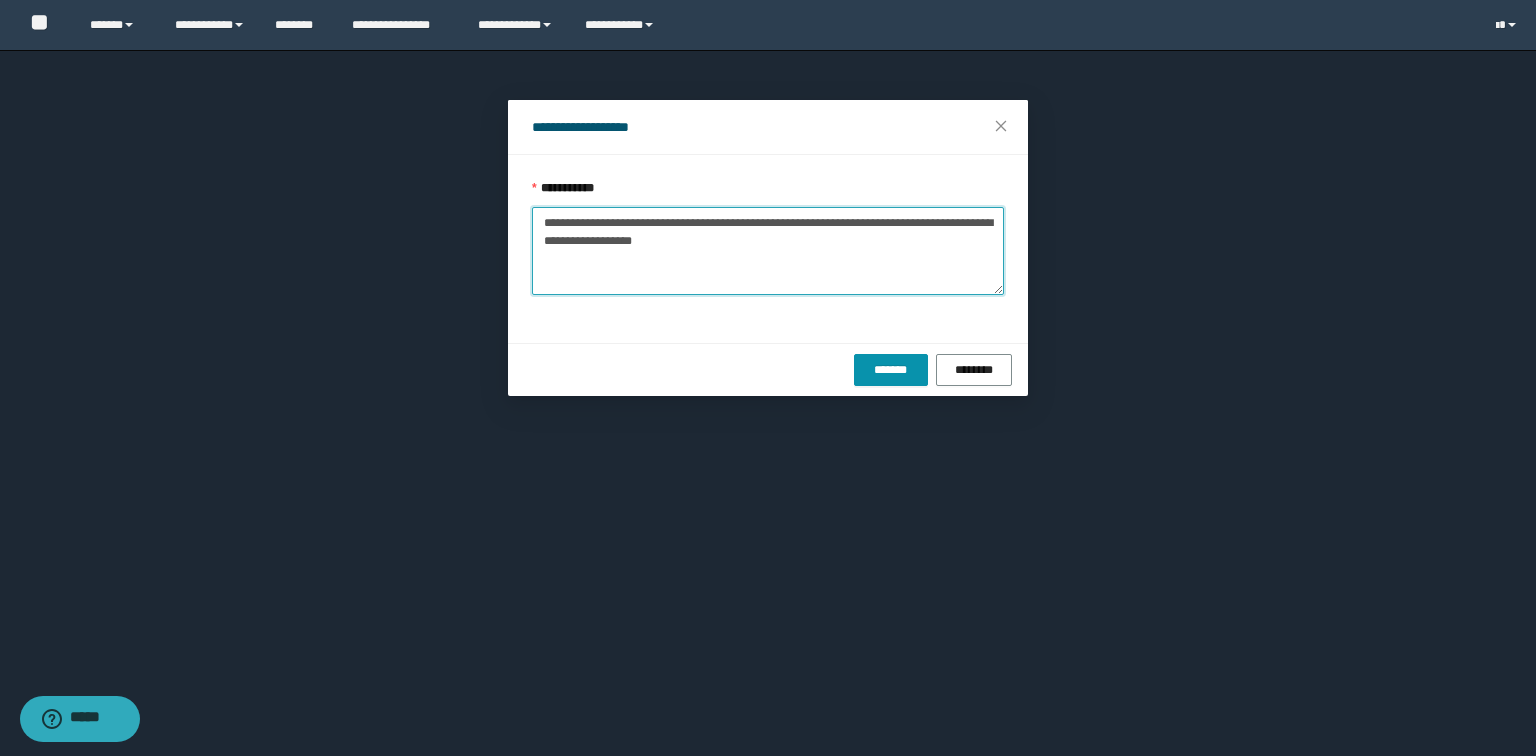 click on "**********" at bounding box center [768, 251] 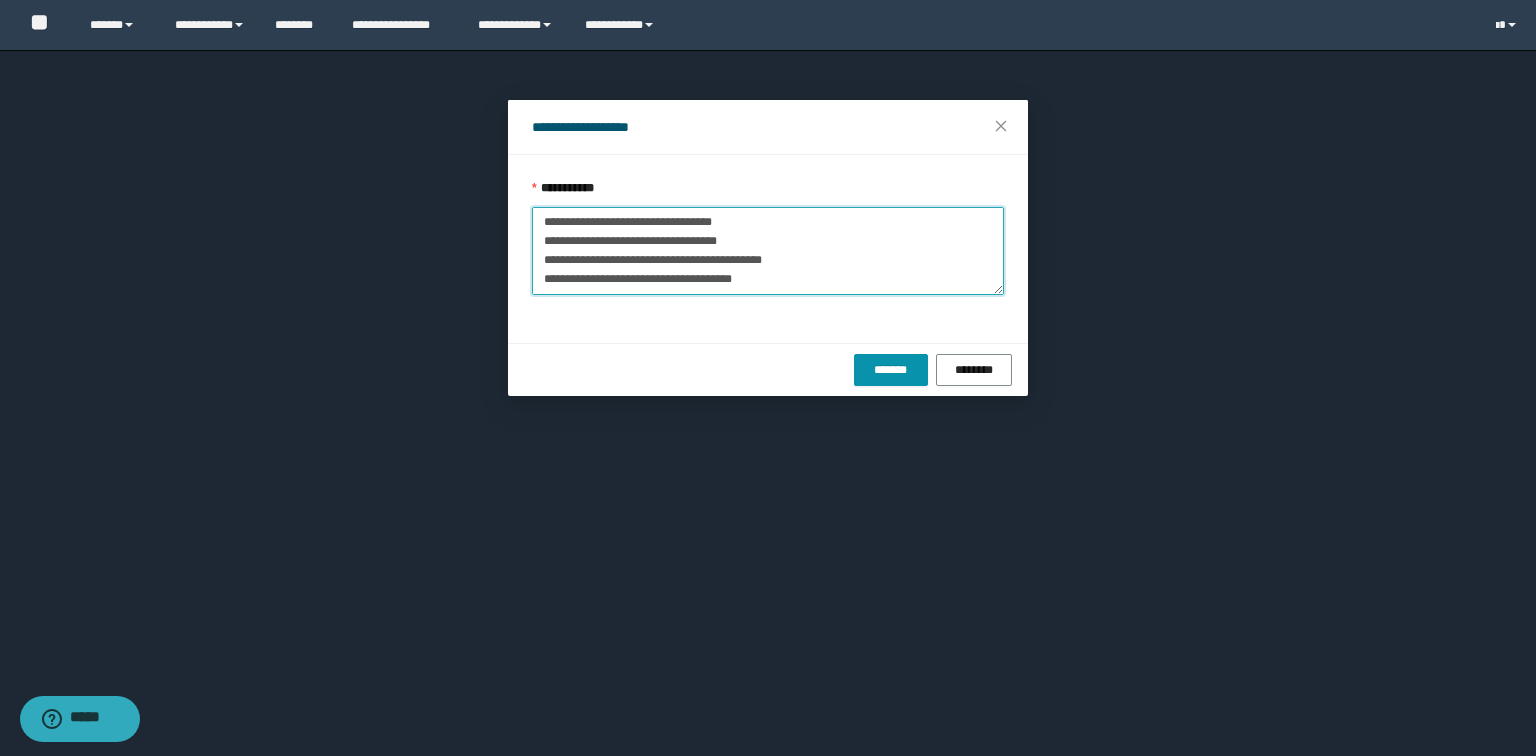 scroll, scrollTop: 0, scrollLeft: 0, axis: both 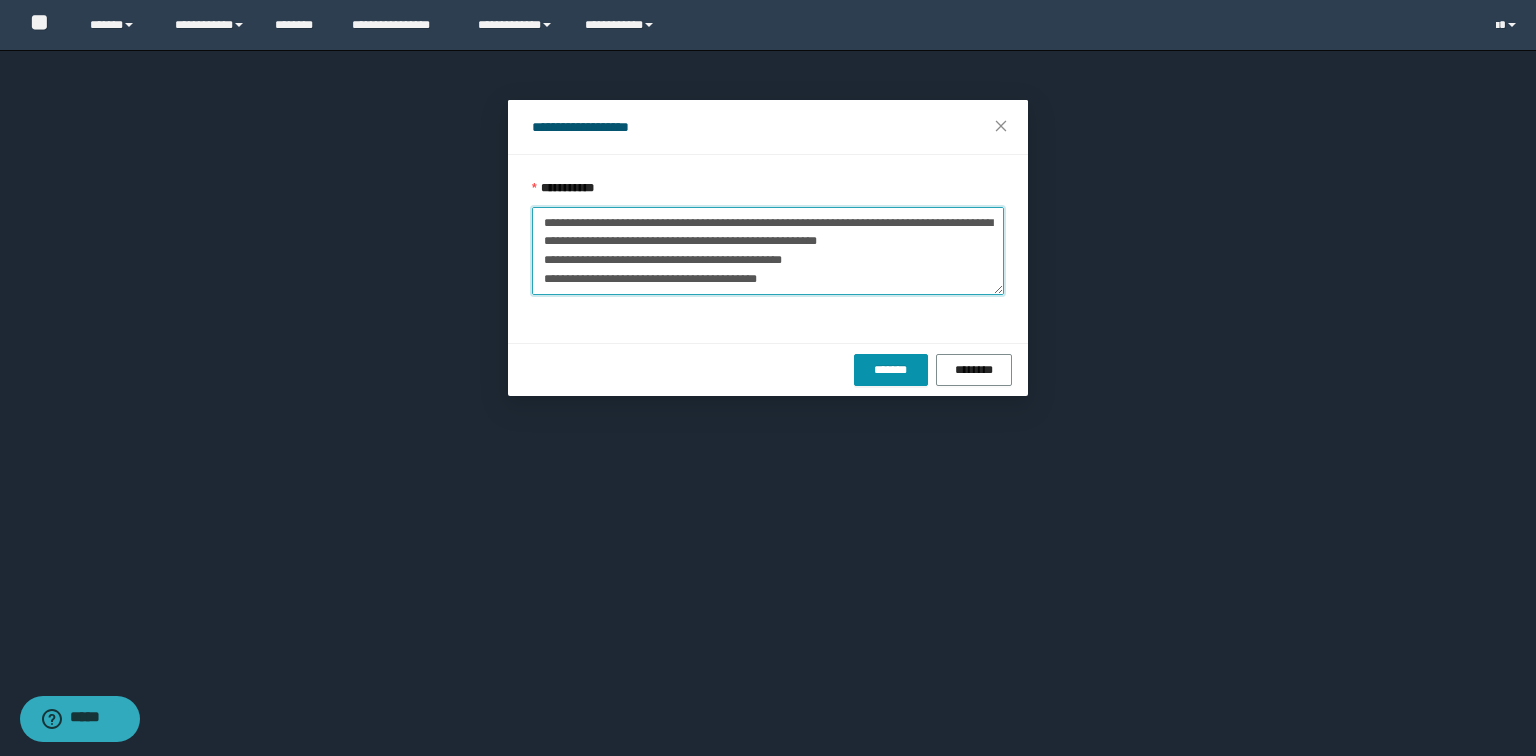 click on "**********" at bounding box center (768, 251) 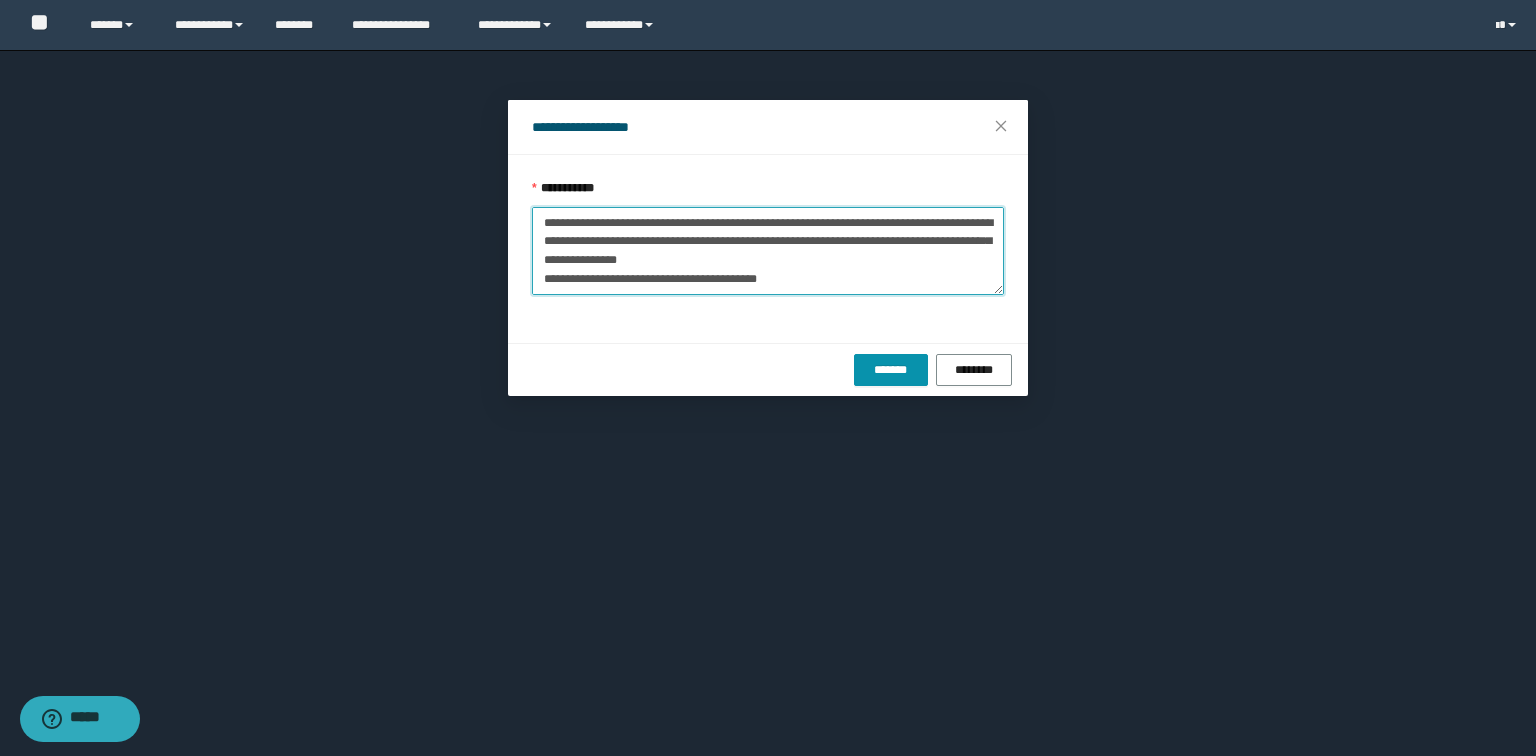 click on "**********" at bounding box center (768, 251) 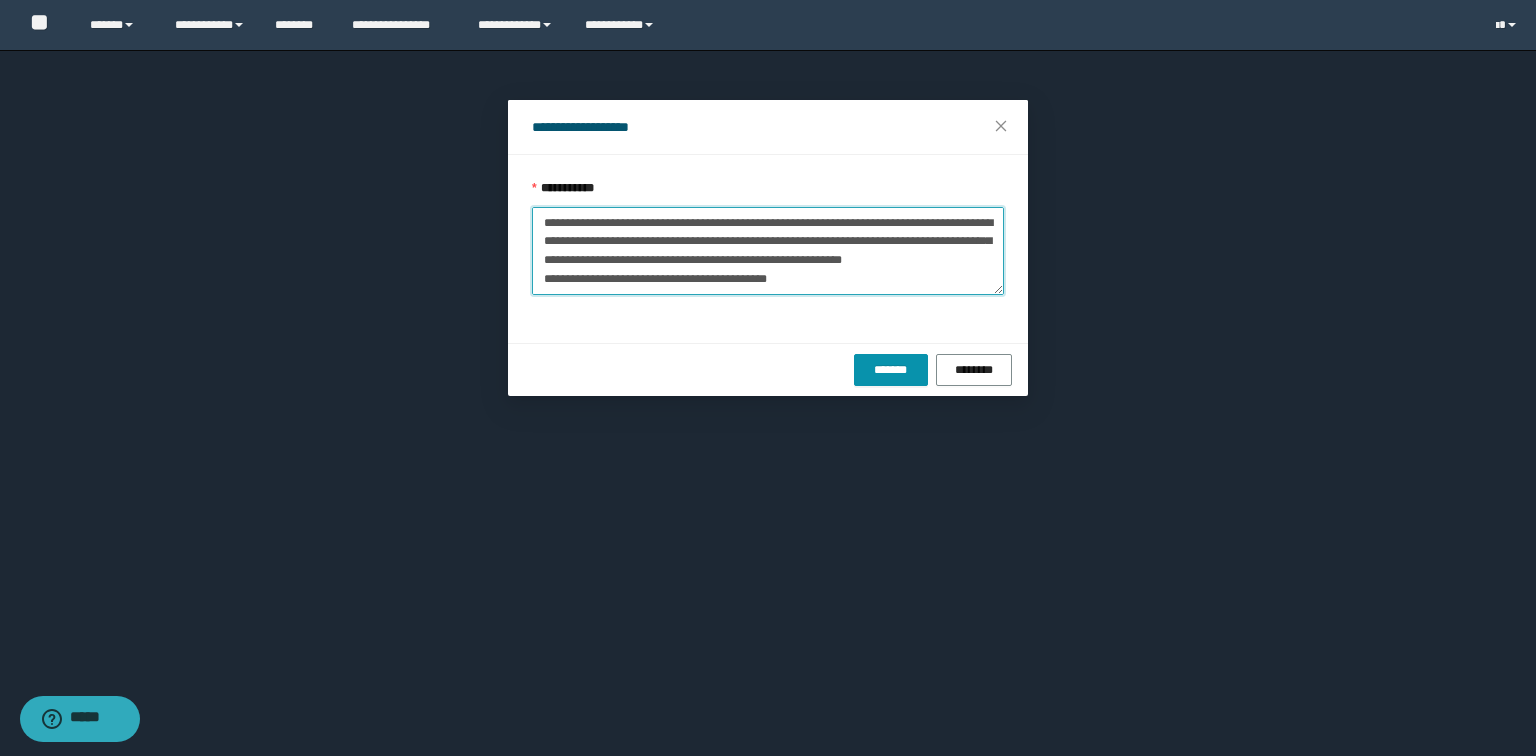 click on "**********" at bounding box center [768, 251] 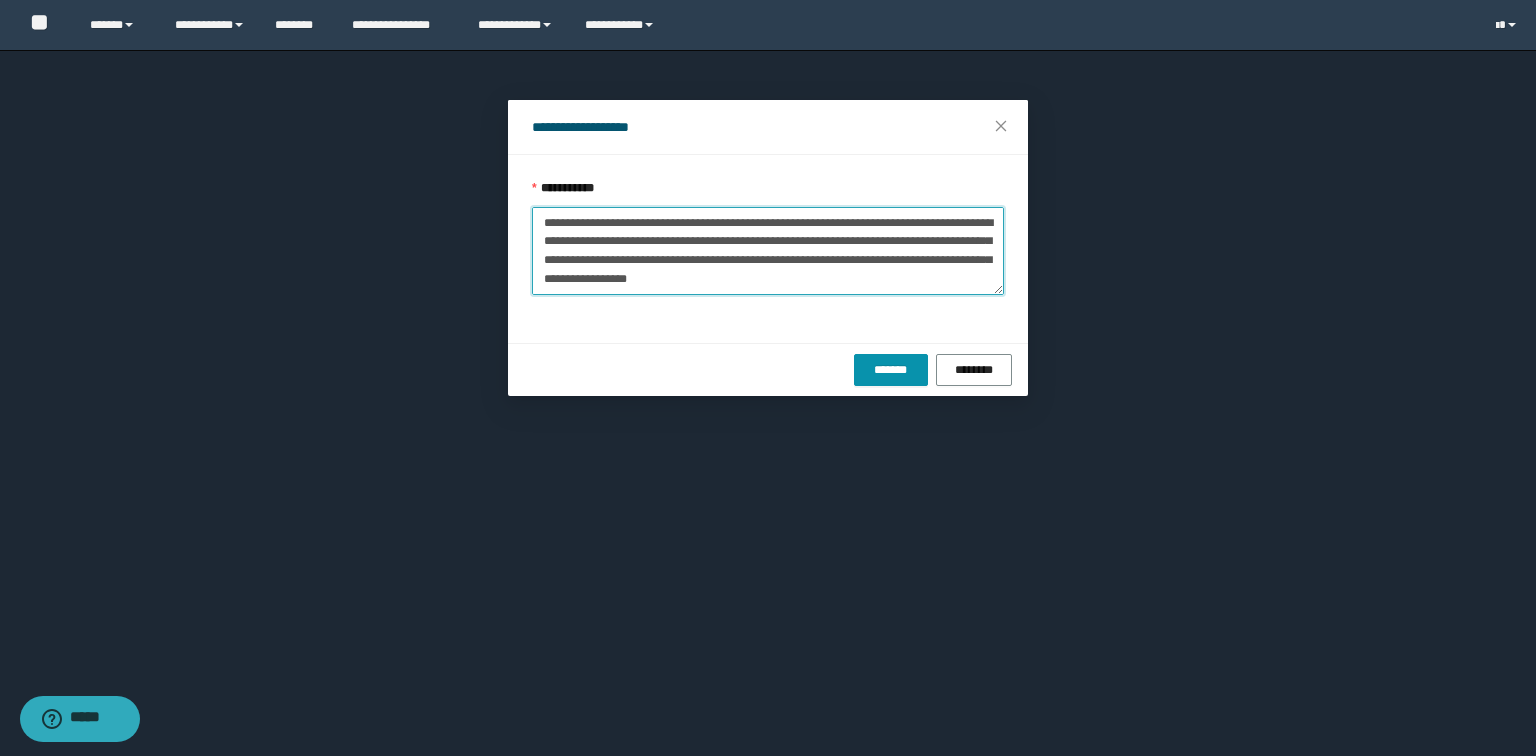 scroll, scrollTop: 32, scrollLeft: 0, axis: vertical 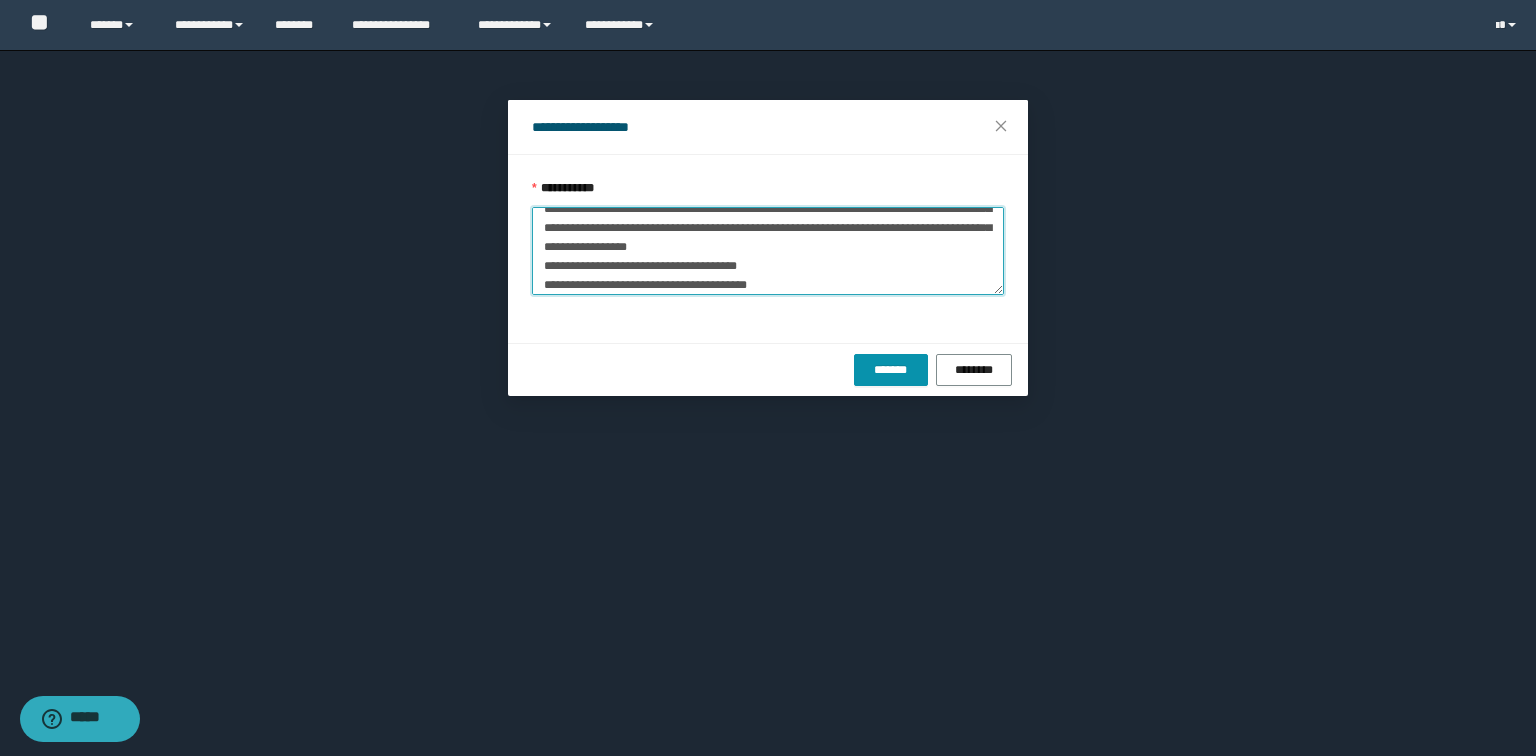 click on "**********" at bounding box center (768, 251) 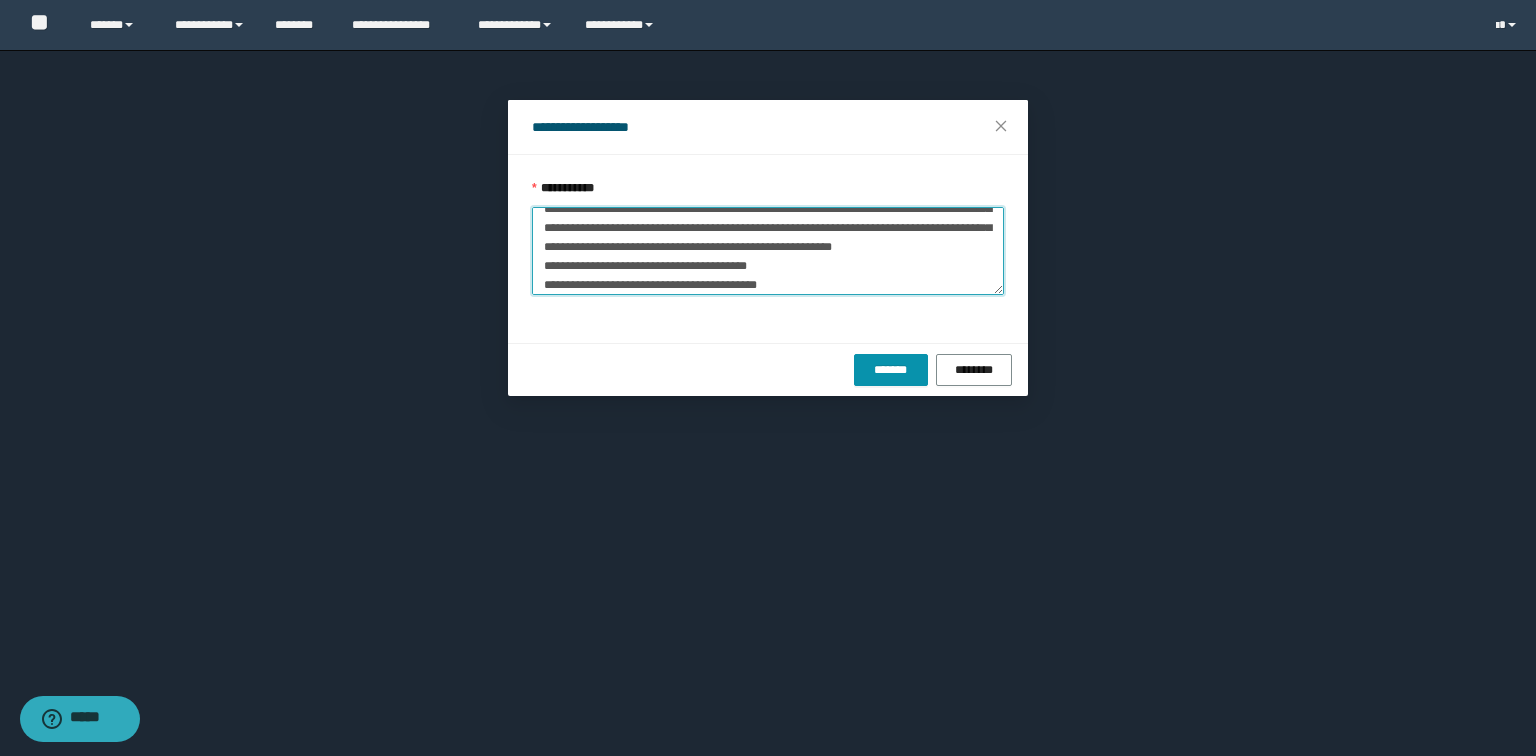 scroll, scrollTop: 12, scrollLeft: 0, axis: vertical 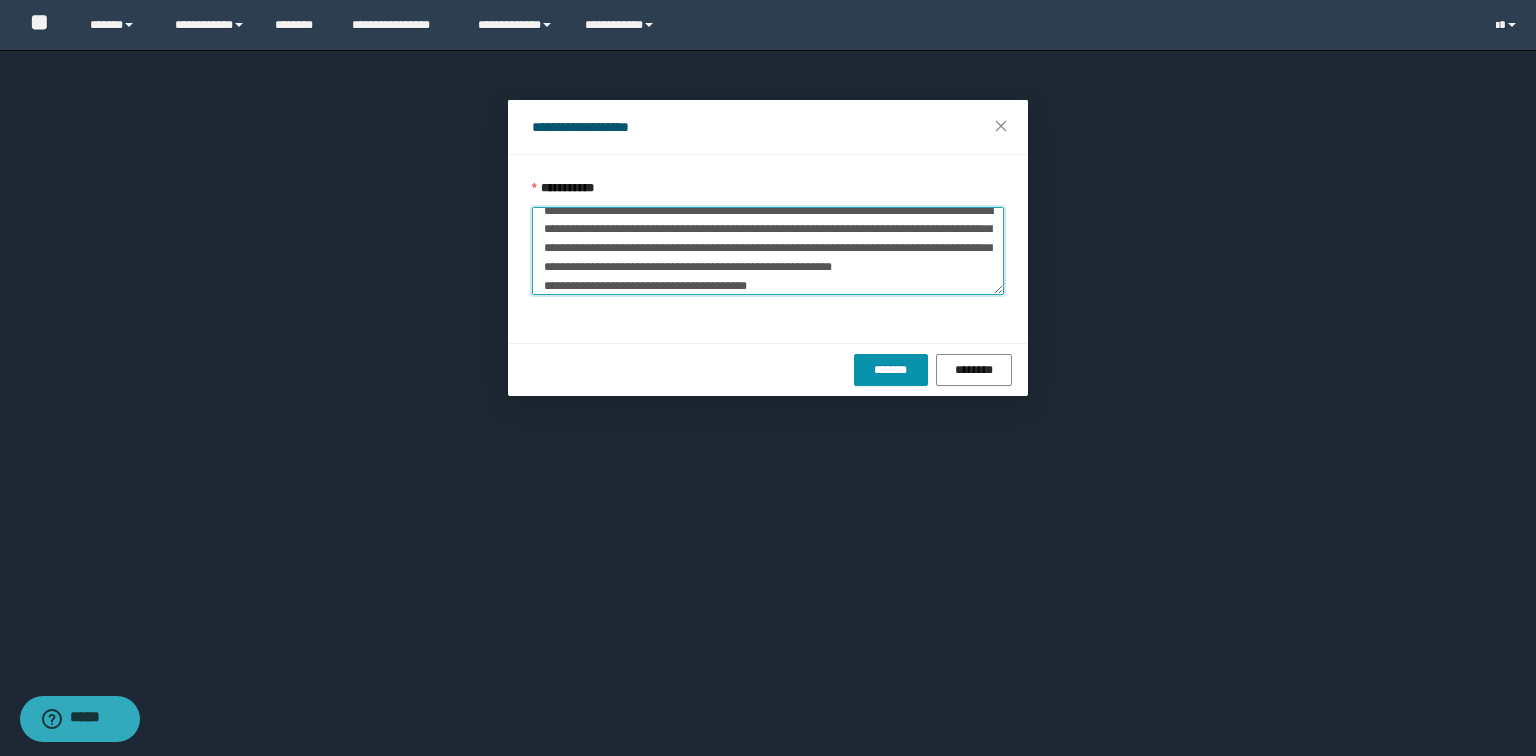 click on "**********" at bounding box center (768, 251) 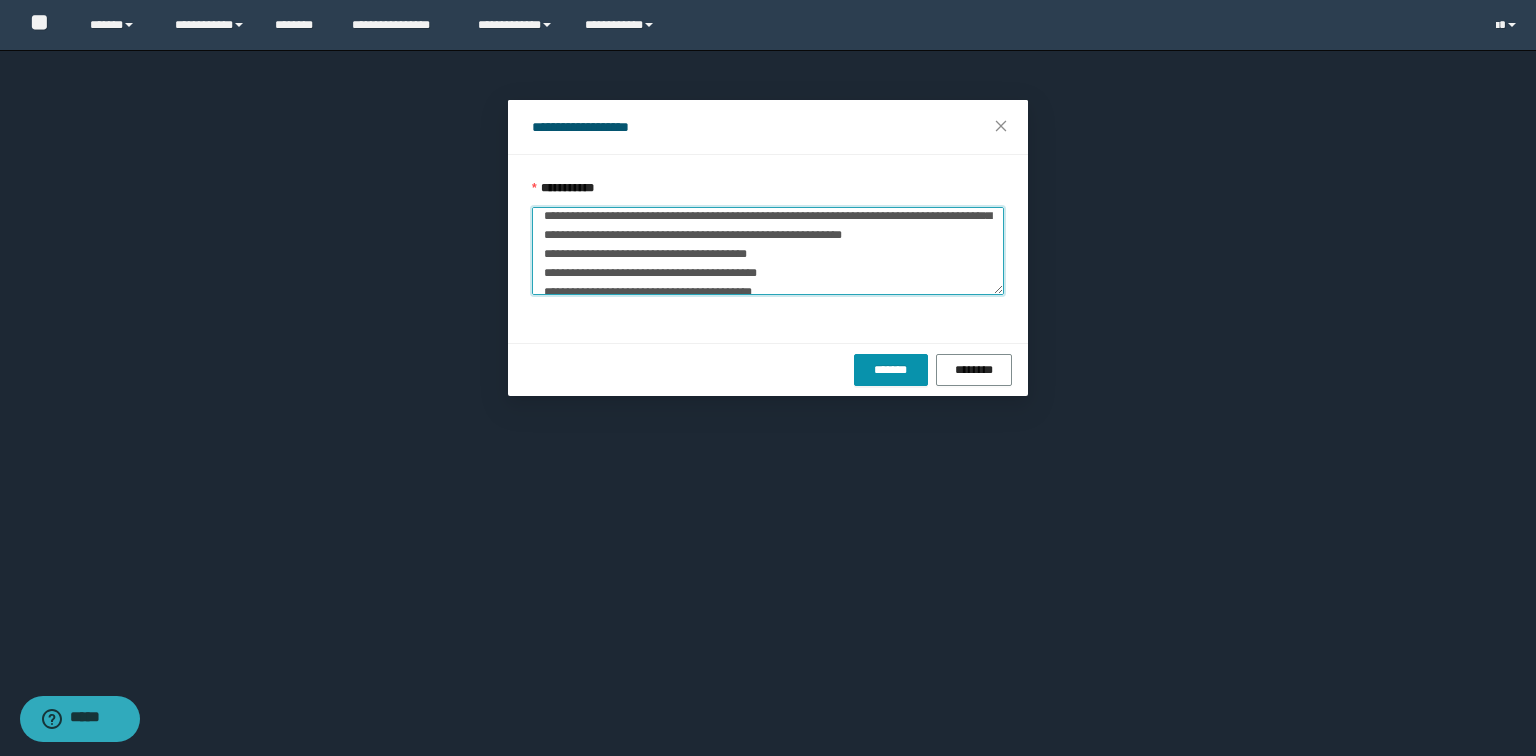 scroll, scrollTop: 76, scrollLeft: 0, axis: vertical 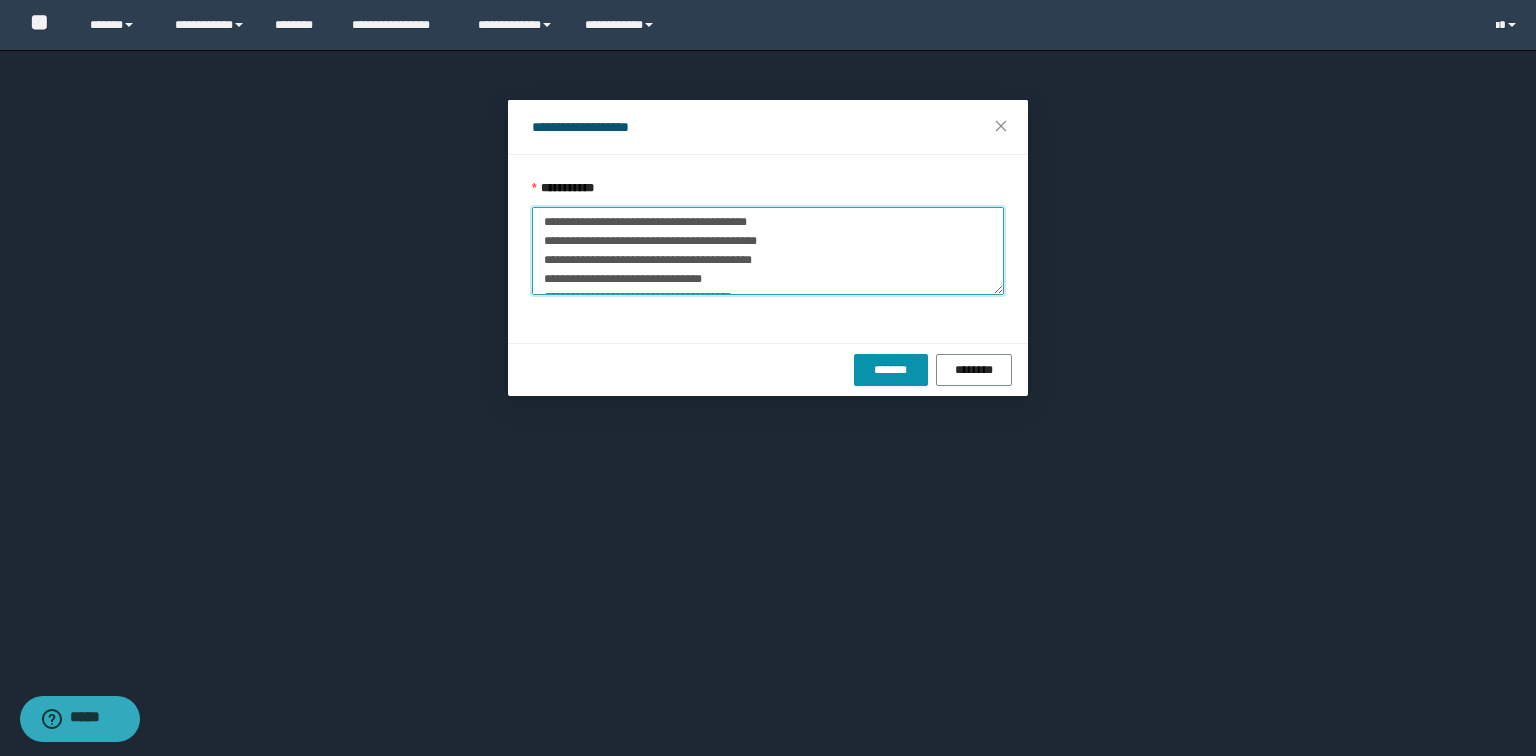 click on "**********" at bounding box center [768, 251] 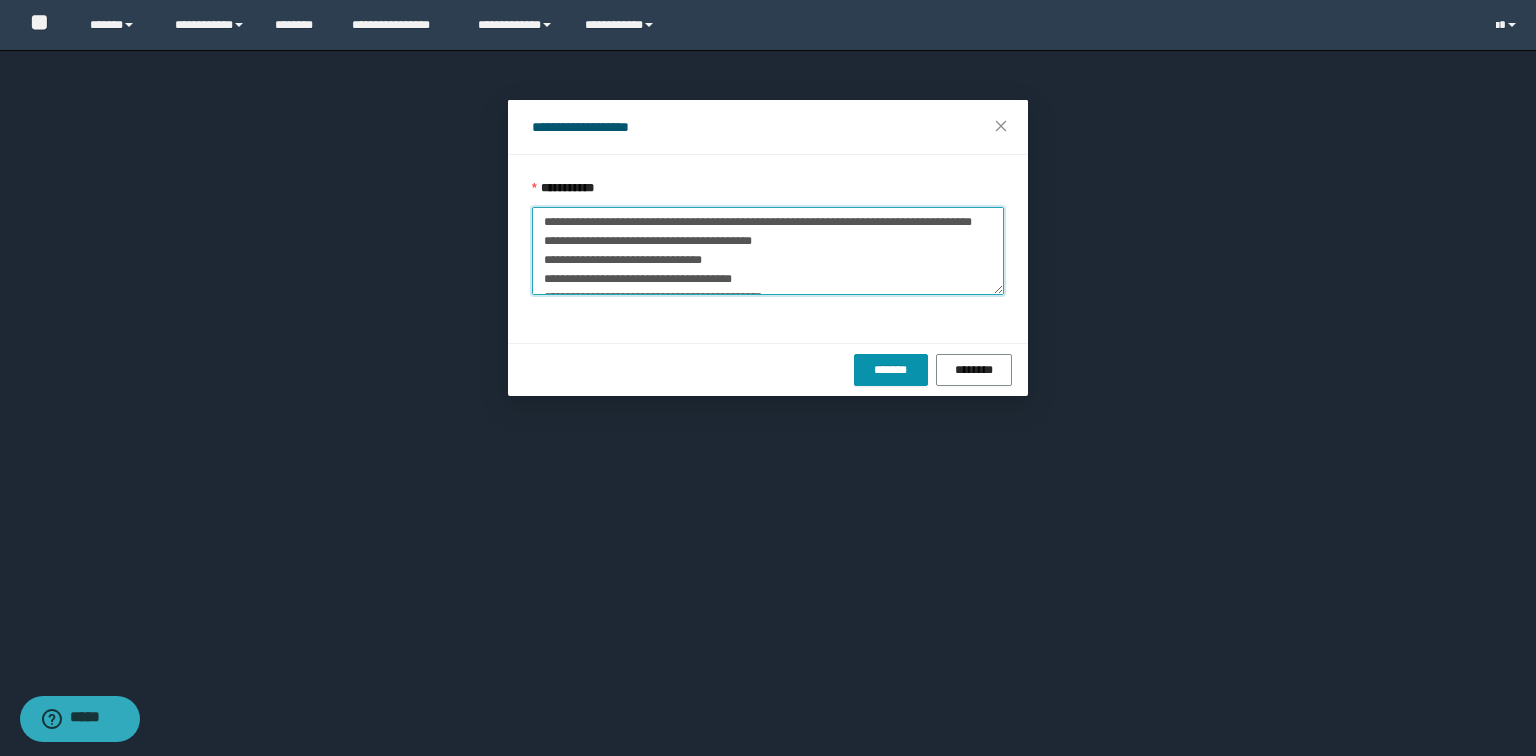 click on "**********" at bounding box center [768, 251] 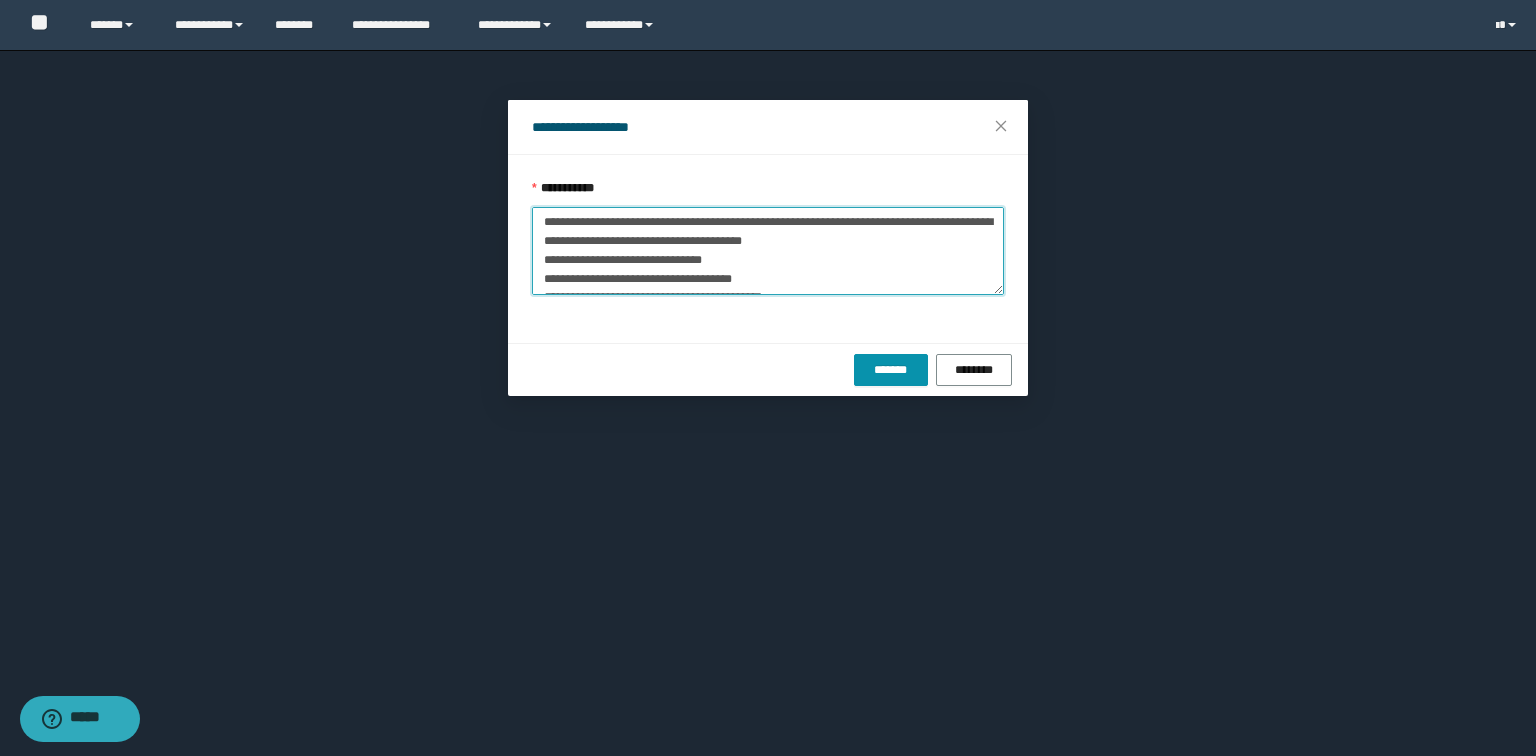 click on "**********" at bounding box center [768, 251] 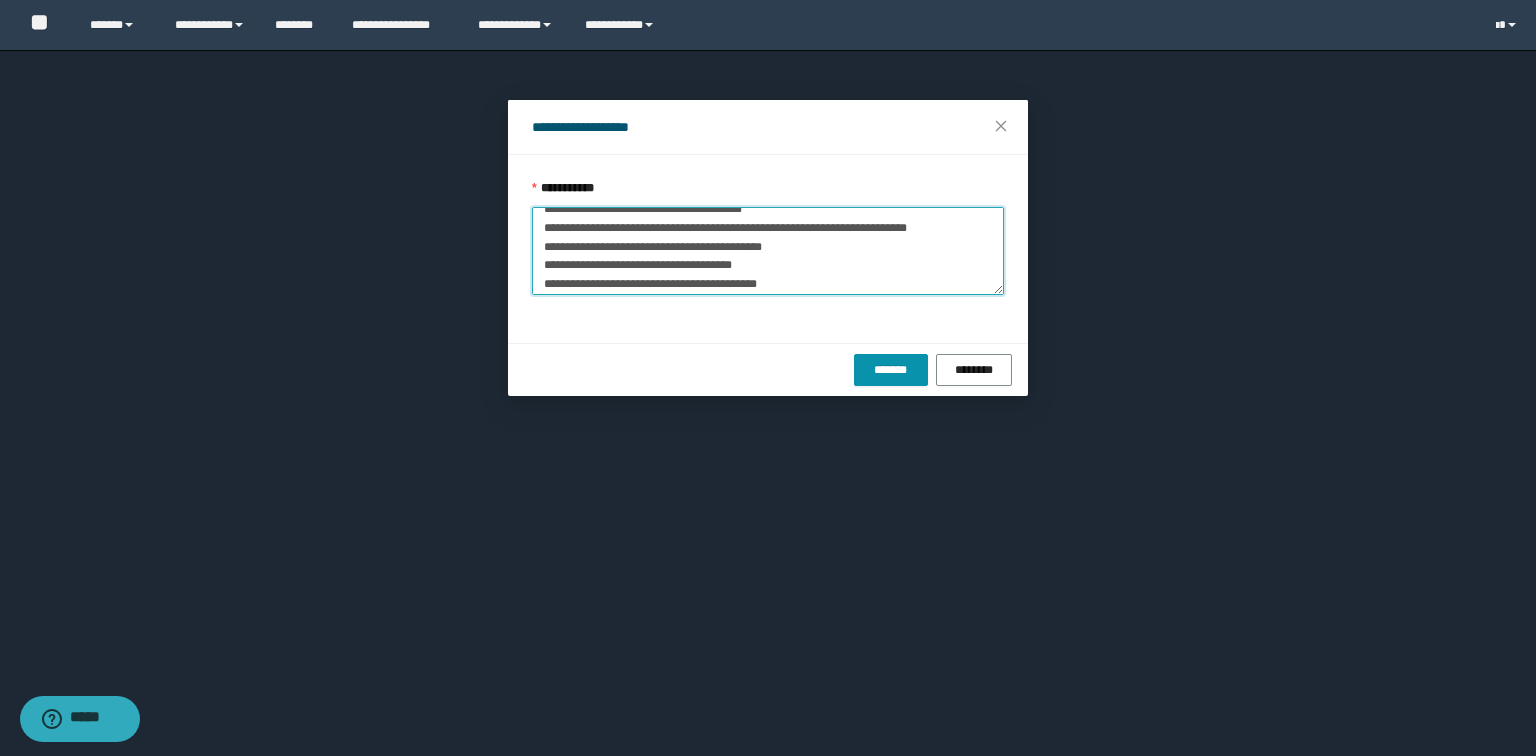 scroll, scrollTop: 140, scrollLeft: 0, axis: vertical 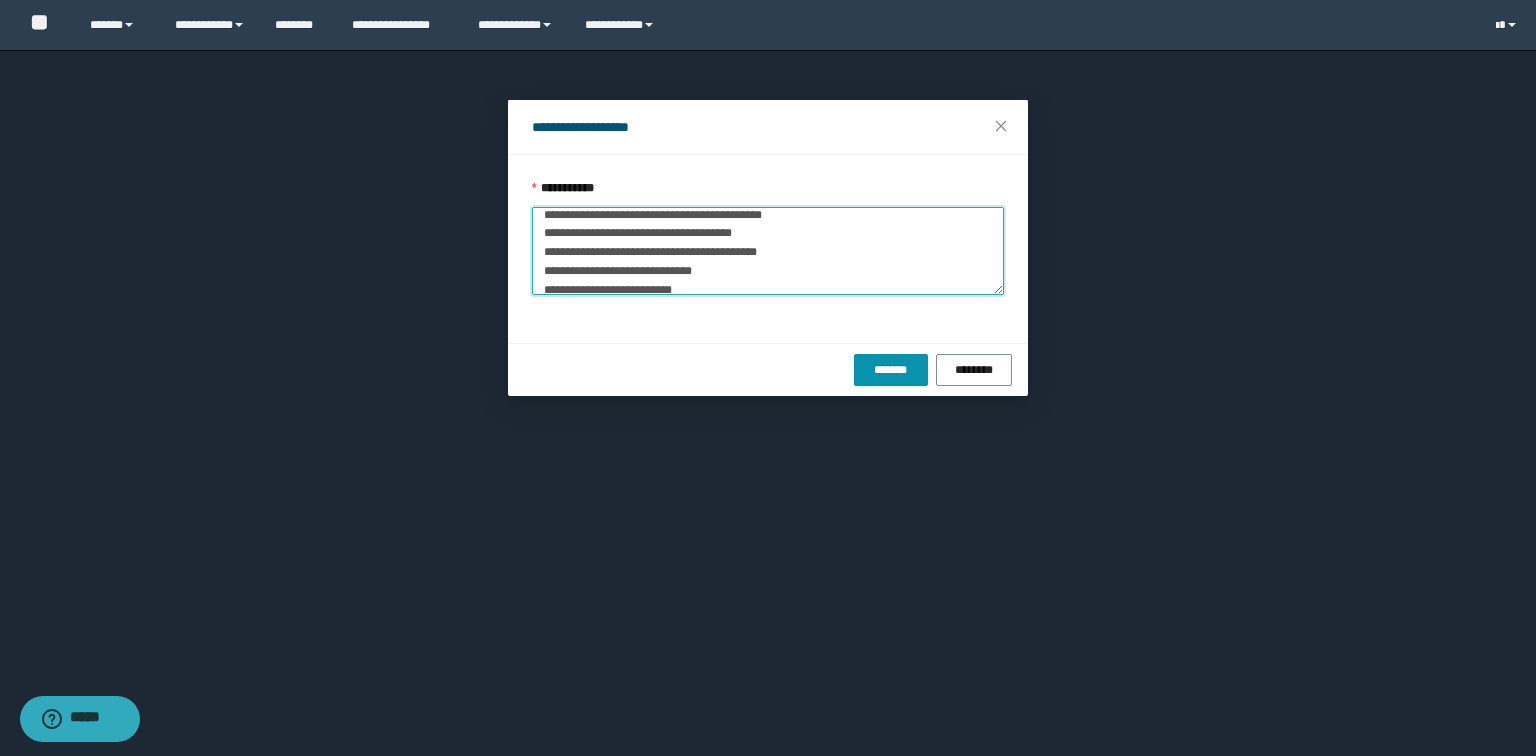 click on "**********" at bounding box center [768, 251] 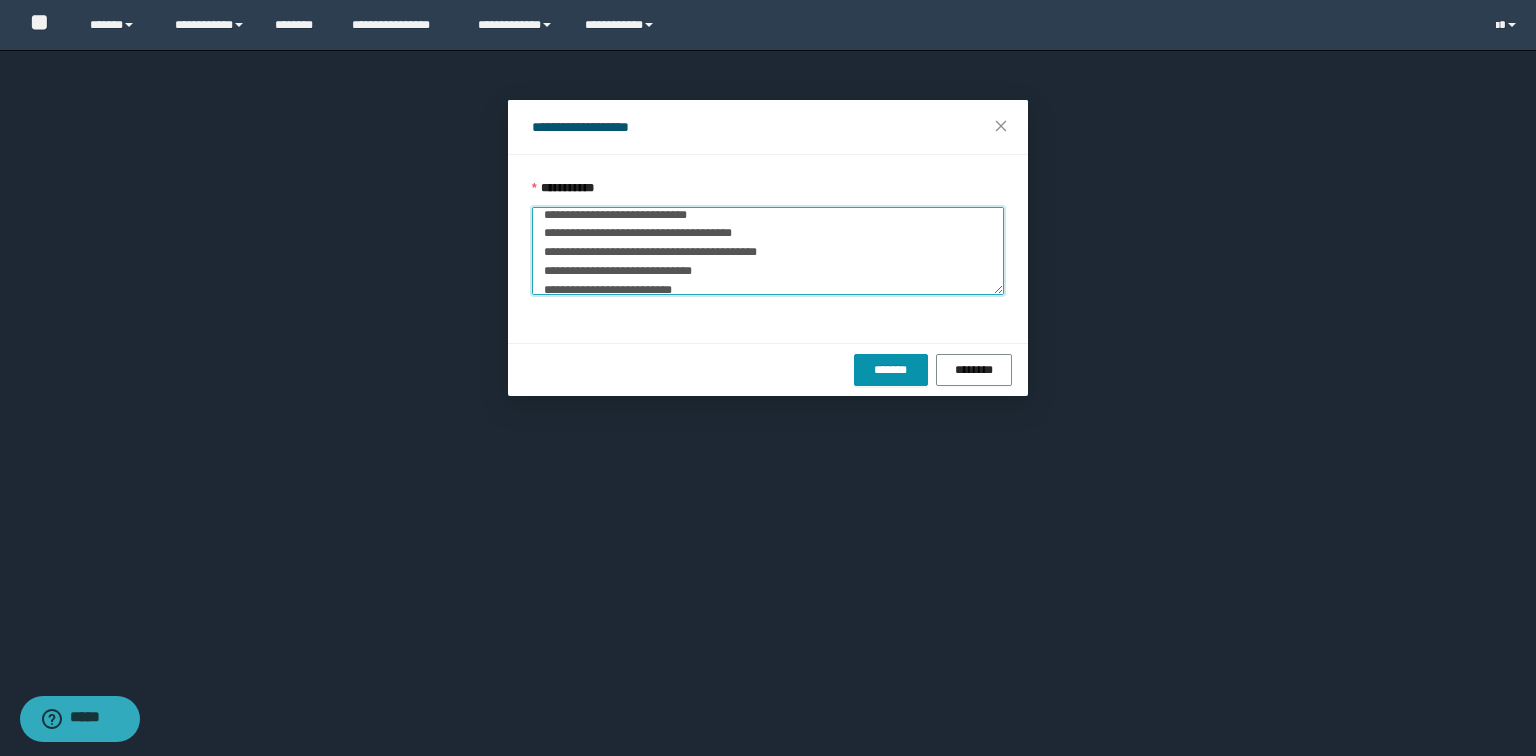 scroll, scrollTop: 122, scrollLeft: 0, axis: vertical 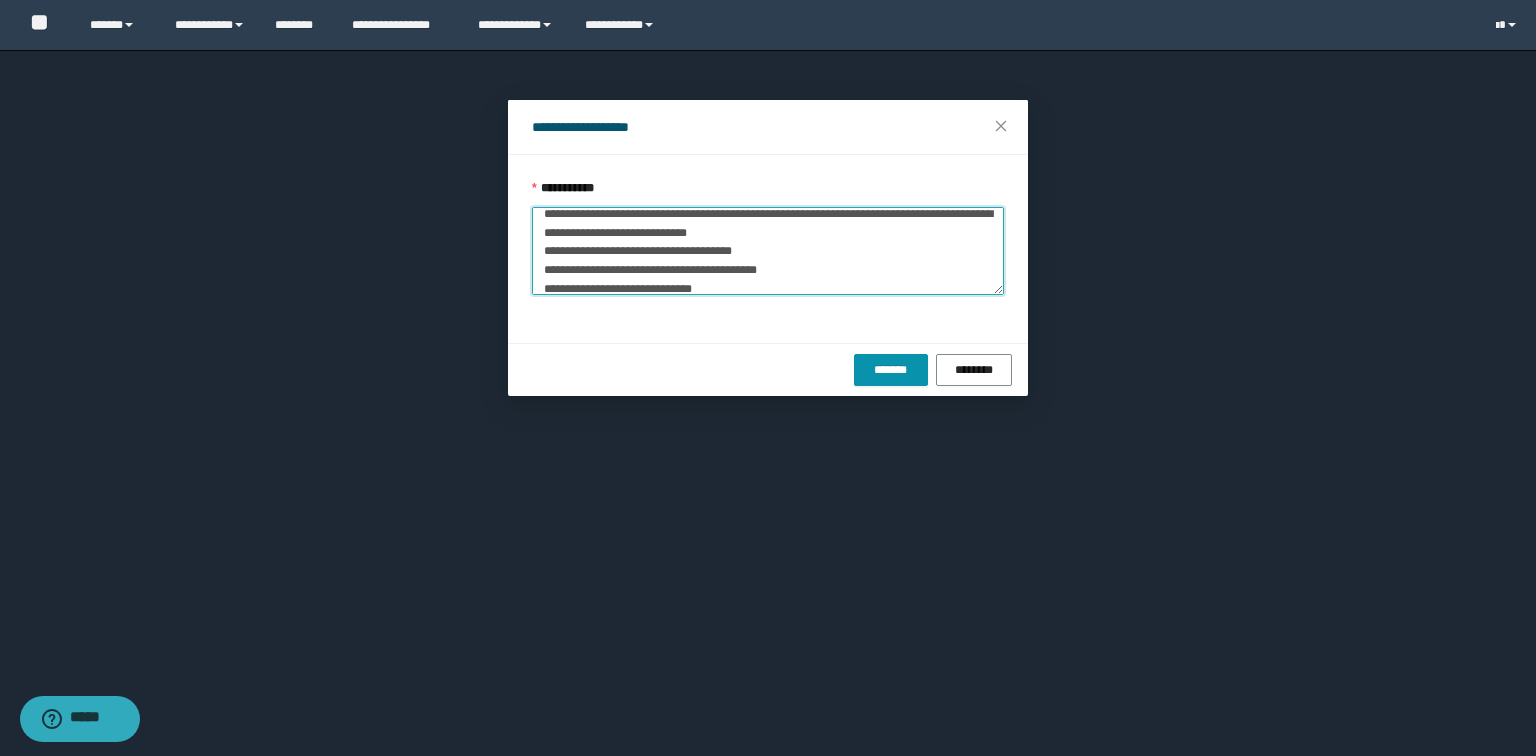 click on "**********" at bounding box center (768, 251) 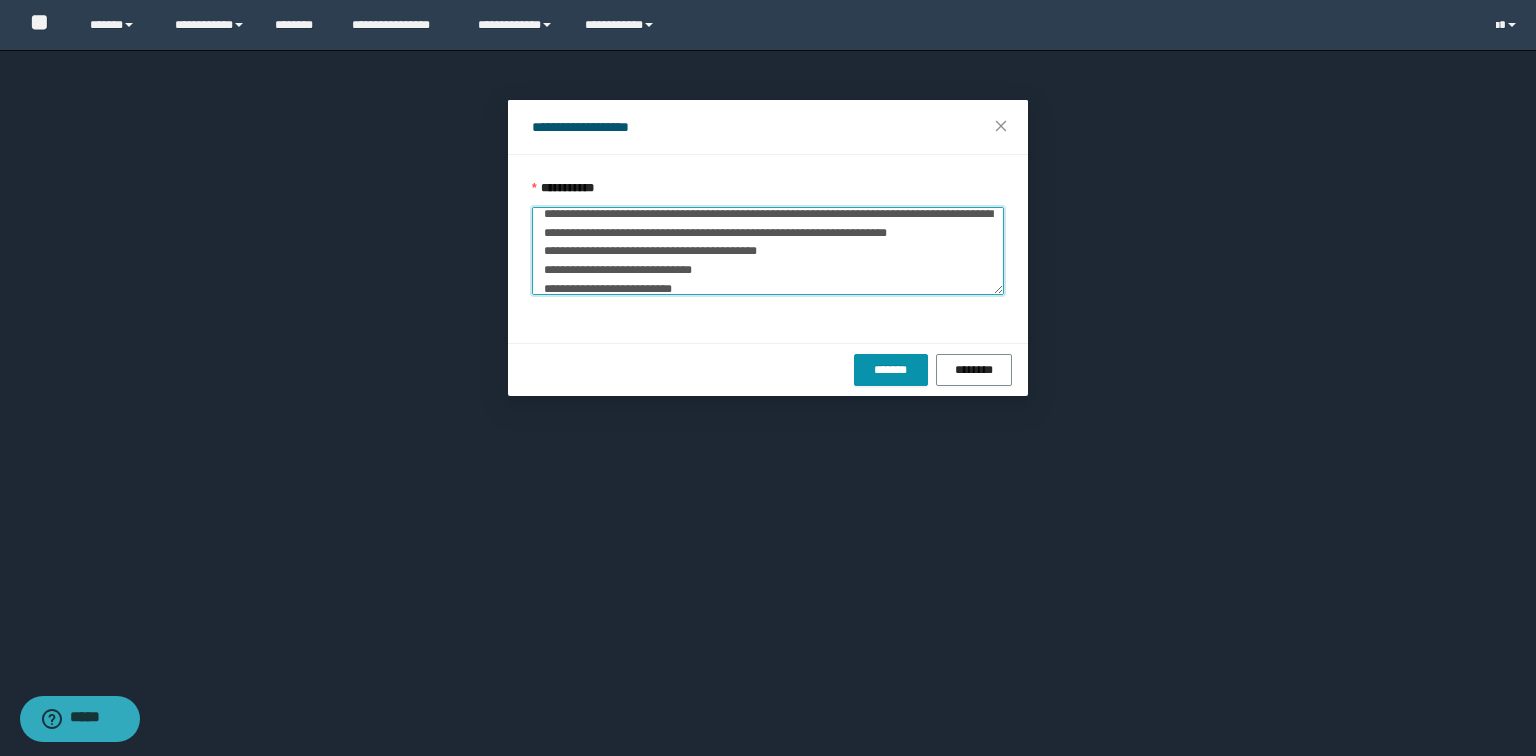 click on "**********" at bounding box center [768, 251] 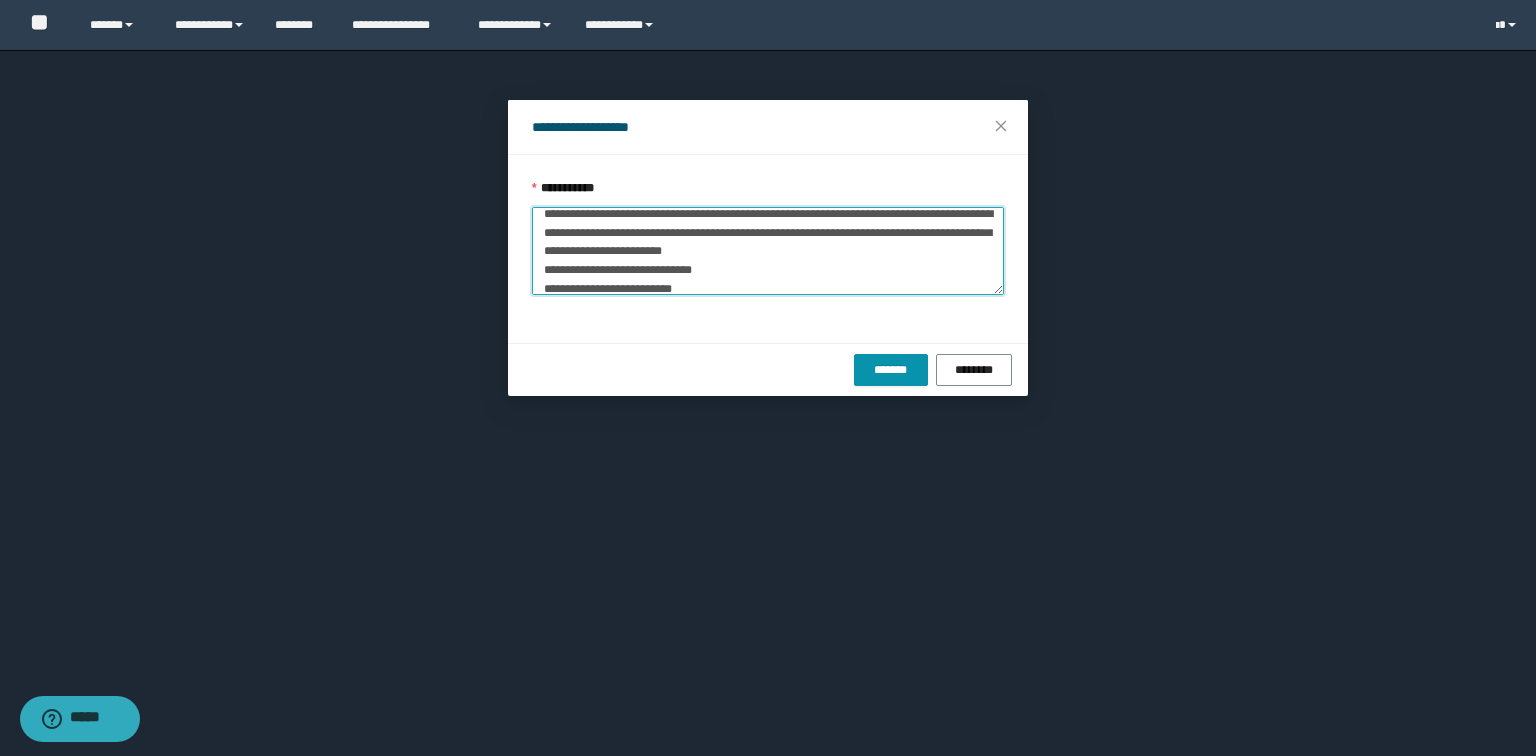 click on "**********" at bounding box center (768, 251) 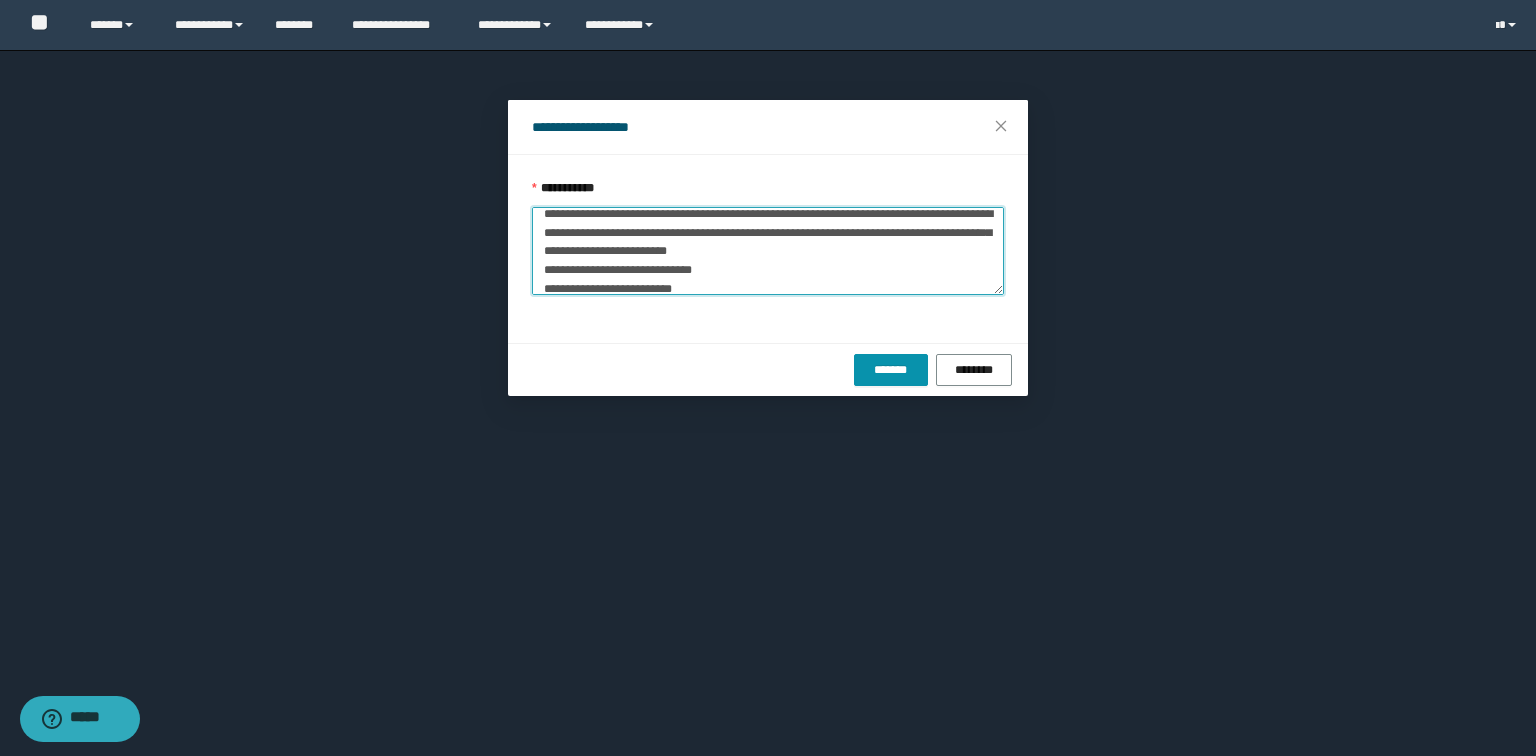 scroll, scrollTop: 124, scrollLeft: 0, axis: vertical 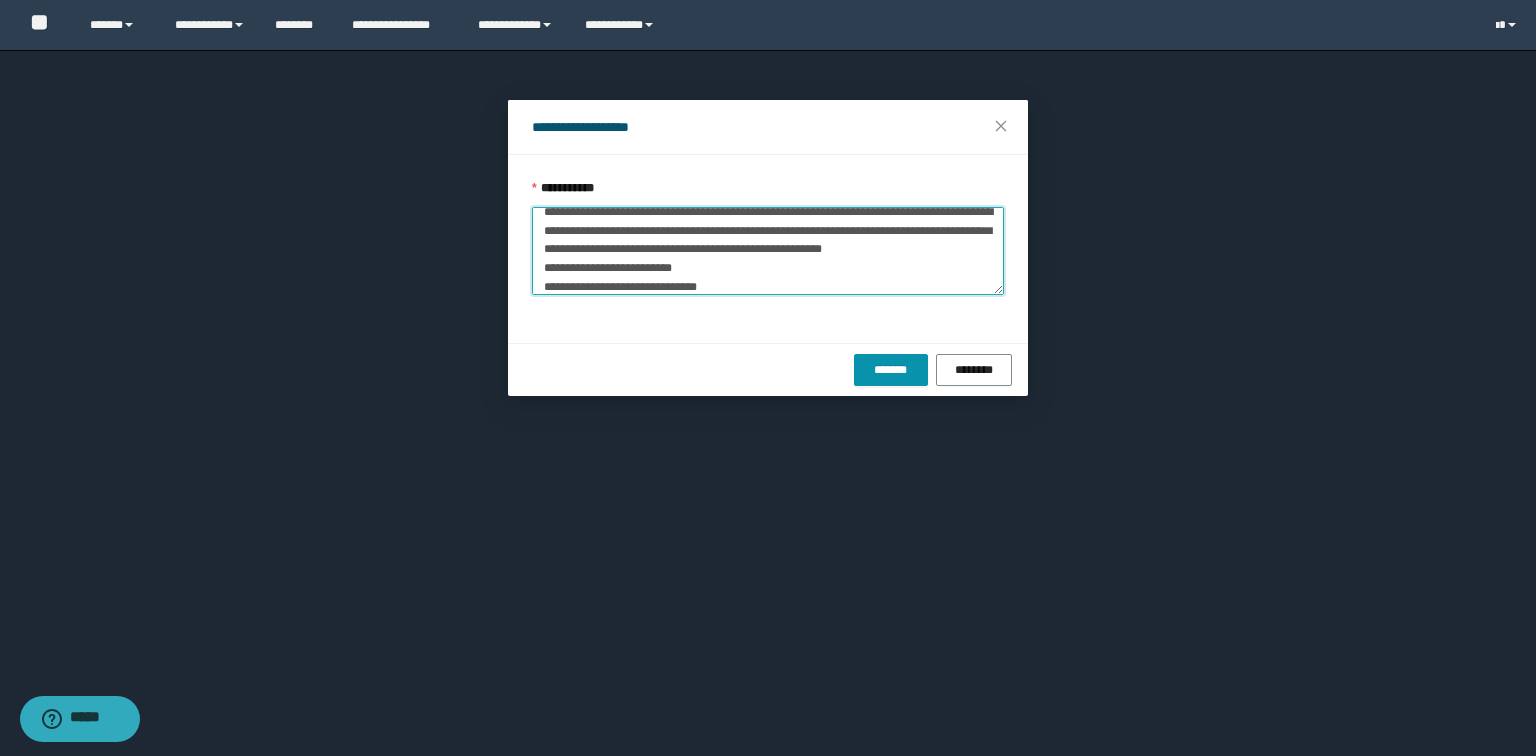 click on "**********" at bounding box center (768, 251) 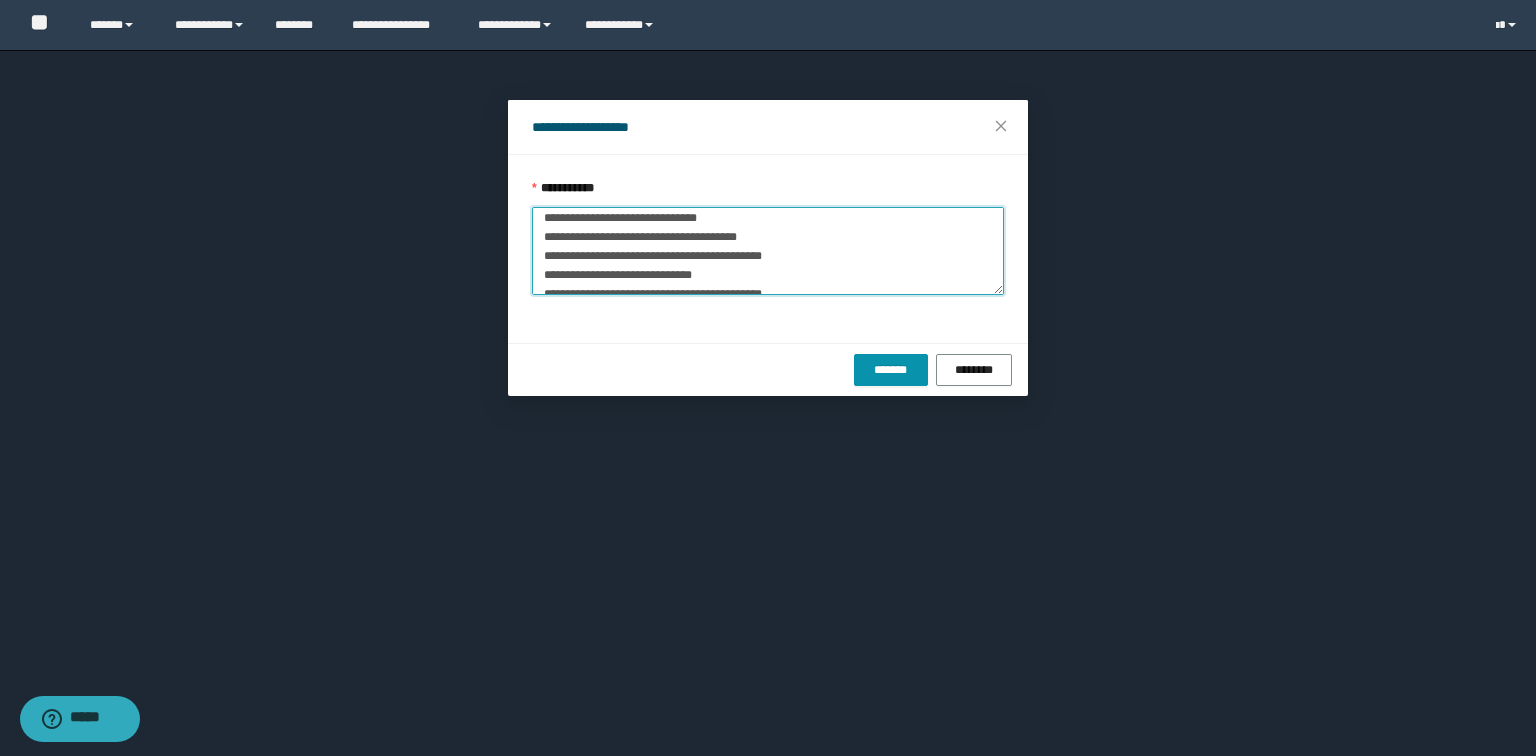 scroll, scrollTop: 188, scrollLeft: 0, axis: vertical 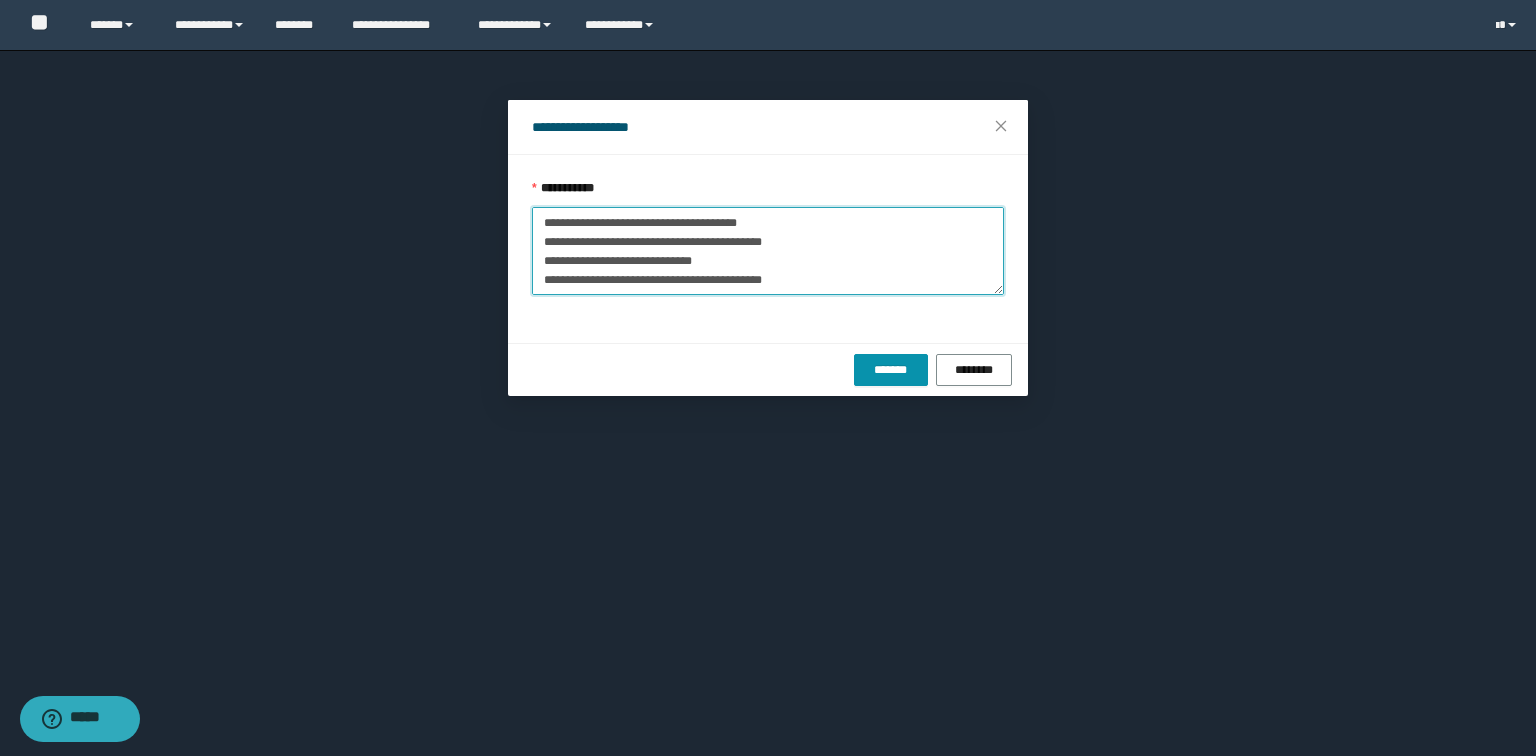 click on "**********" at bounding box center (768, 251) 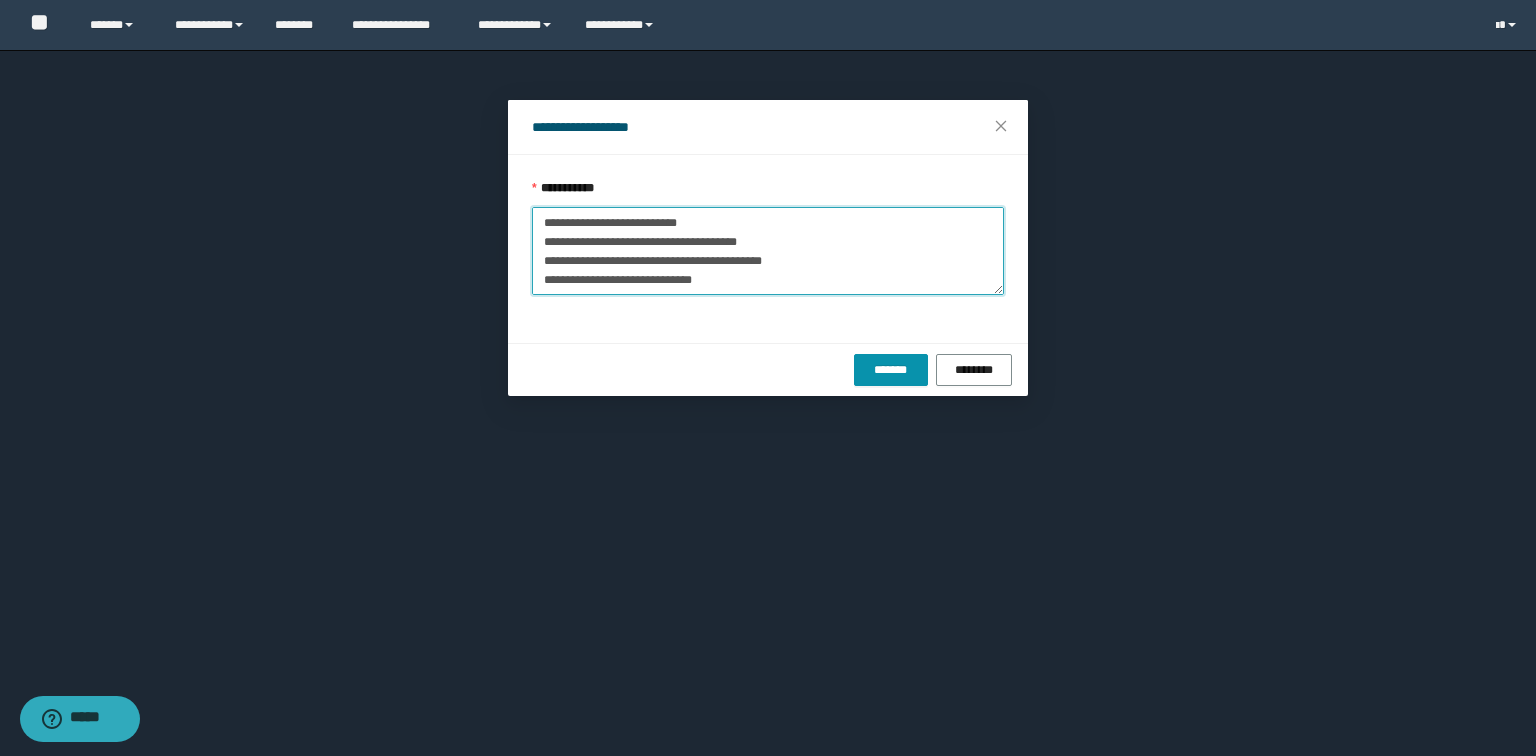 click on "**********" at bounding box center [768, 251] 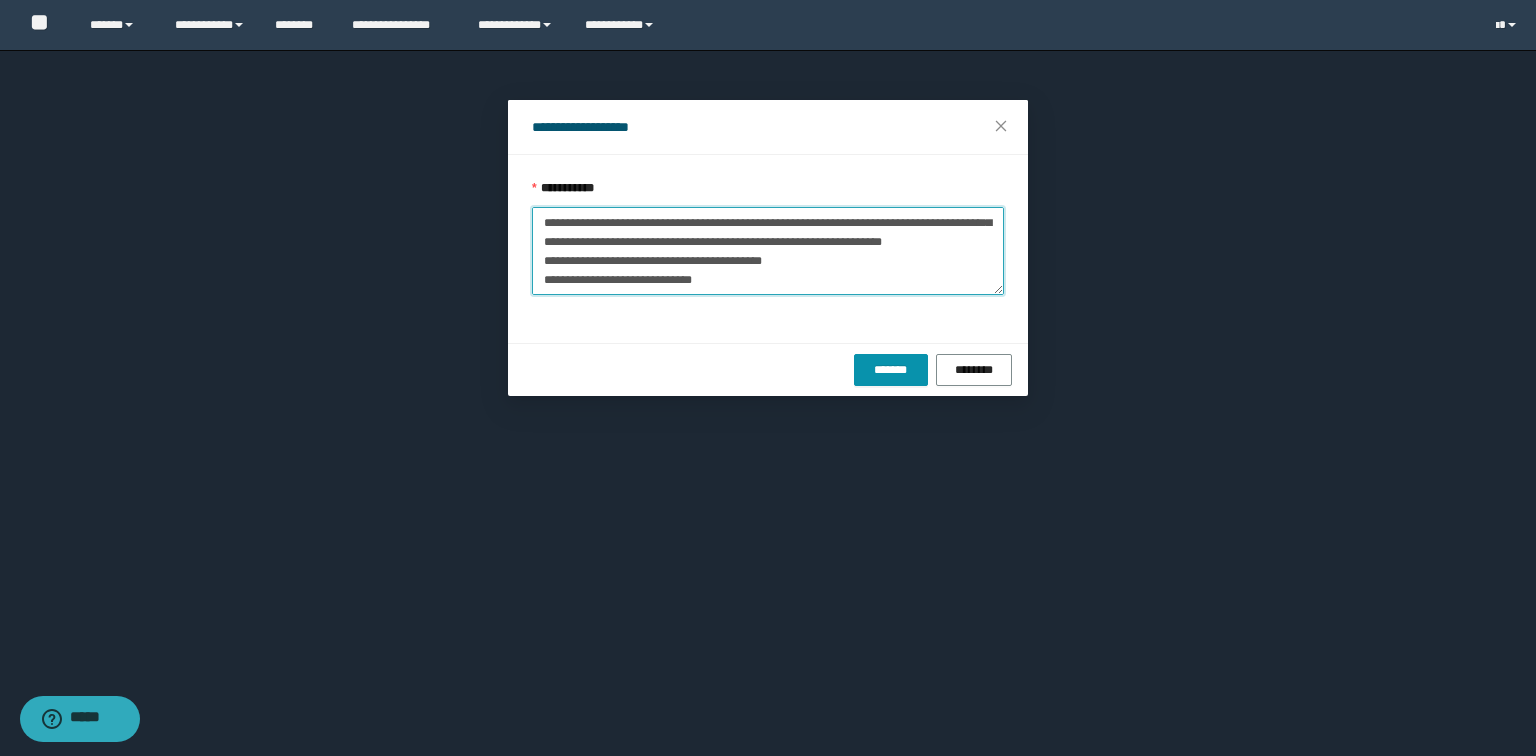 scroll, scrollTop: 182, scrollLeft: 0, axis: vertical 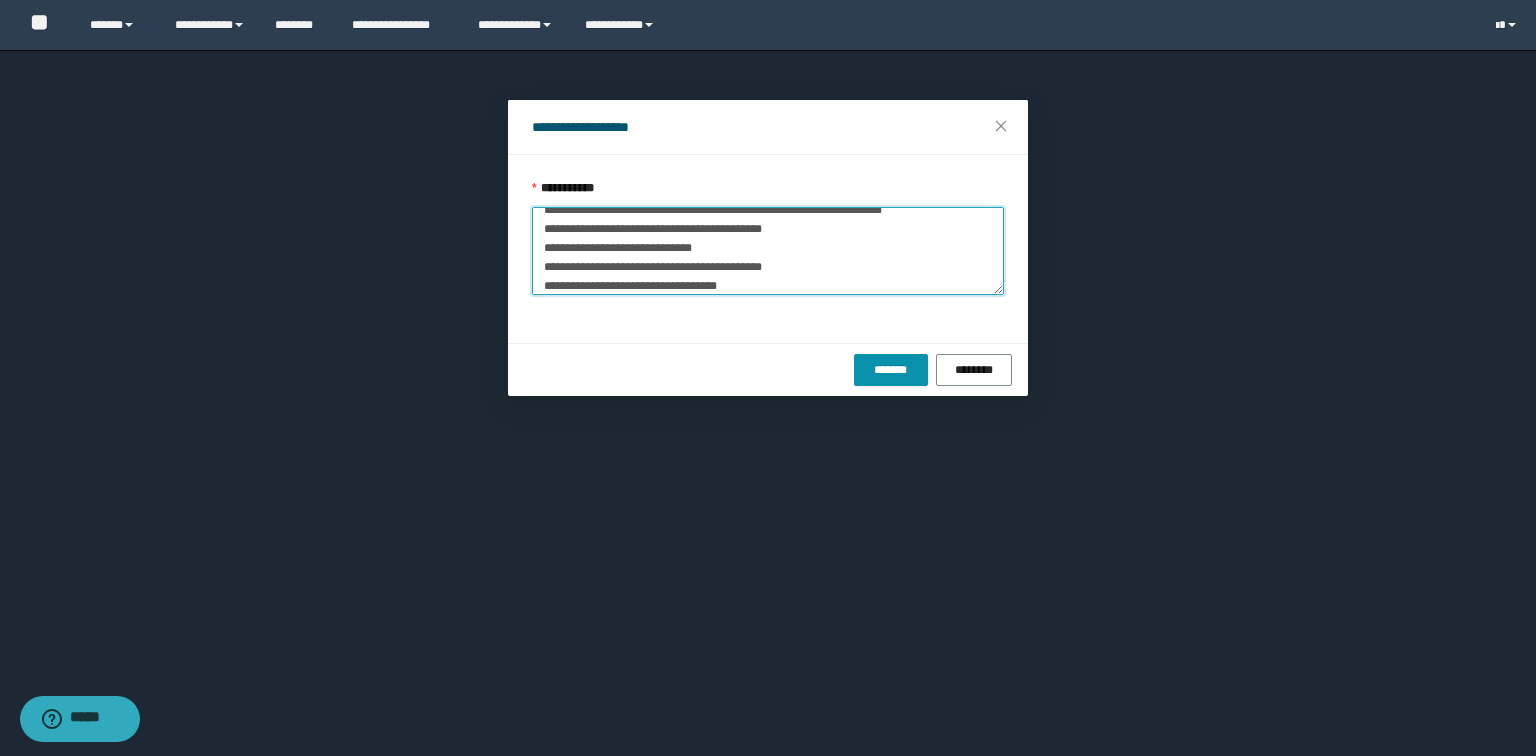 click on "**********" at bounding box center (768, 251) 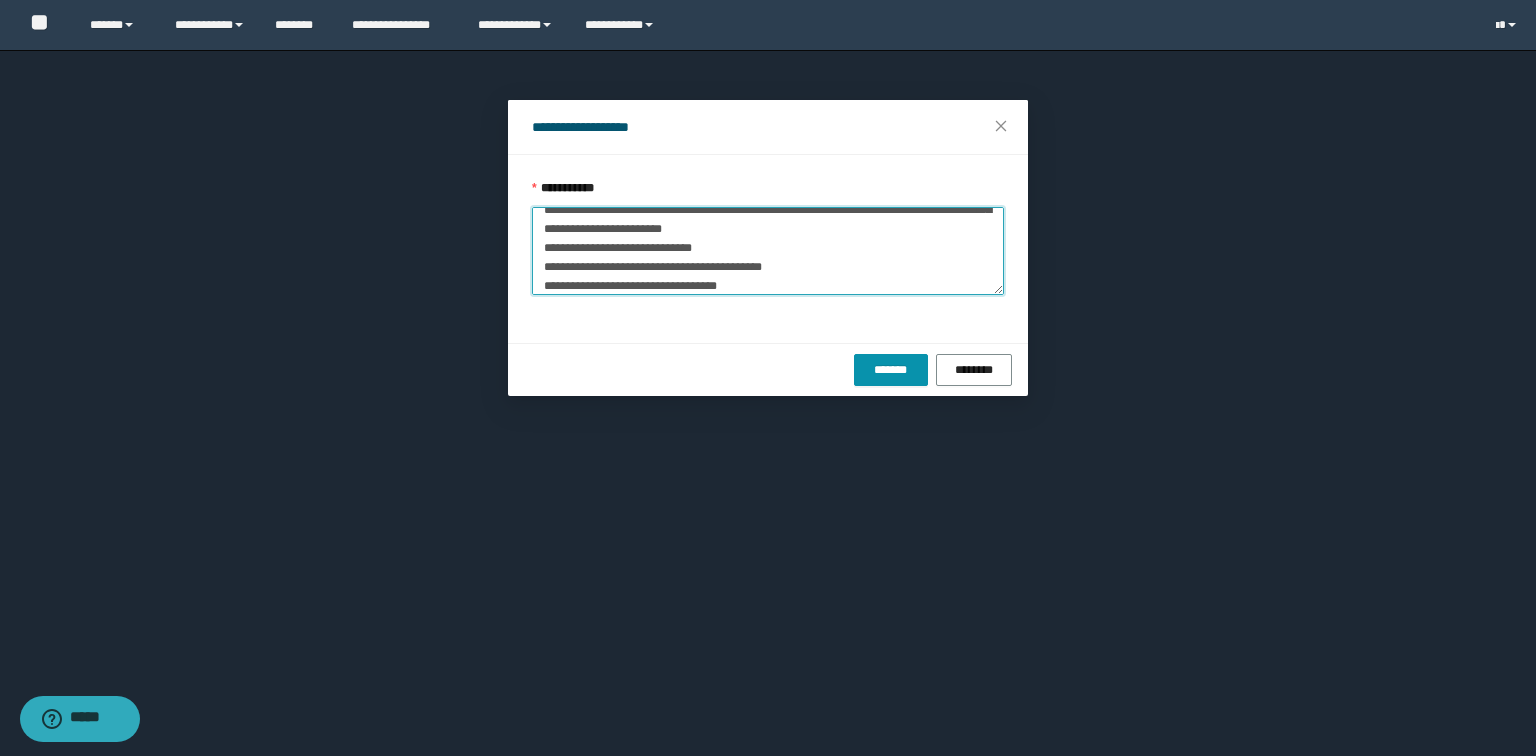 scroll, scrollTop: 164, scrollLeft: 0, axis: vertical 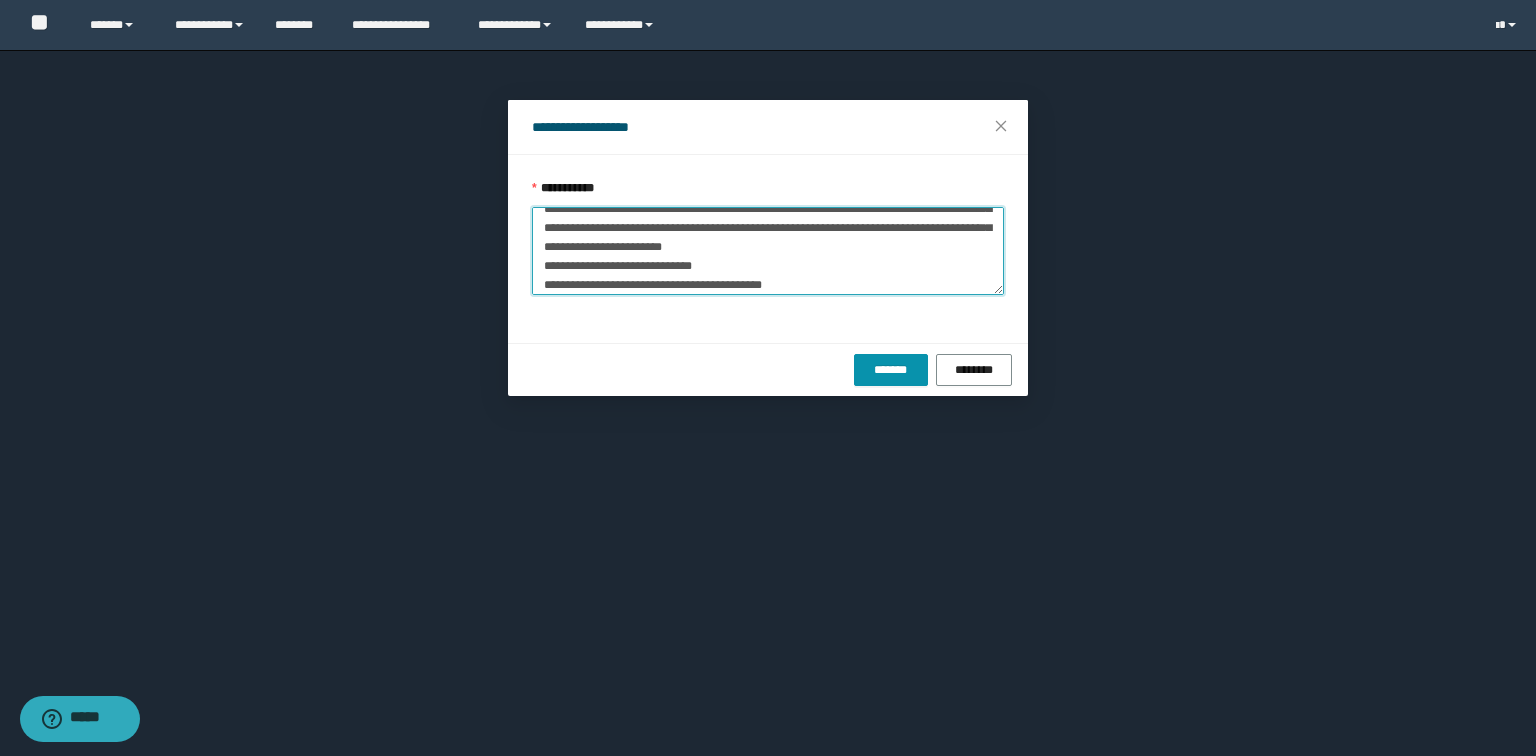 click on "**********" at bounding box center (768, 251) 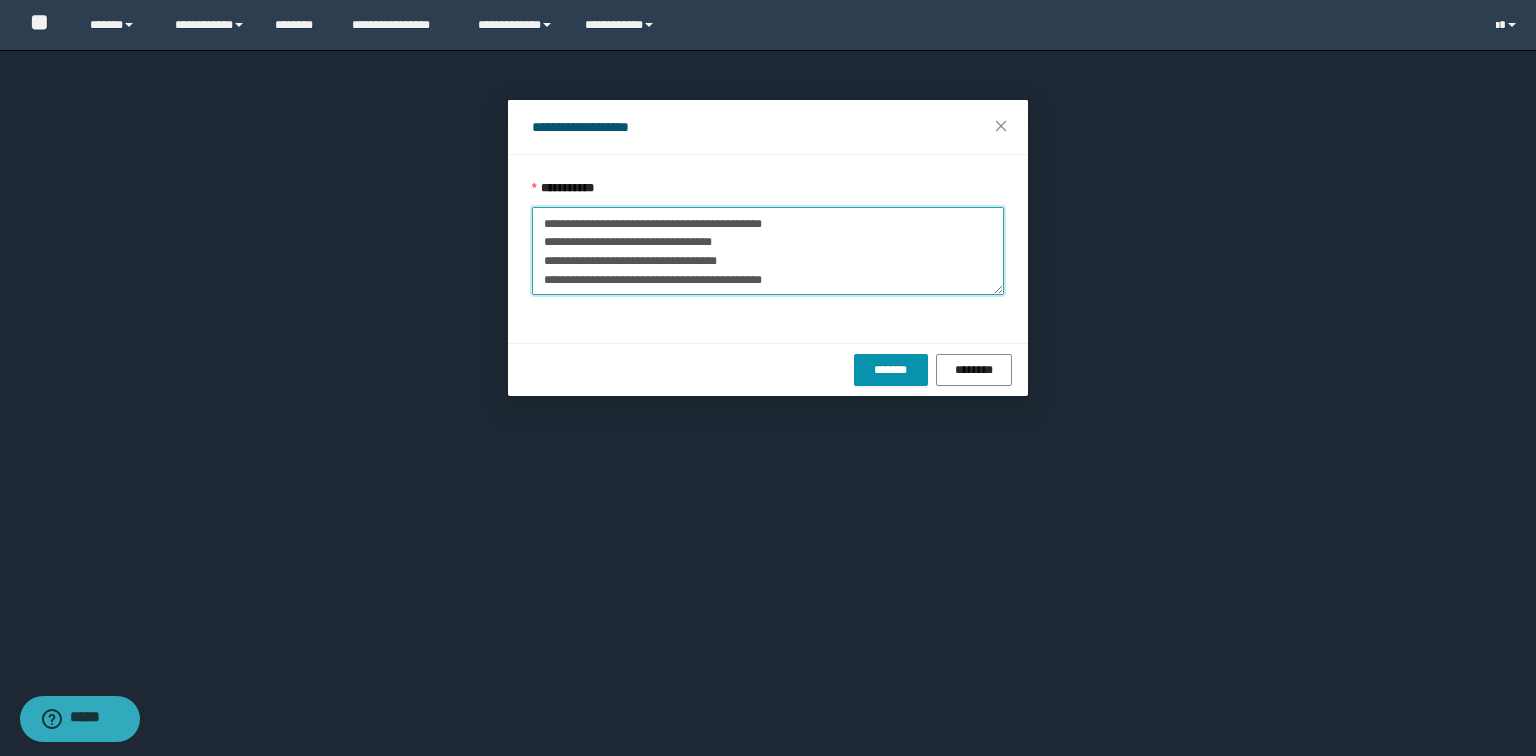 scroll, scrollTop: 243, scrollLeft: 0, axis: vertical 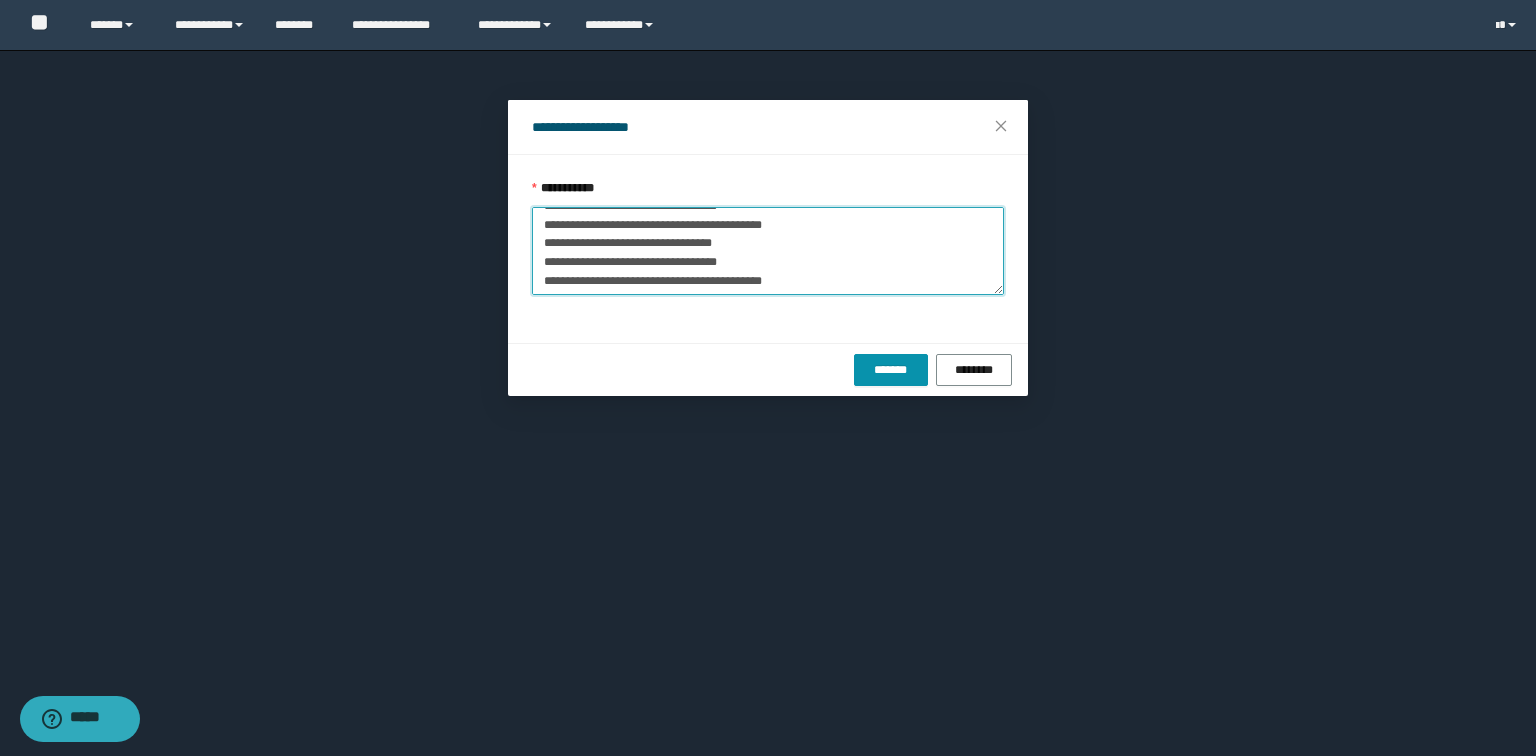 click on "**********" at bounding box center (768, 251) 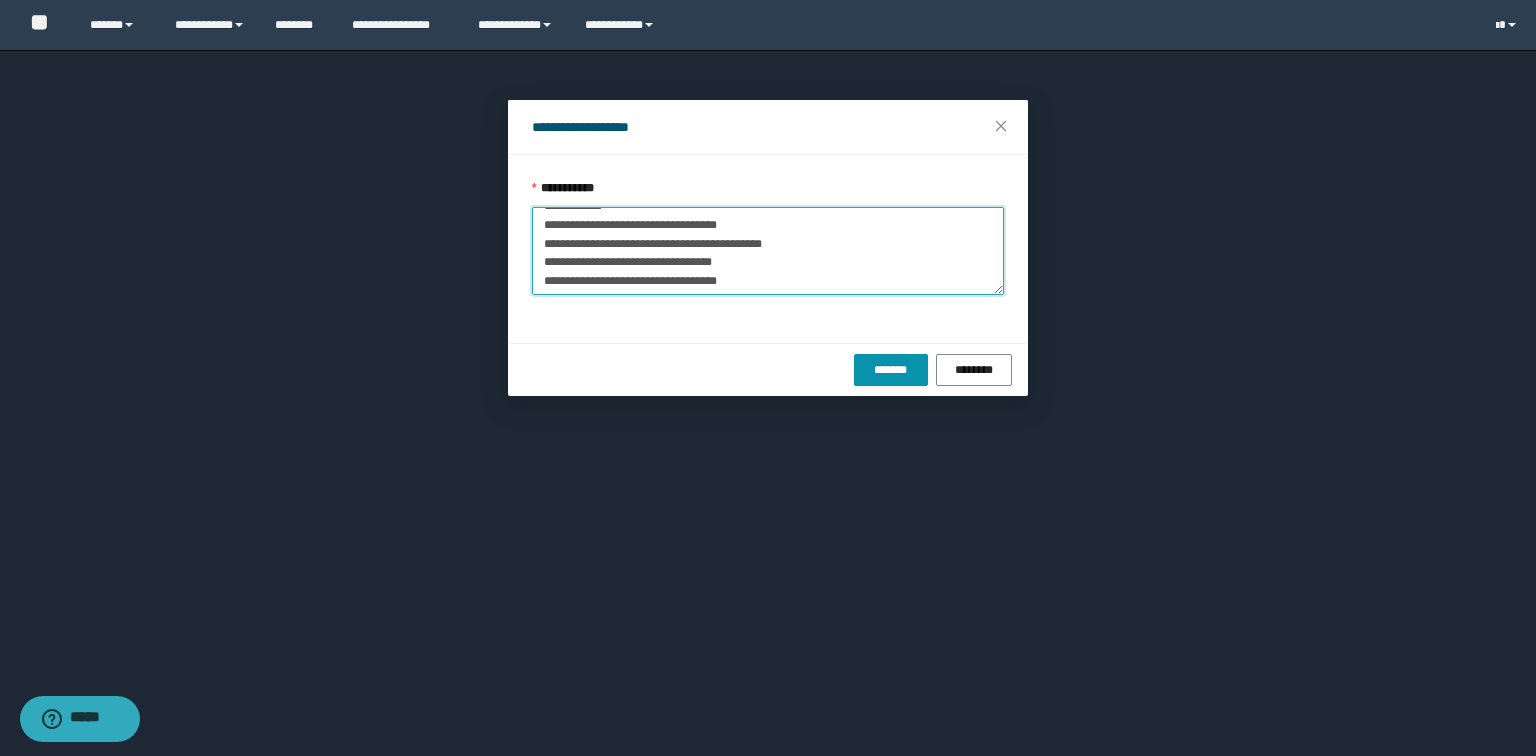 click on "**********" at bounding box center [768, 251] 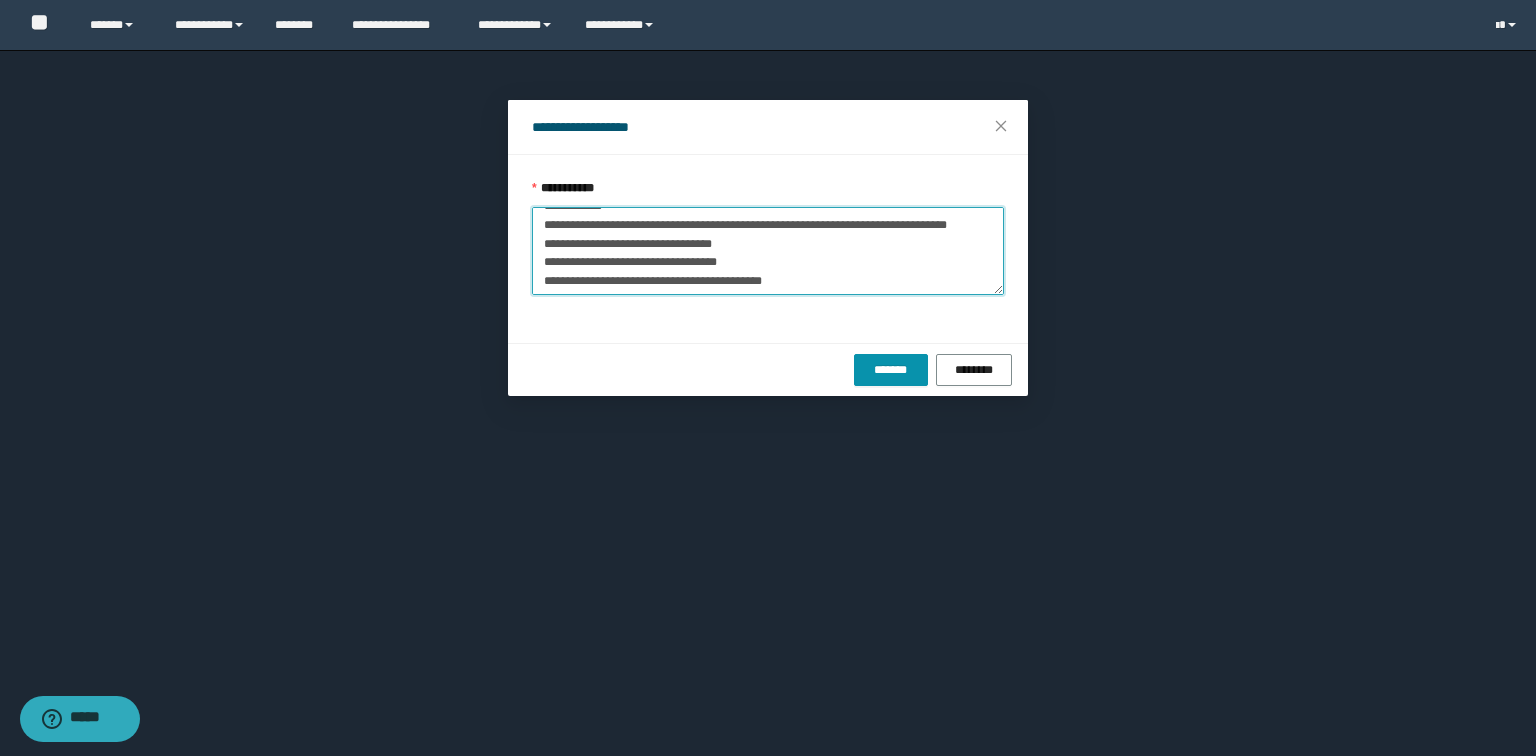click on "**********" at bounding box center [768, 251] 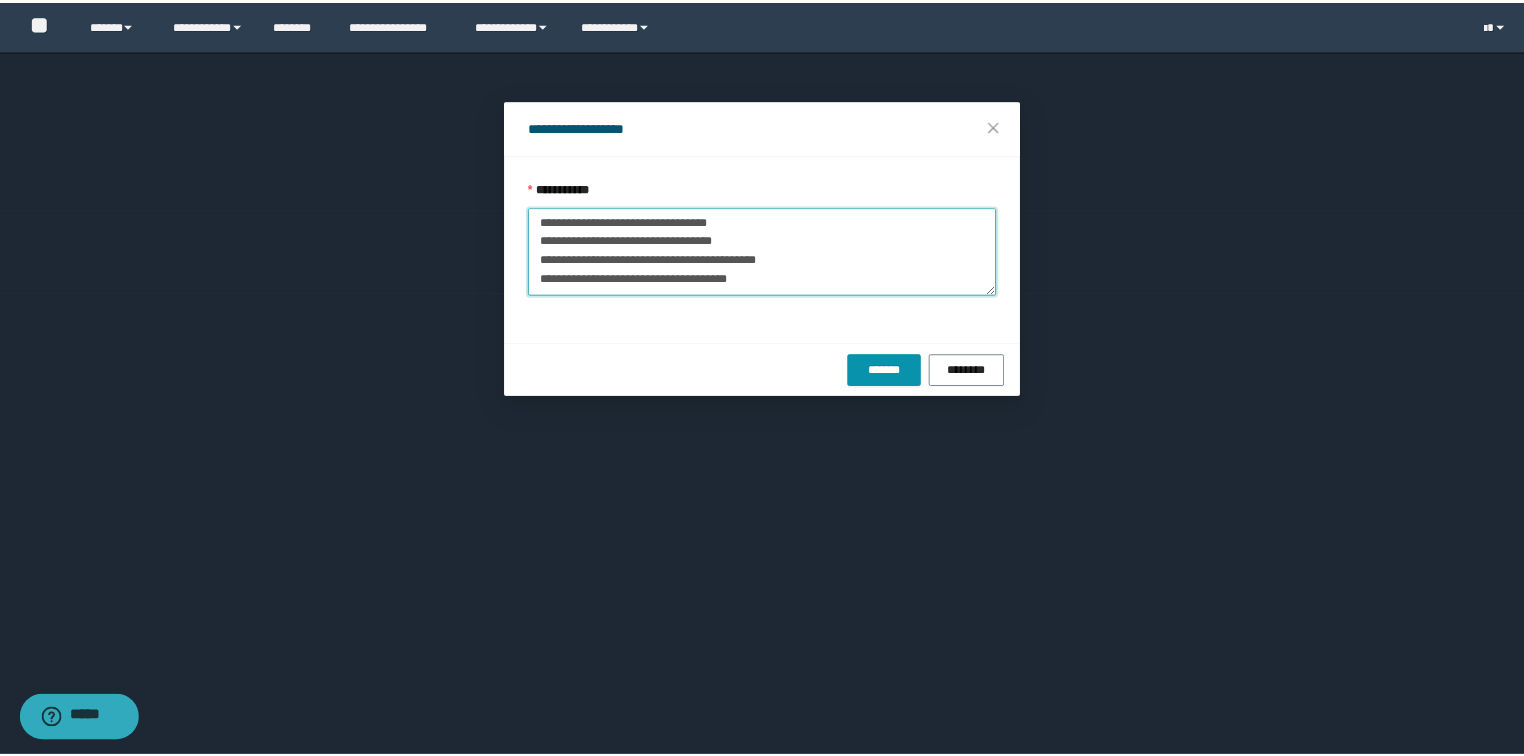 scroll, scrollTop: 256, scrollLeft: 0, axis: vertical 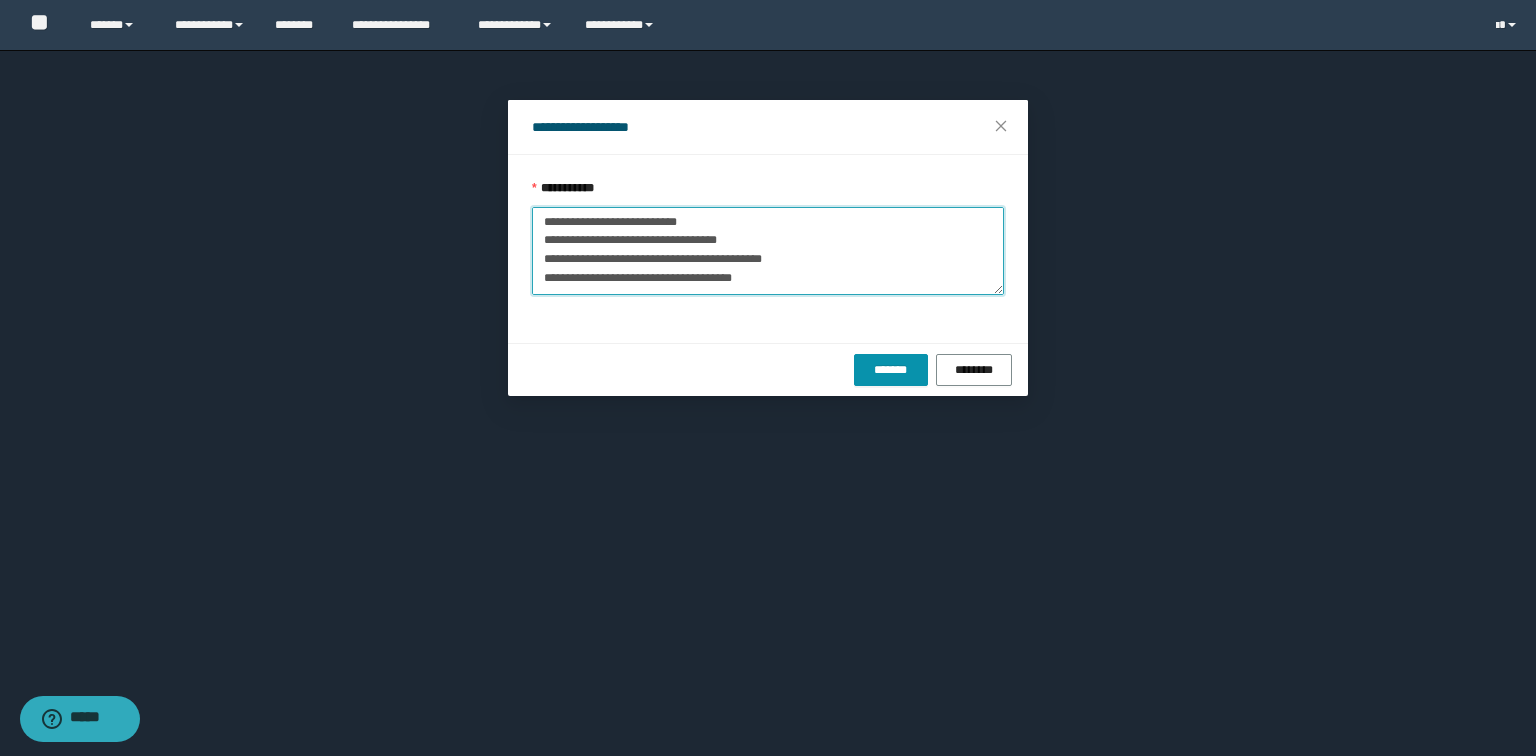 click on "**********" at bounding box center [768, 251] 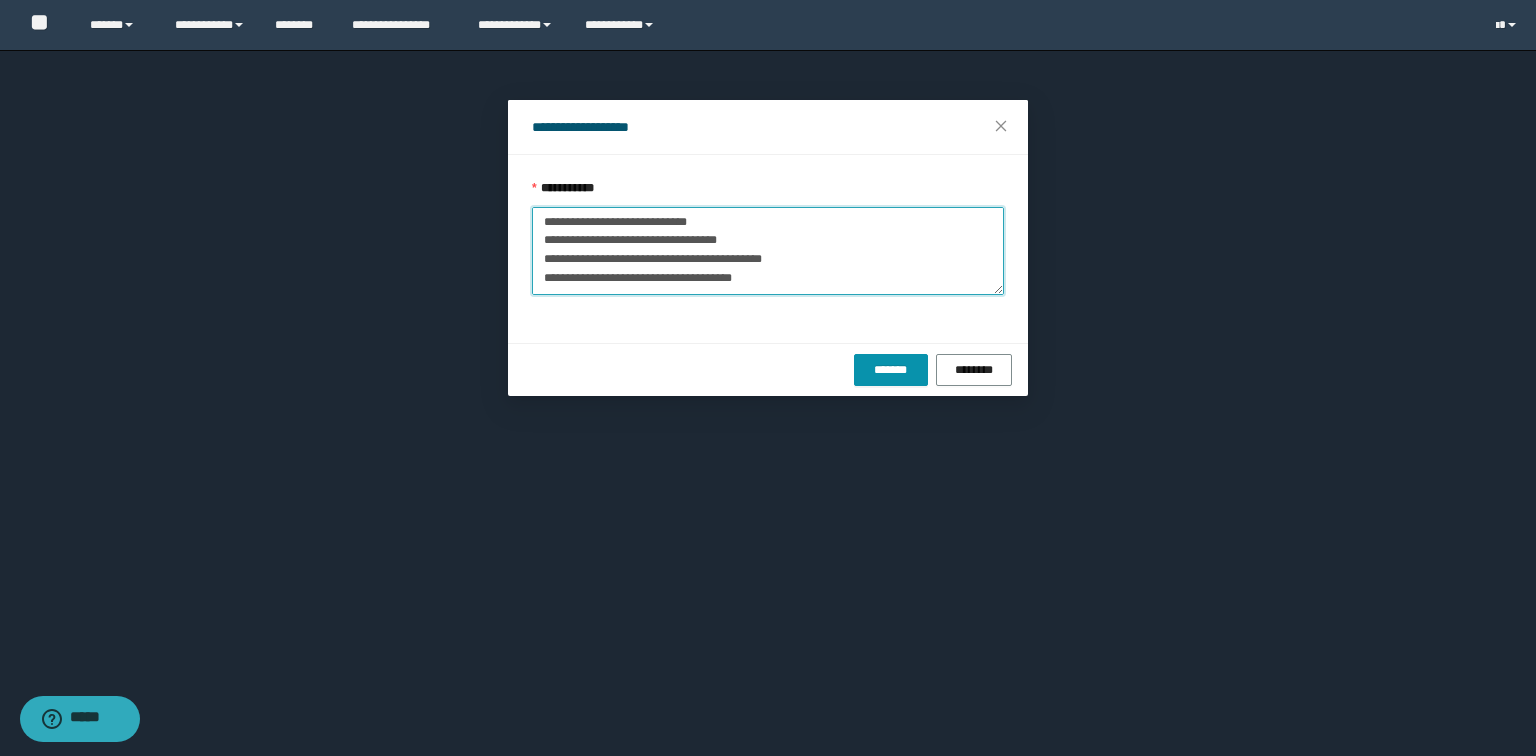 click on "**********" at bounding box center (768, 251) 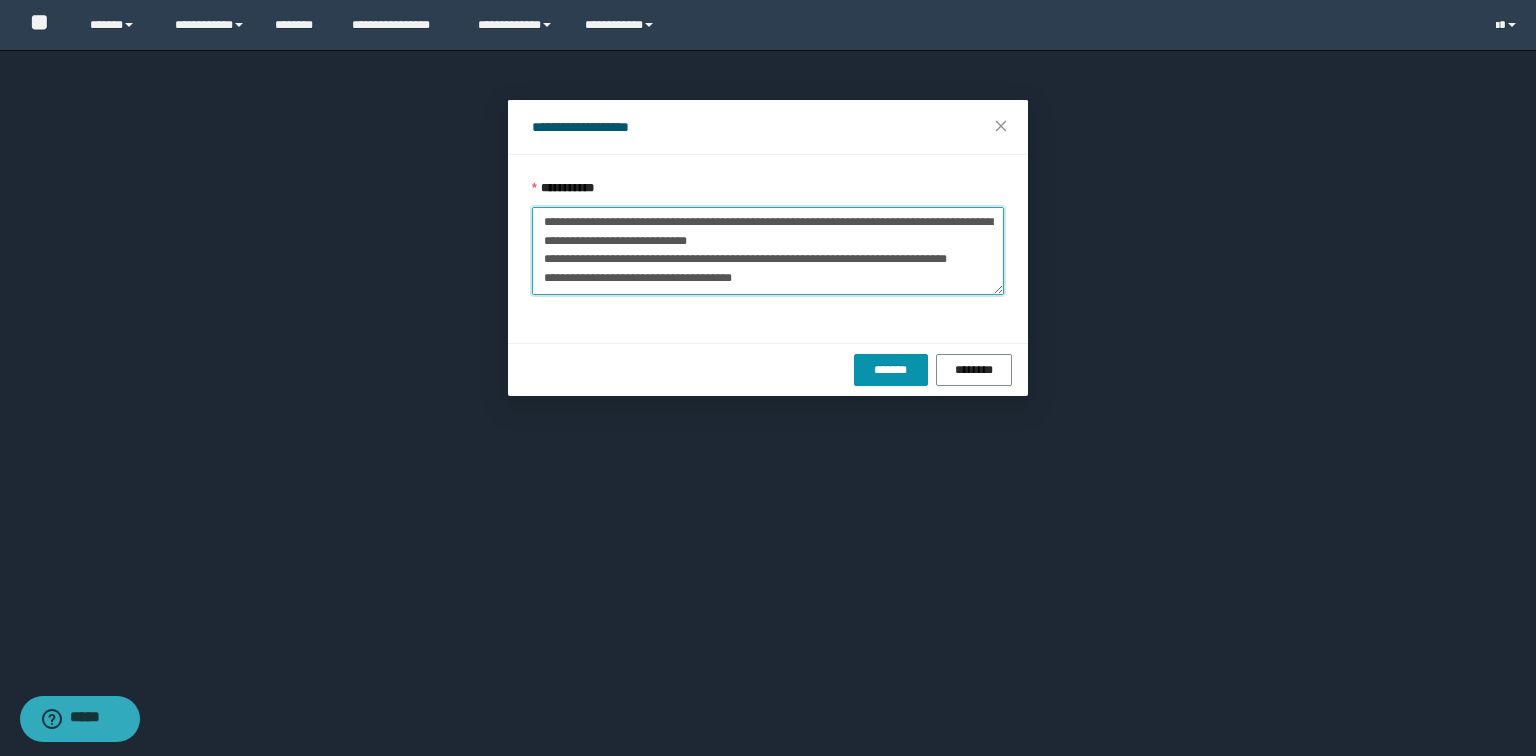 click on "**********" at bounding box center (768, 251) 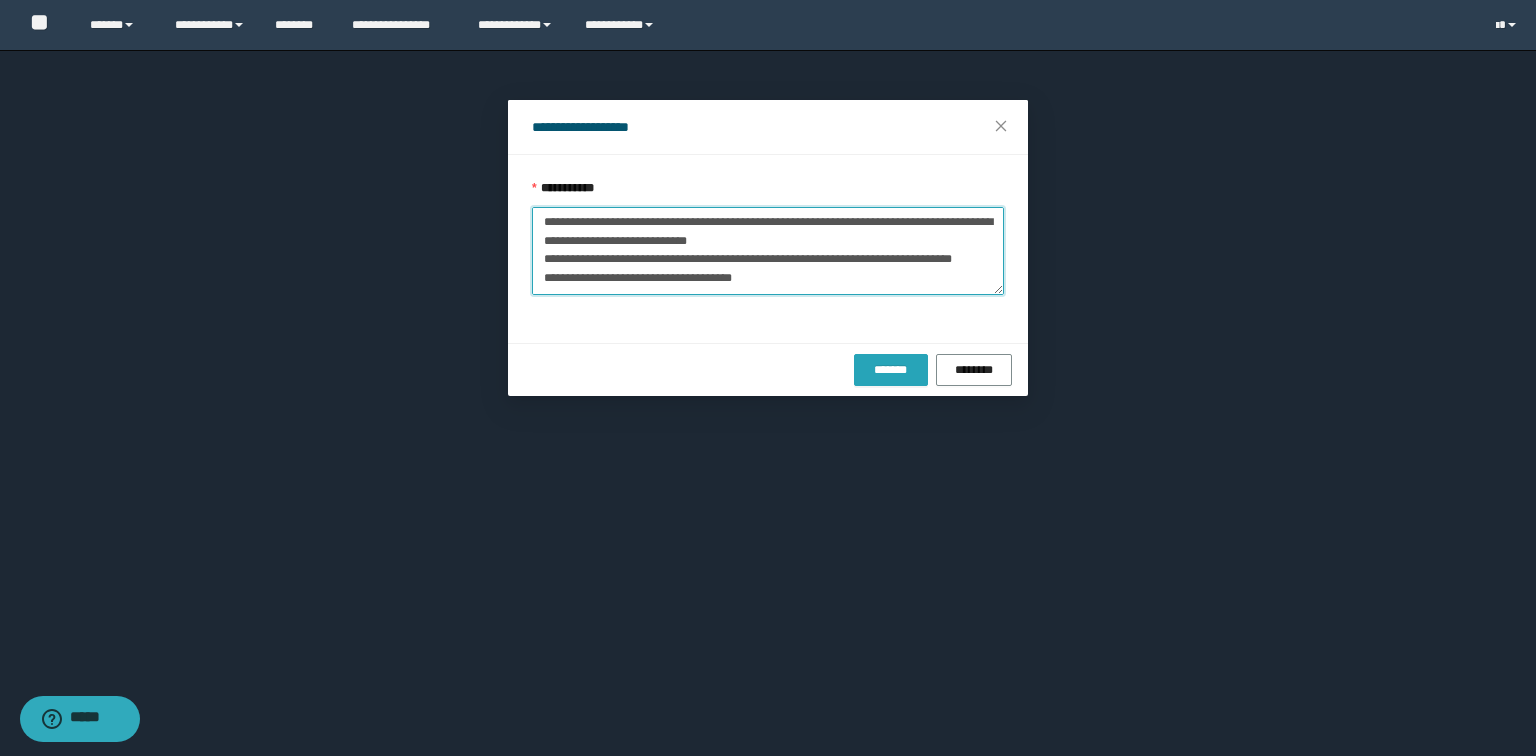 type on "**********" 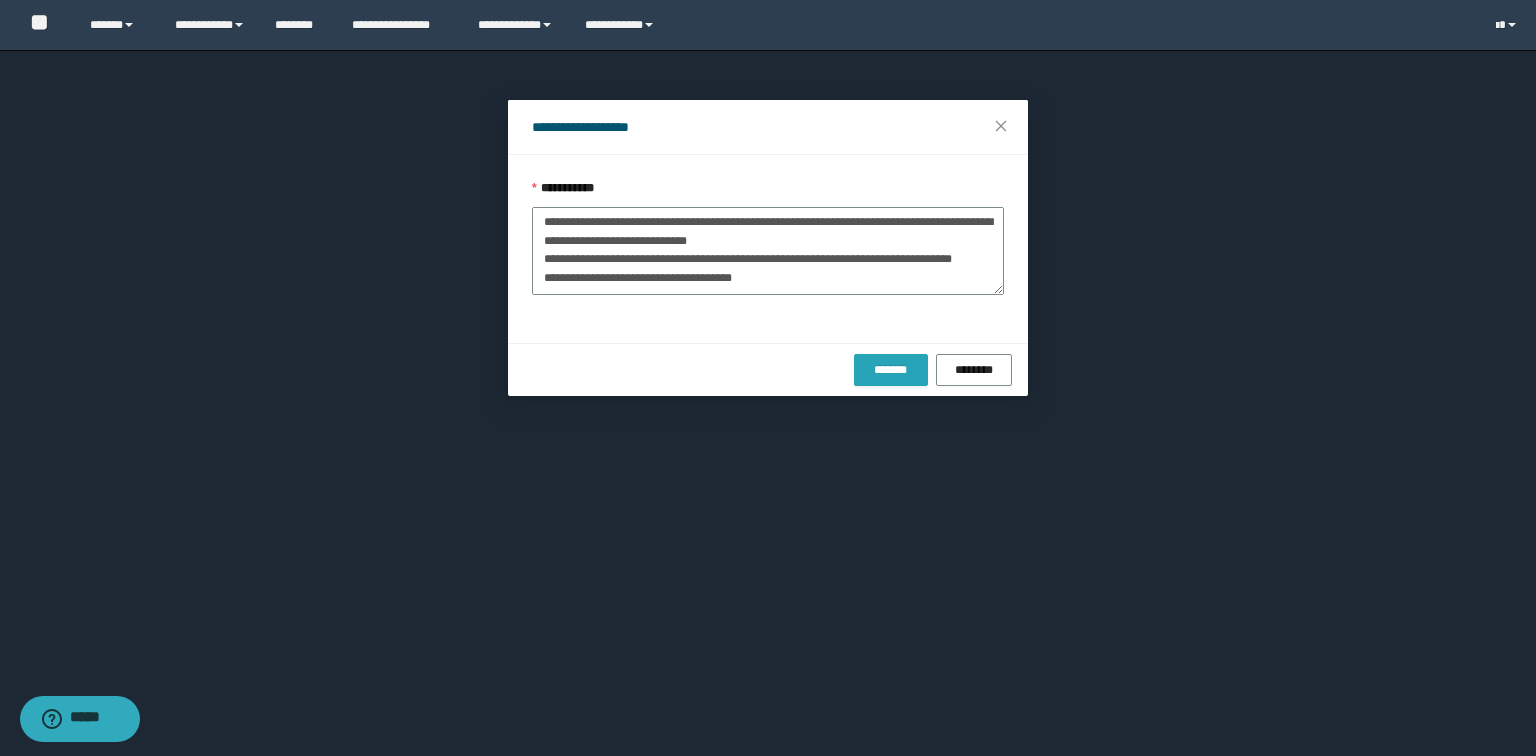 click on "*******" at bounding box center [891, 370] 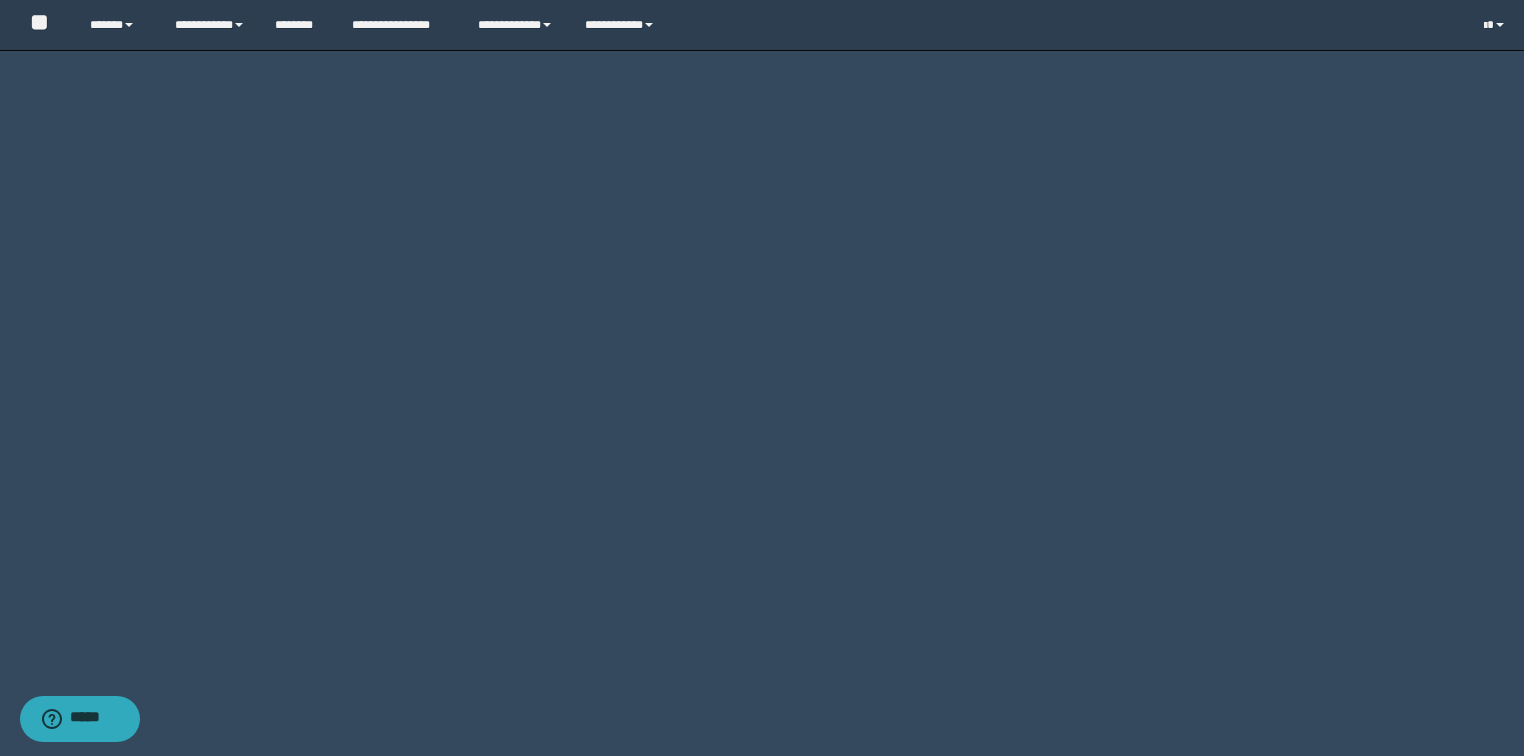 scroll, scrollTop: 11402, scrollLeft: 0, axis: vertical 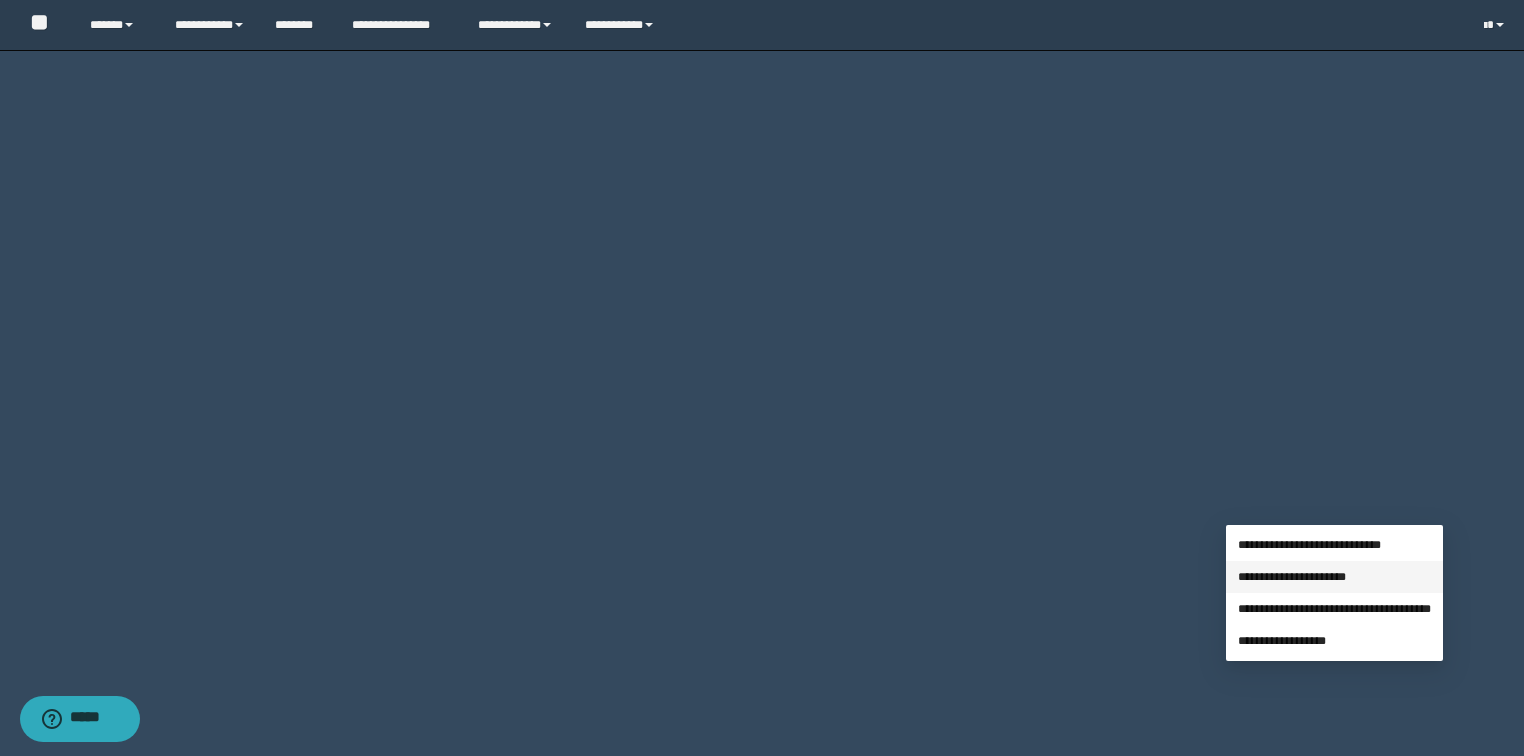 click on "**********" at bounding box center [1292, 577] 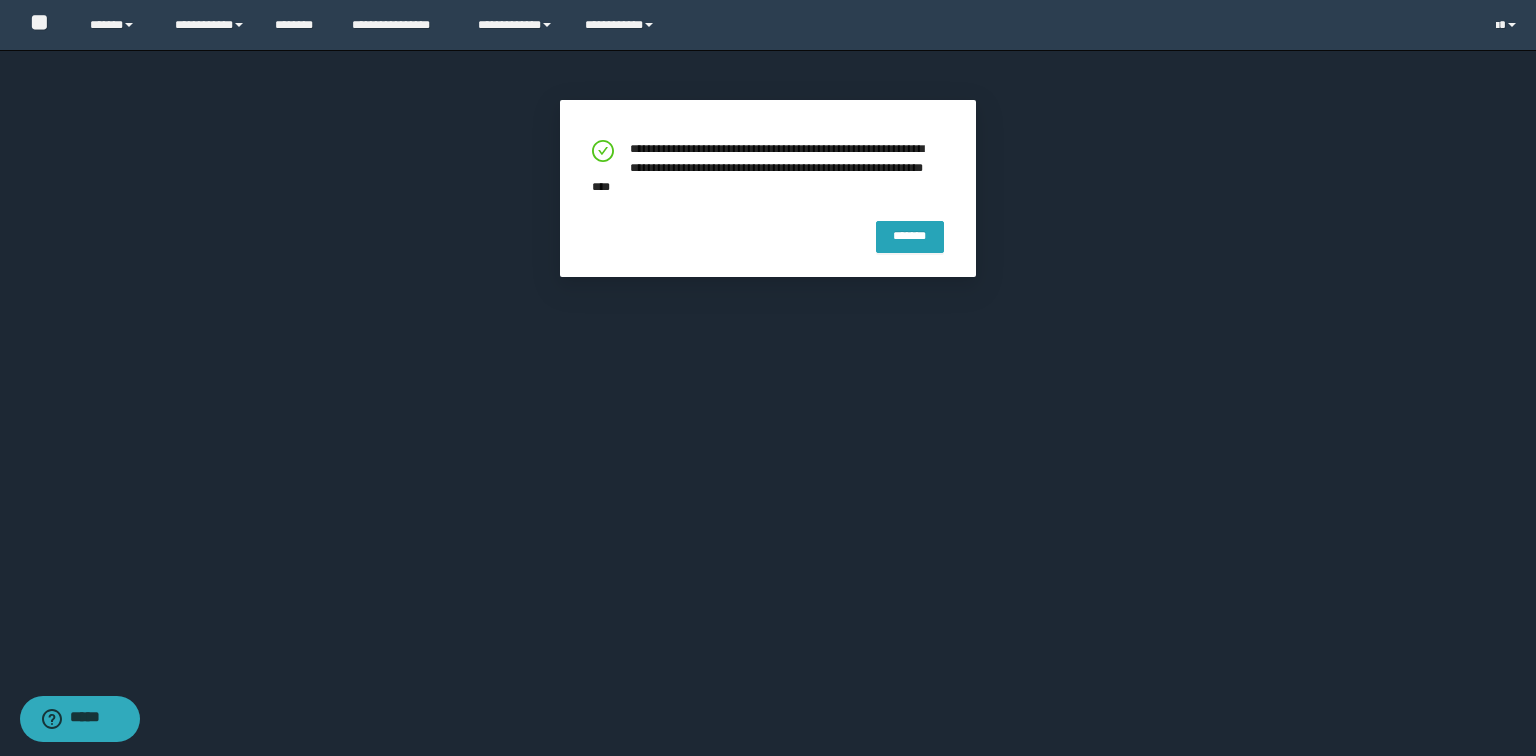 click on "*******" at bounding box center (910, 235) 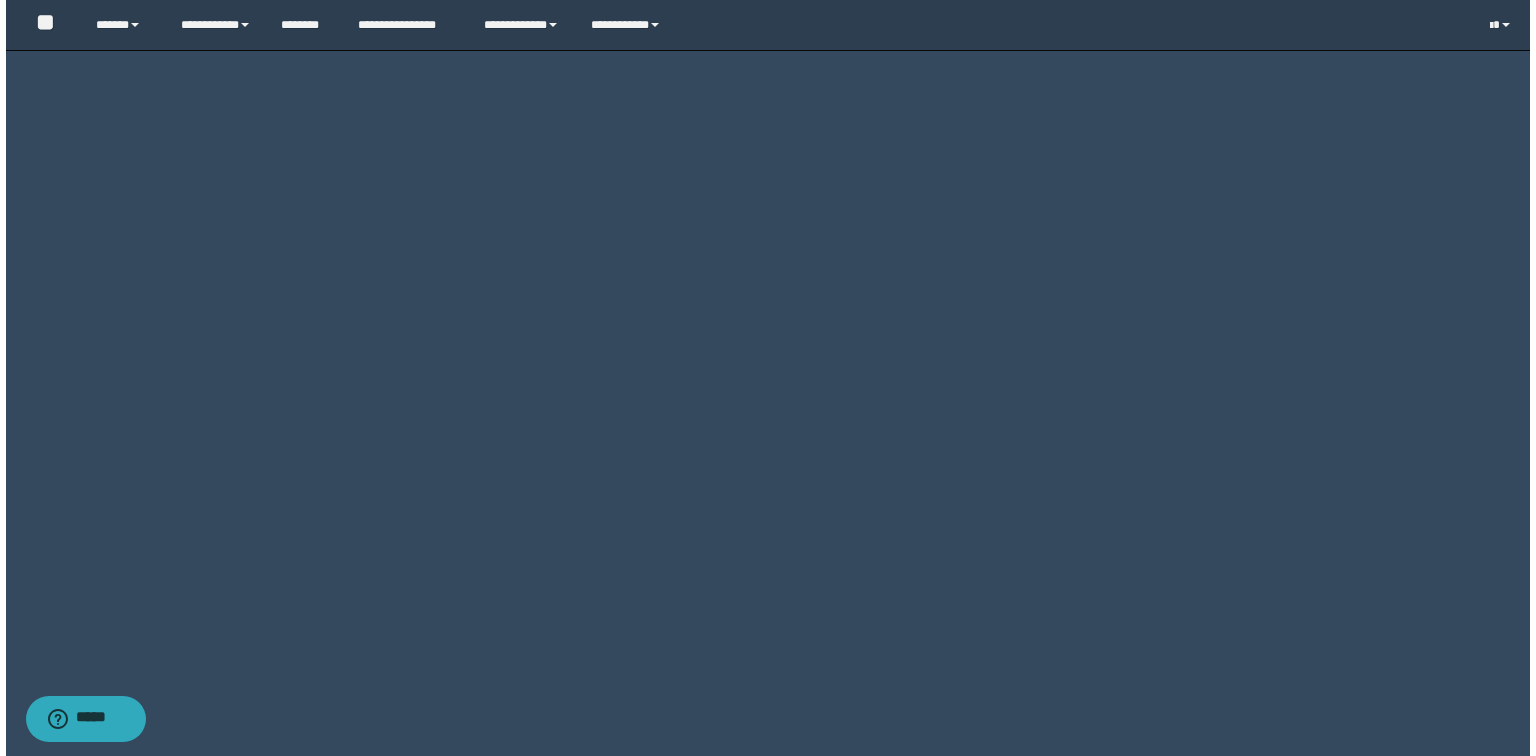 scroll, scrollTop: 11874, scrollLeft: 0, axis: vertical 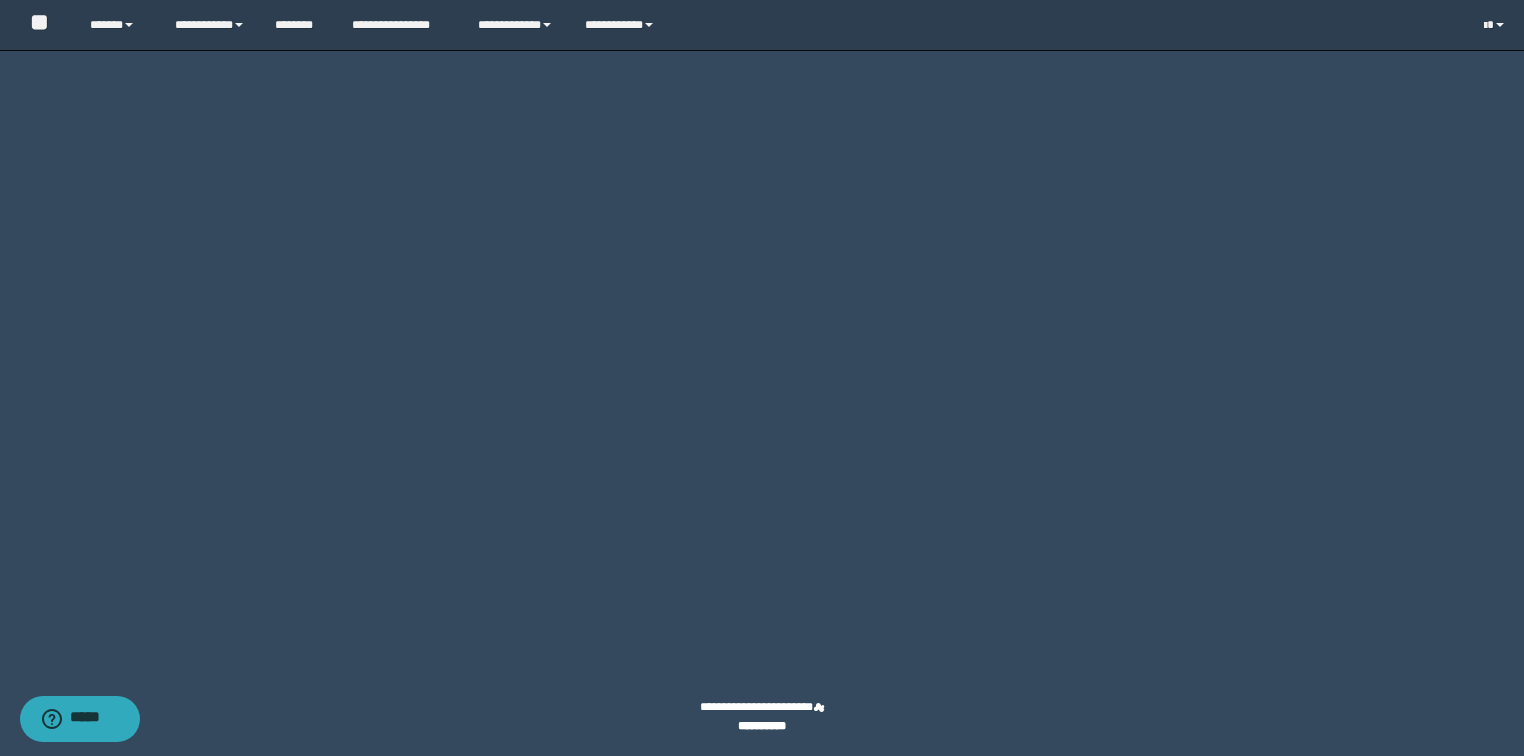 click on "********" at bounding box center (1431, -1971) 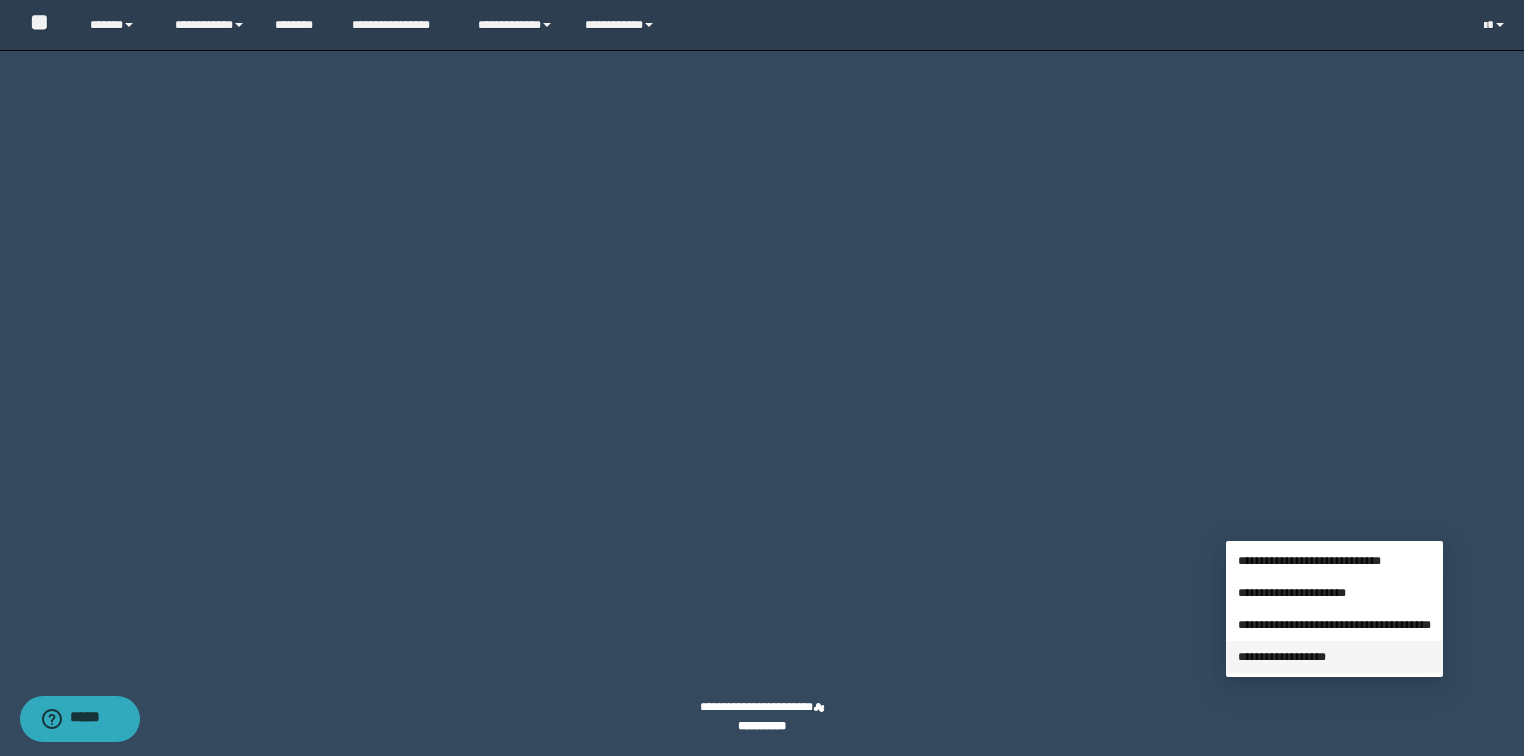 click on "**********" at bounding box center [1282, 657] 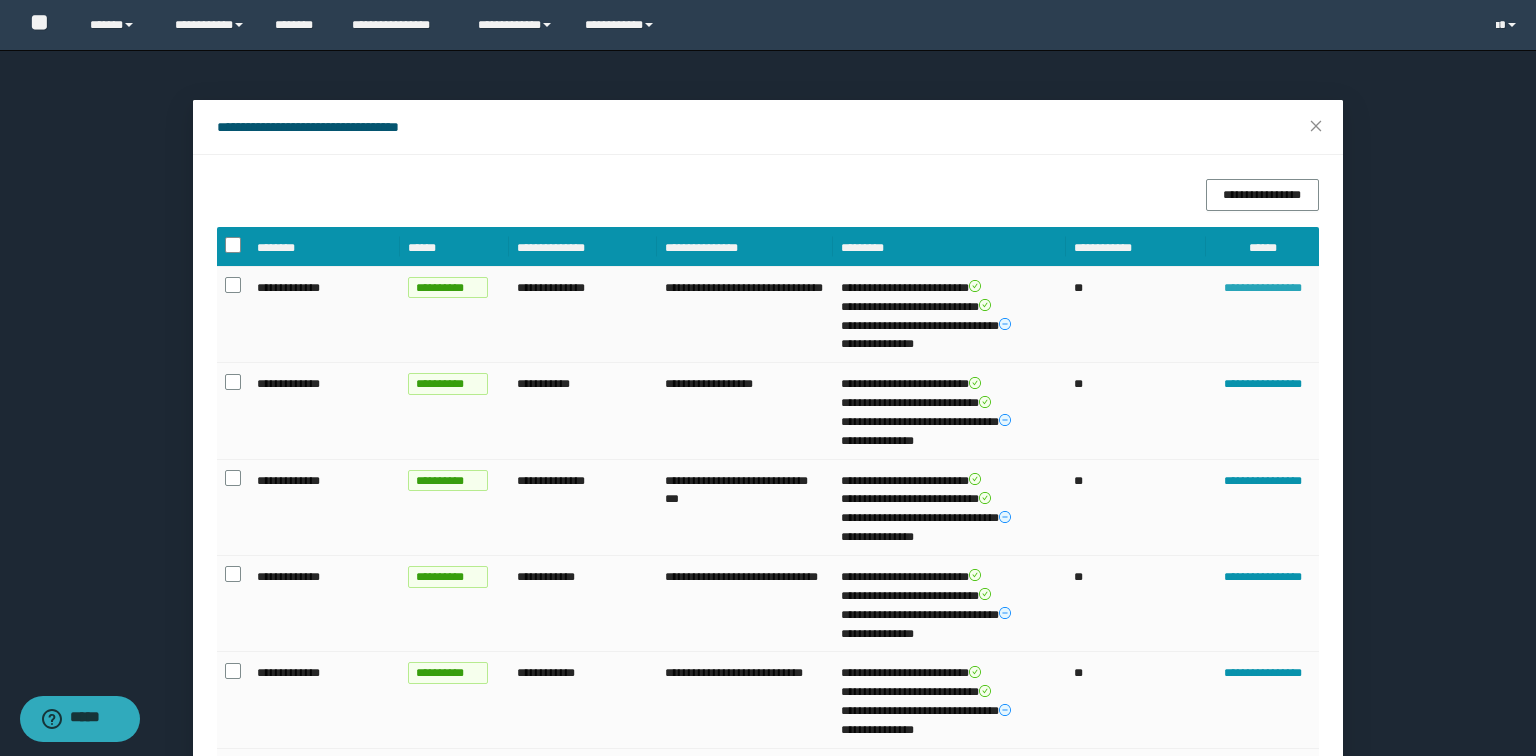 click on "**********" at bounding box center (1262, 288) 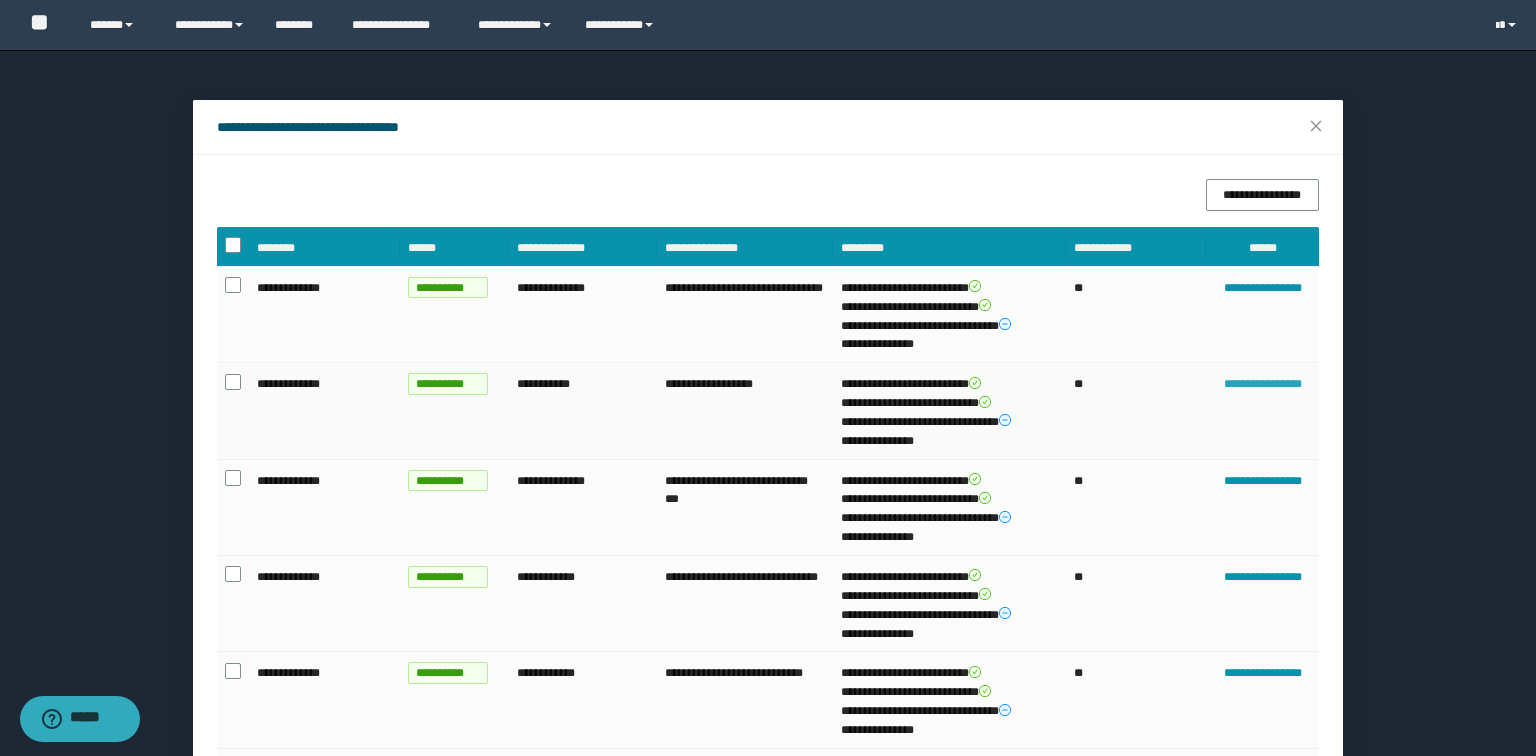 click on "**********" at bounding box center (1262, 384) 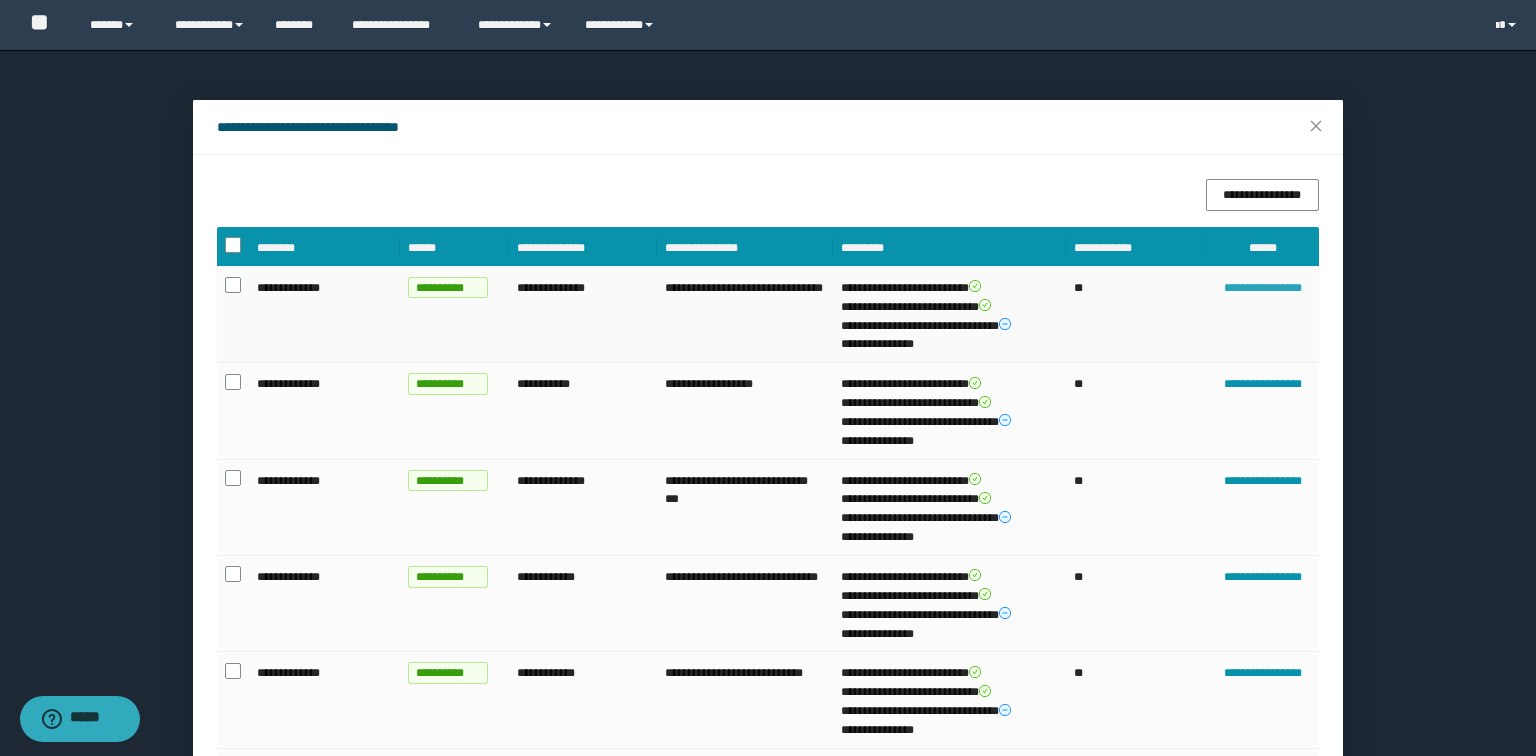 click on "**********" at bounding box center [1262, 288] 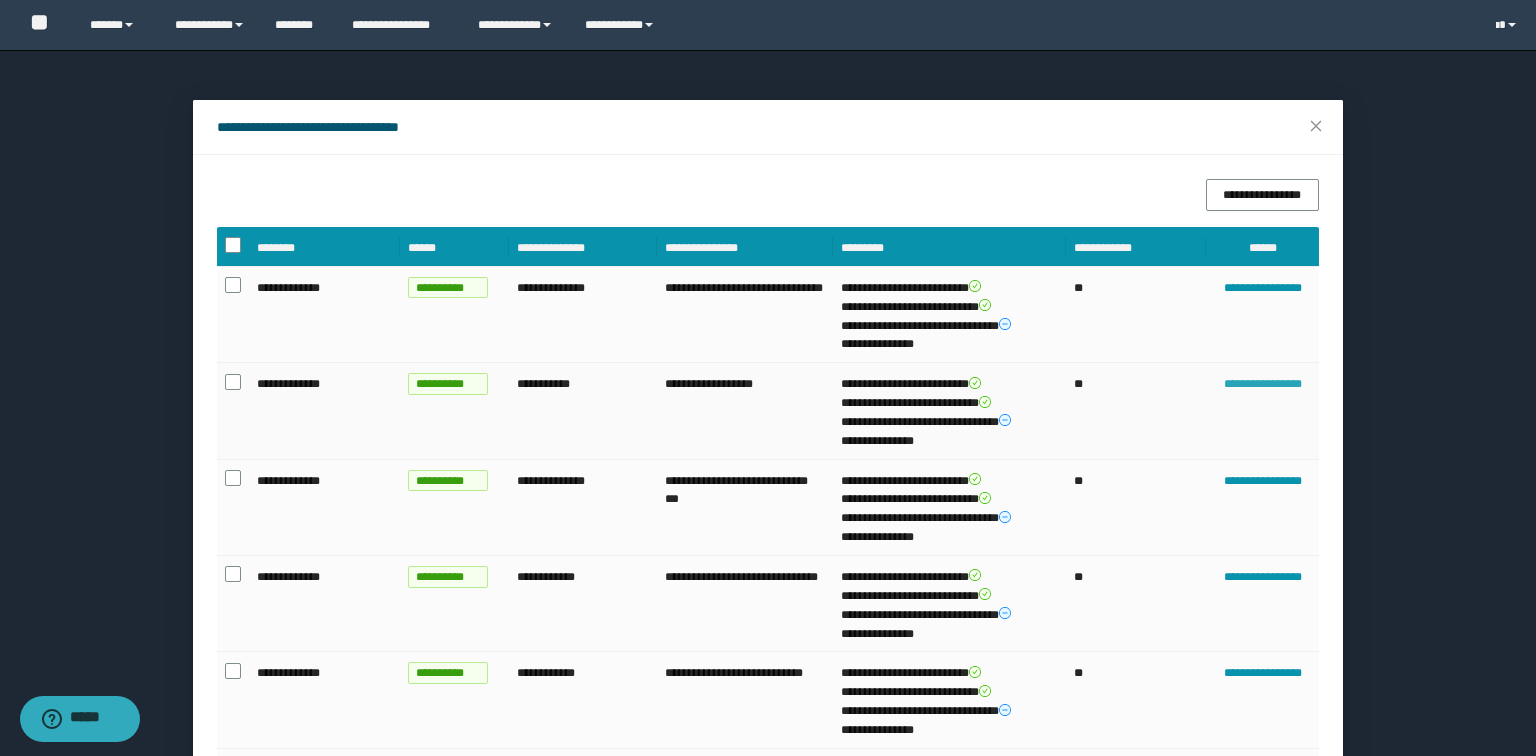 click on "**********" at bounding box center [1262, 384] 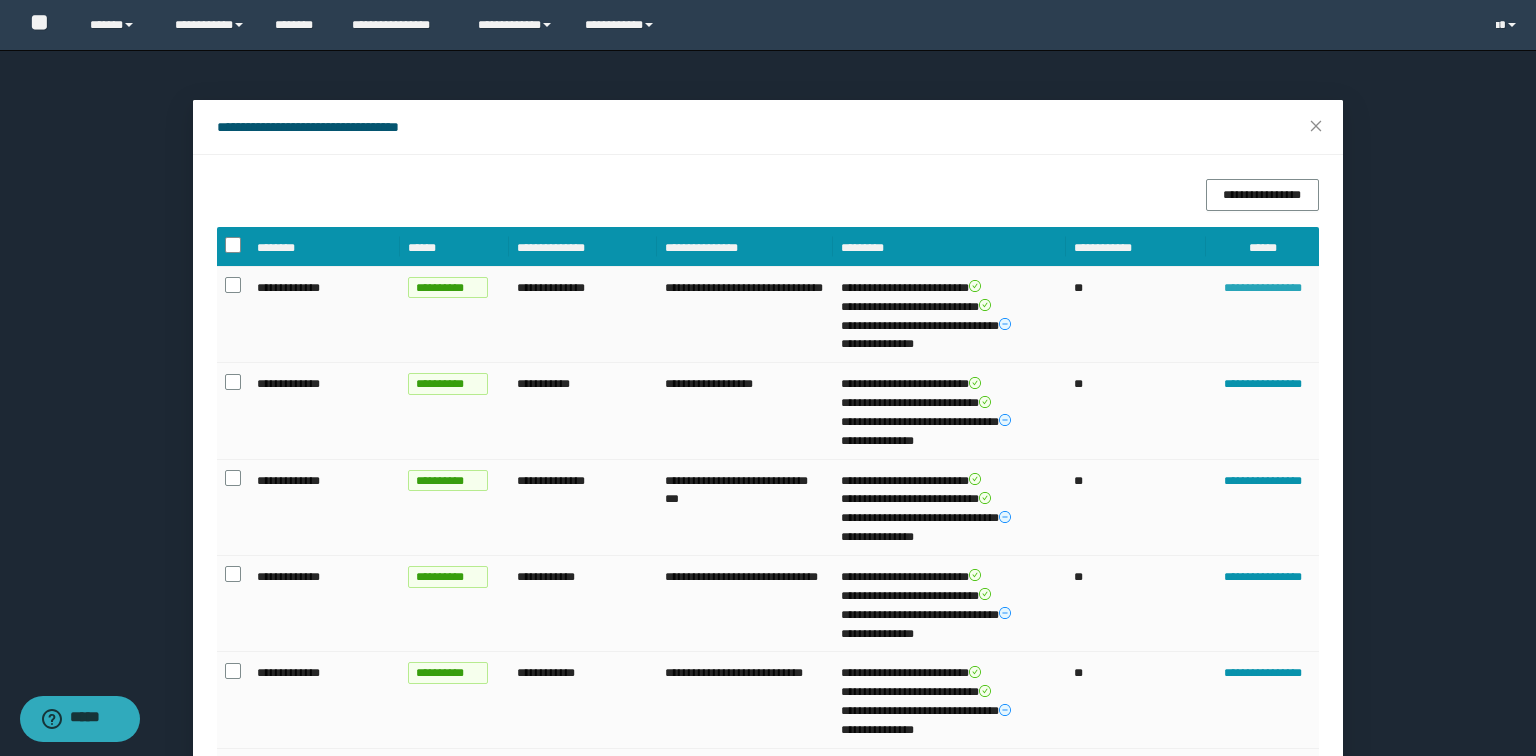 click on "**********" at bounding box center [1262, 288] 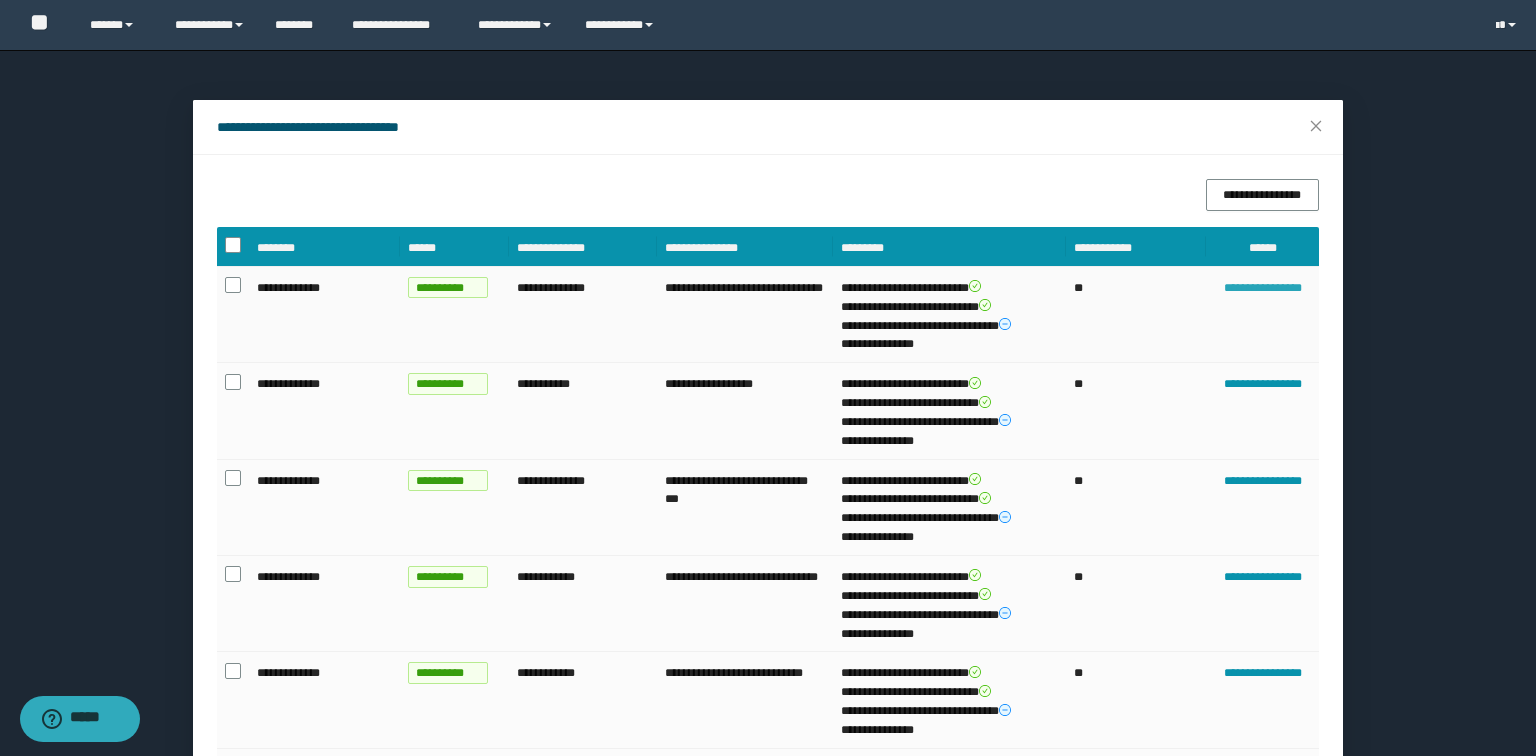 click on "**********" at bounding box center [1262, 288] 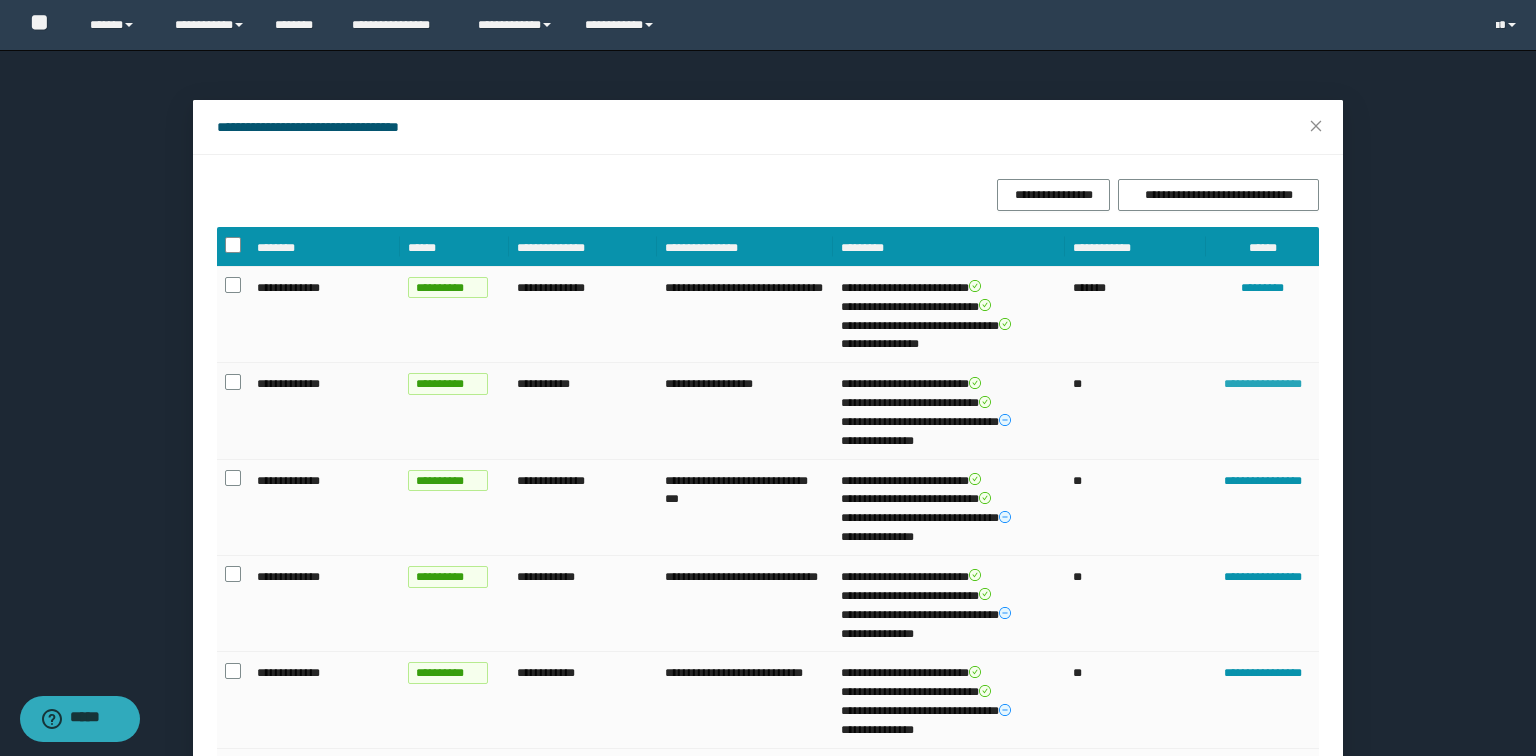 click on "**********" at bounding box center (1262, 384) 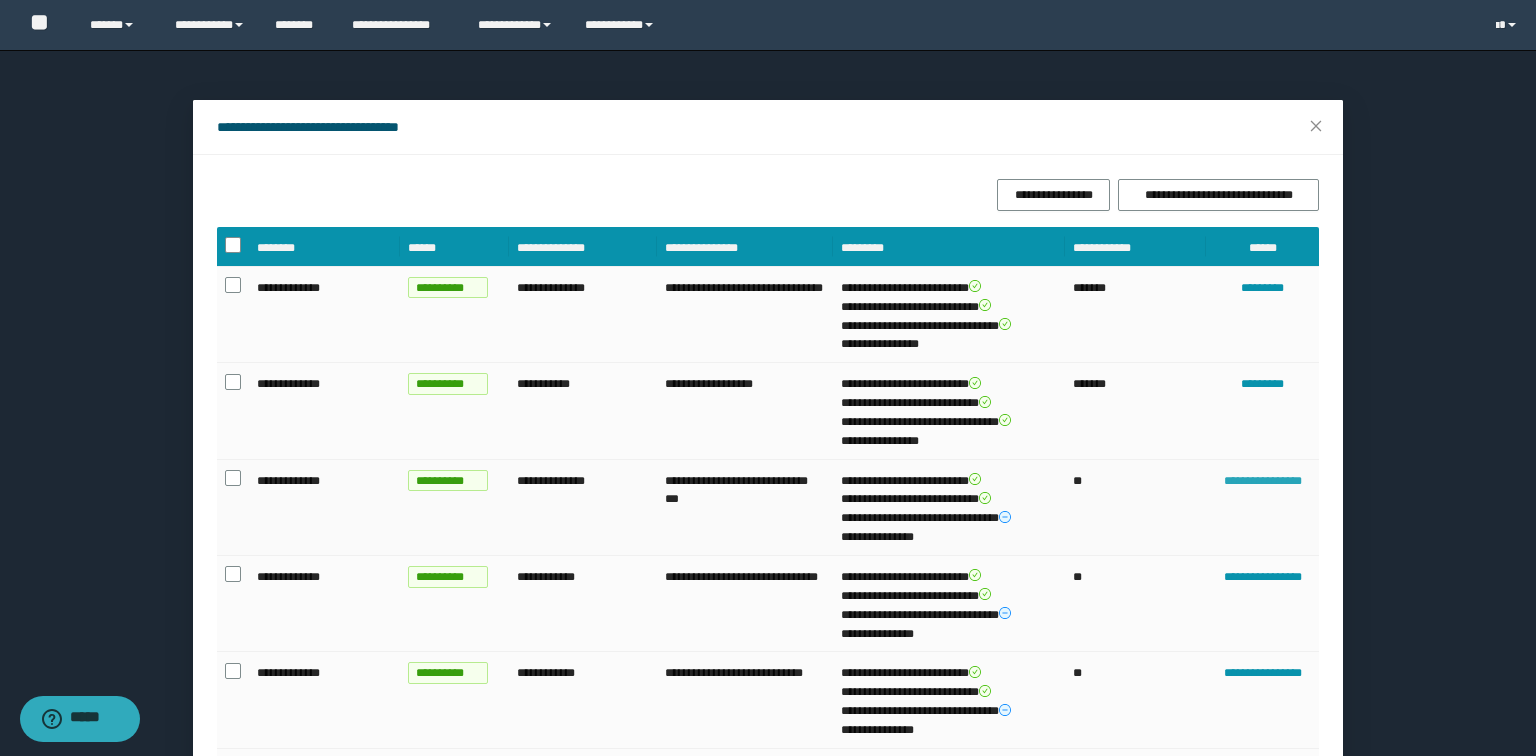 click on "**********" at bounding box center (1262, 481) 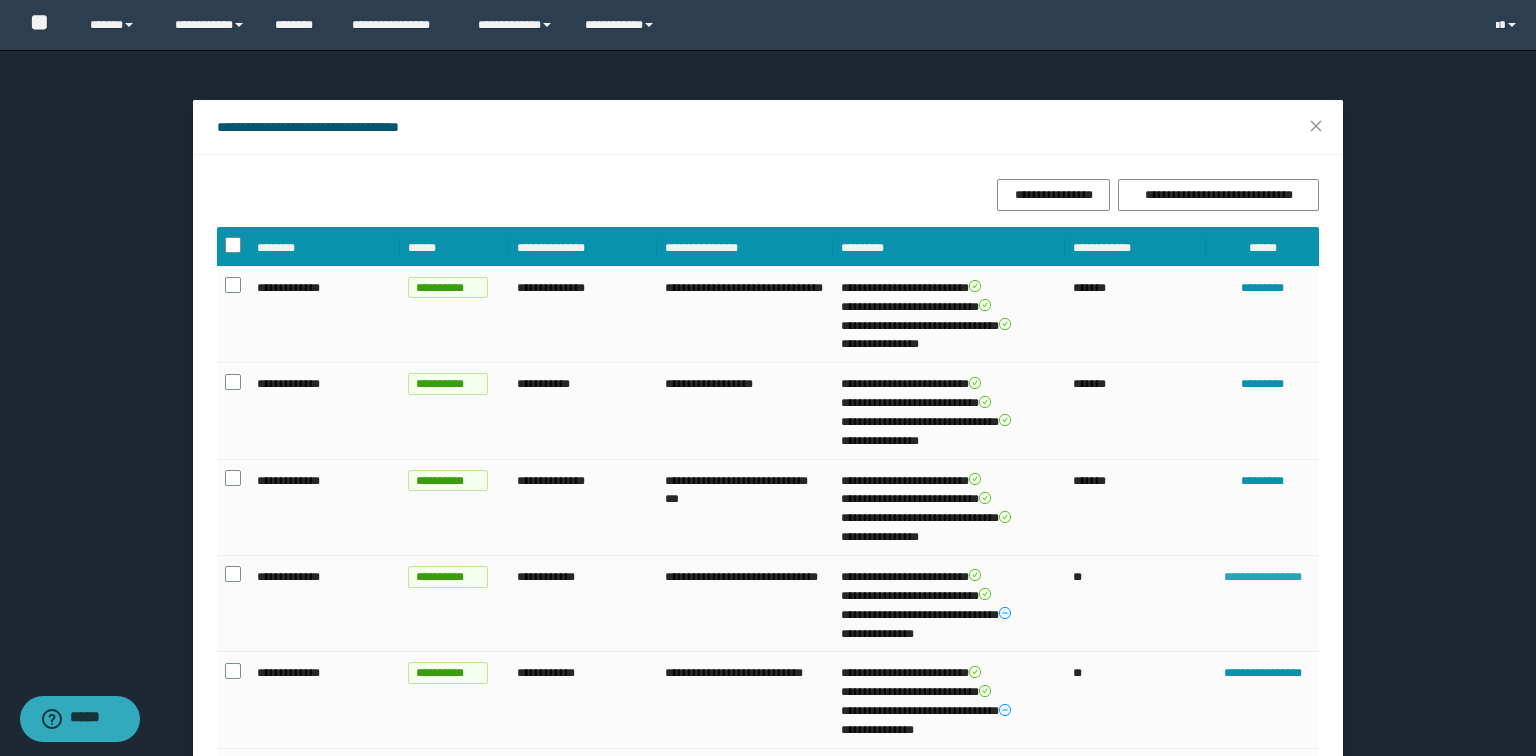 click on "**********" at bounding box center (1262, 577) 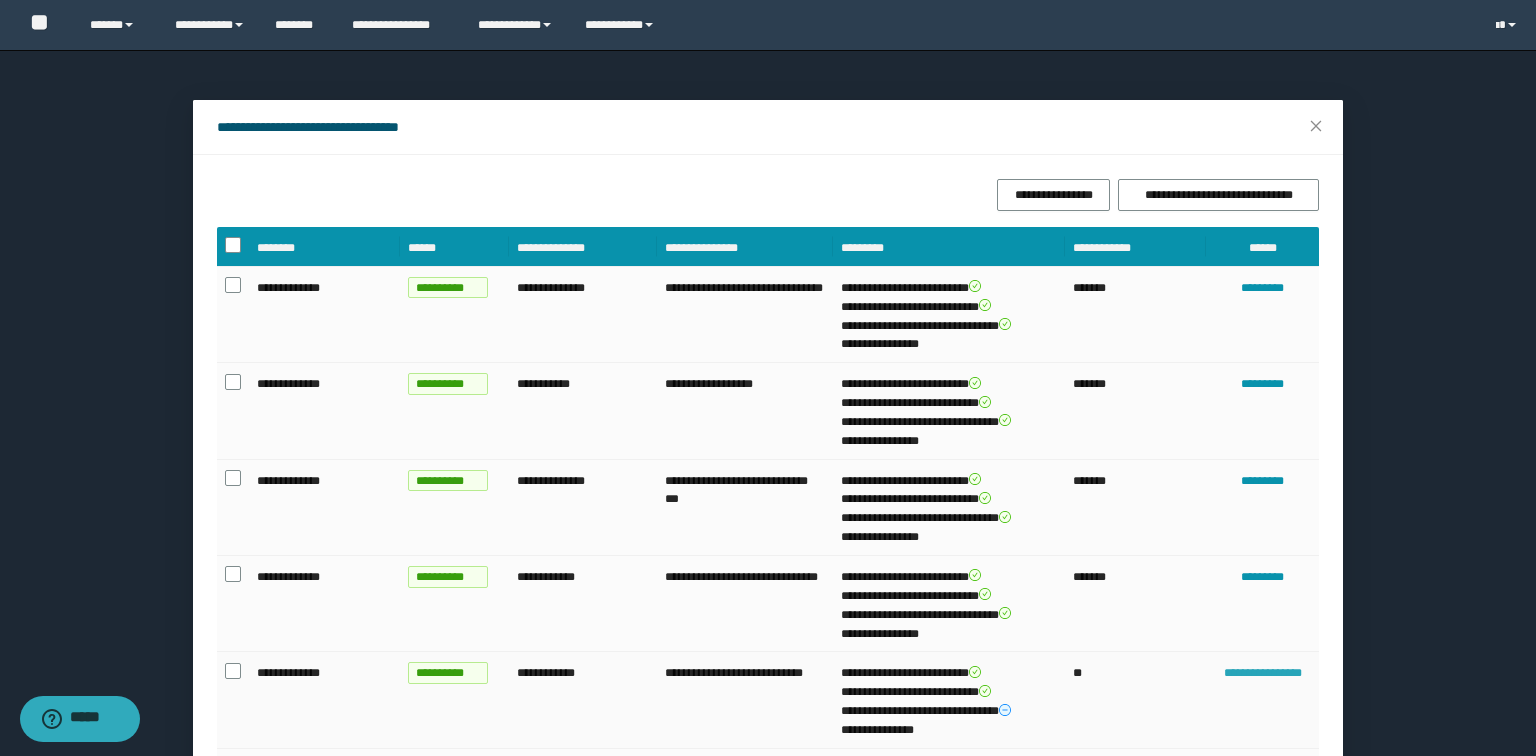 click on "**********" at bounding box center (1262, 673) 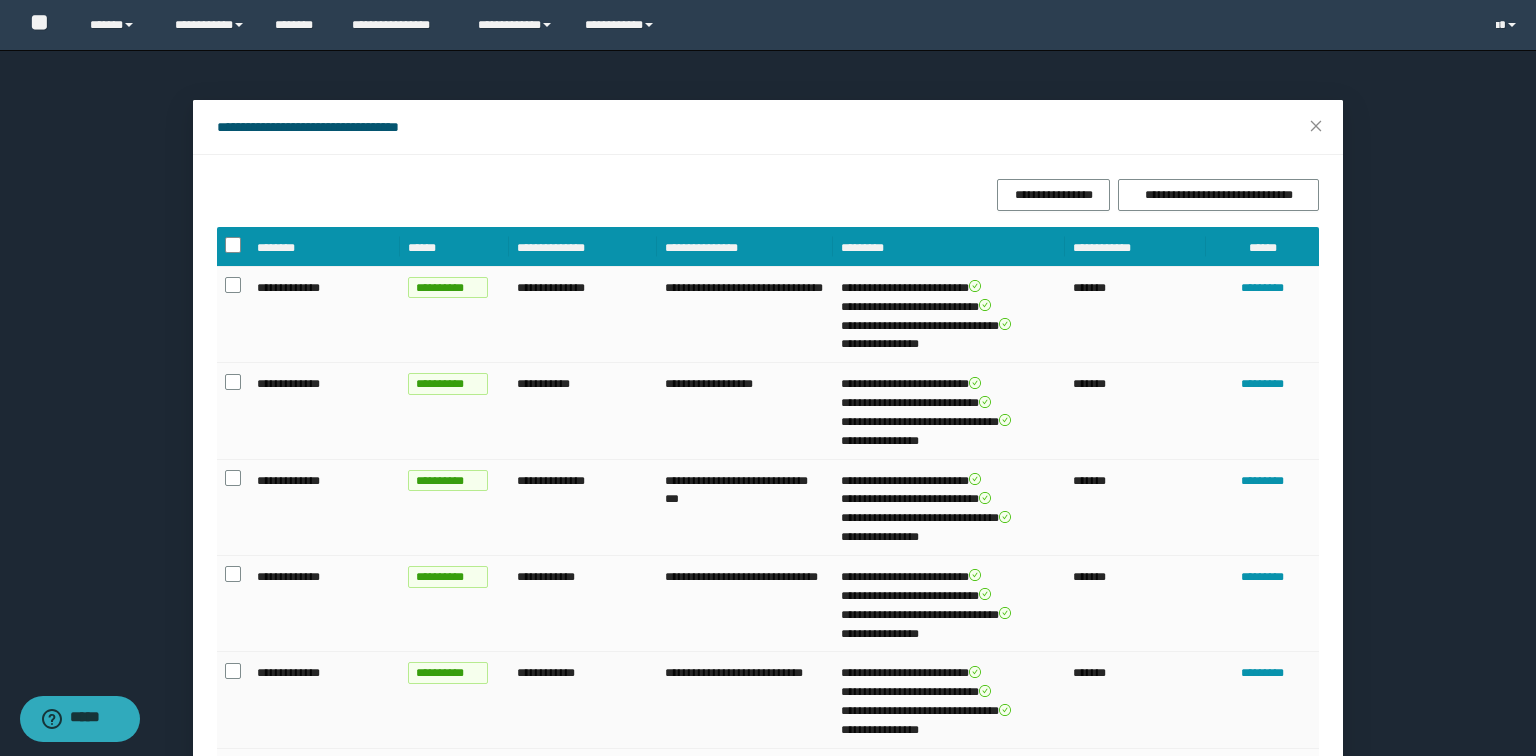 scroll, scrollTop: 613, scrollLeft: 0, axis: vertical 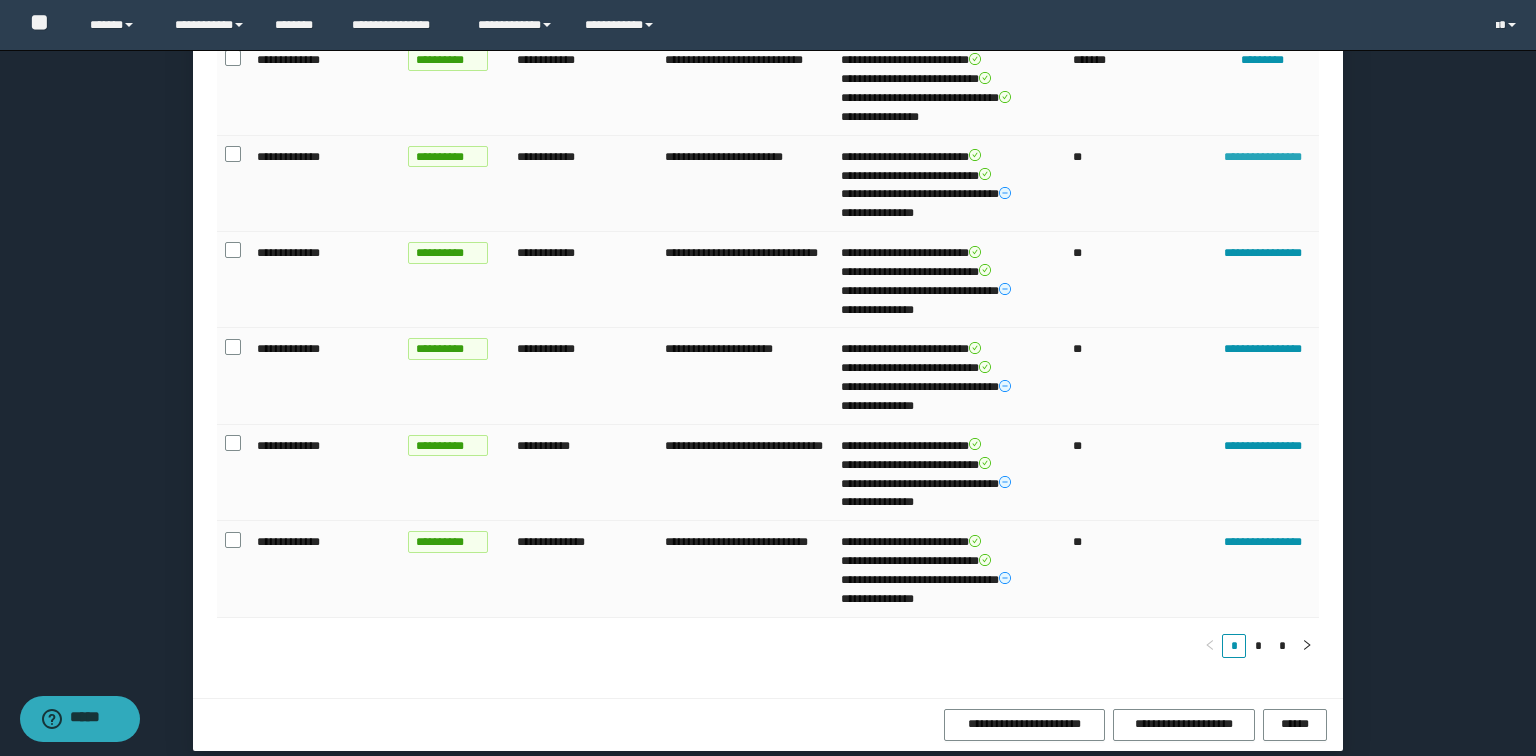 click on "**********" at bounding box center [1262, 157] 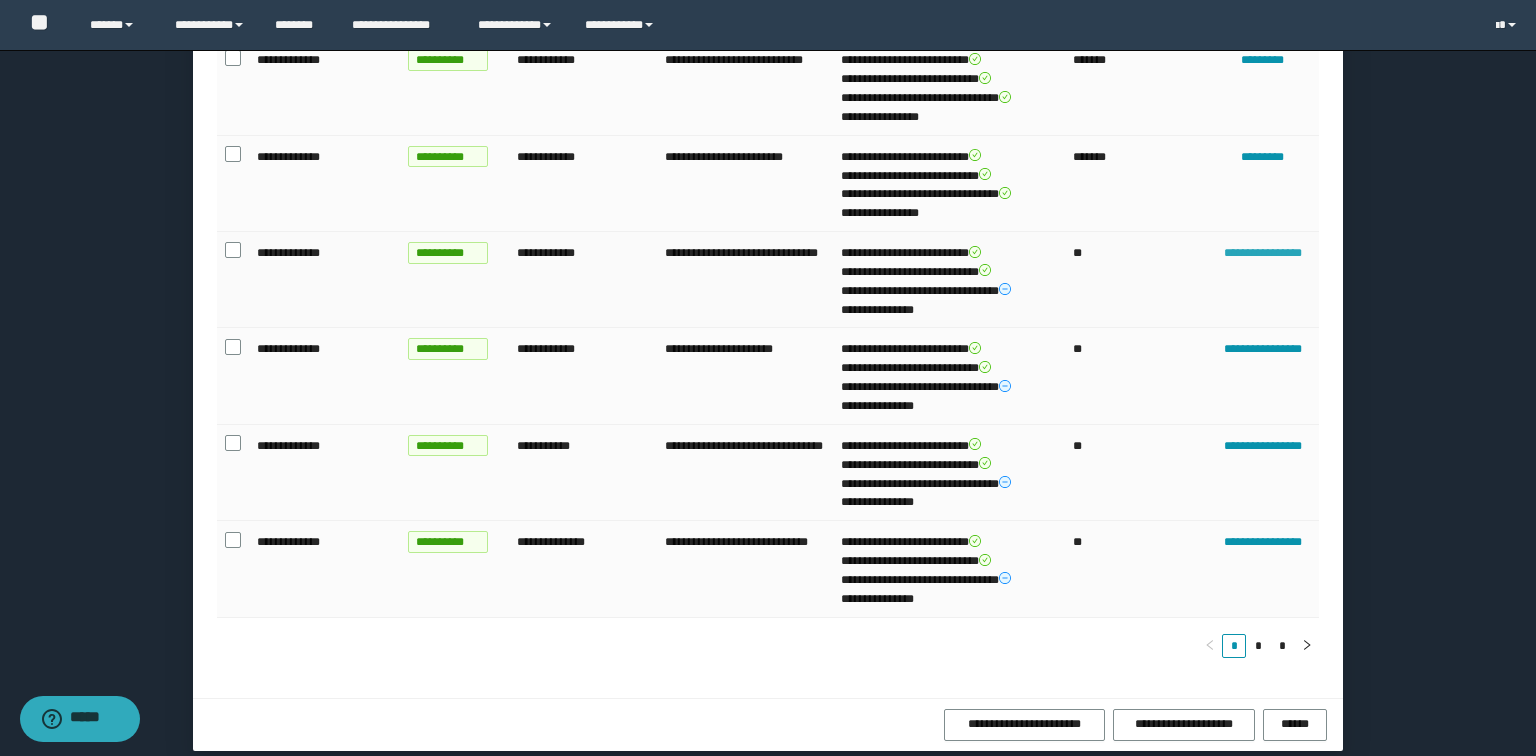 click on "**********" at bounding box center (1262, 253) 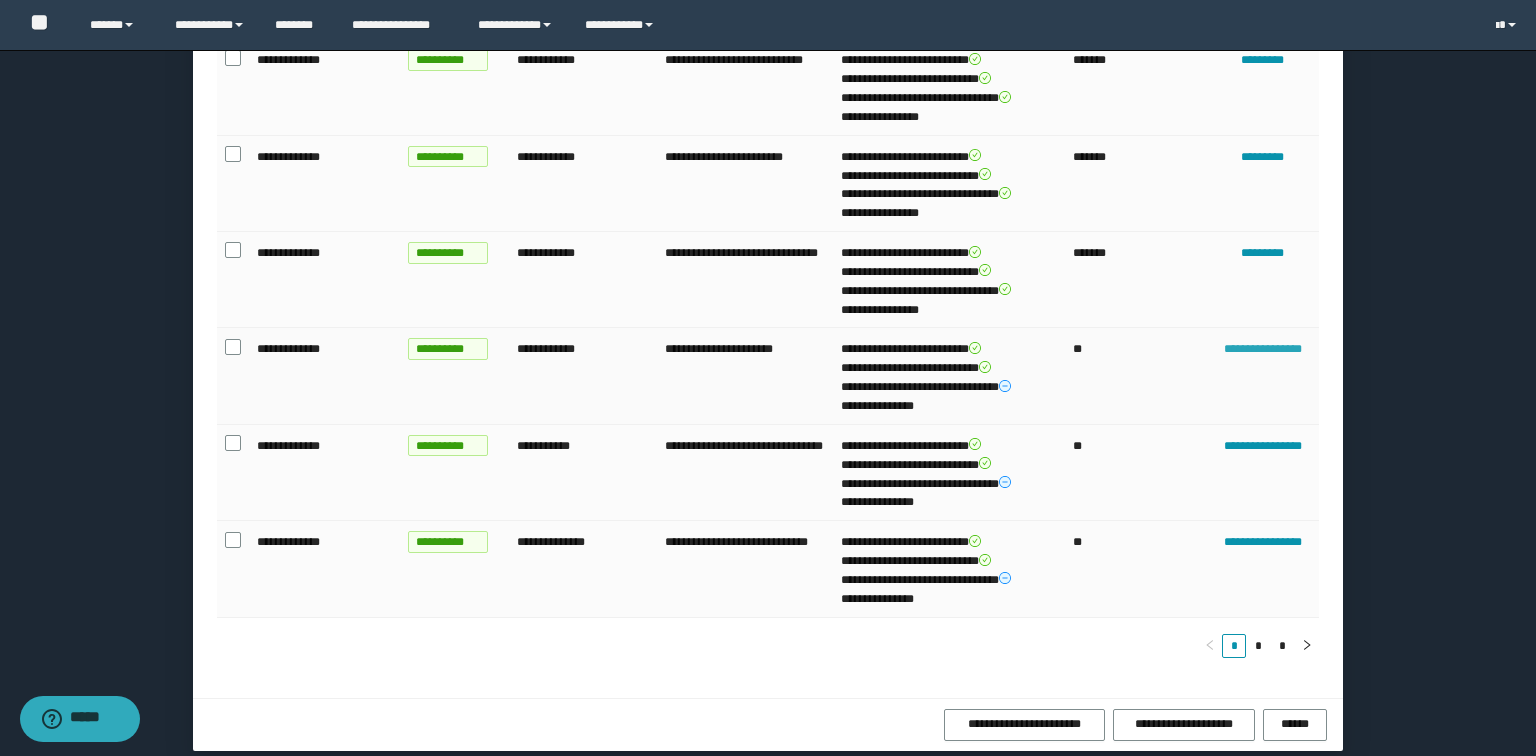 click on "**********" at bounding box center (1262, 349) 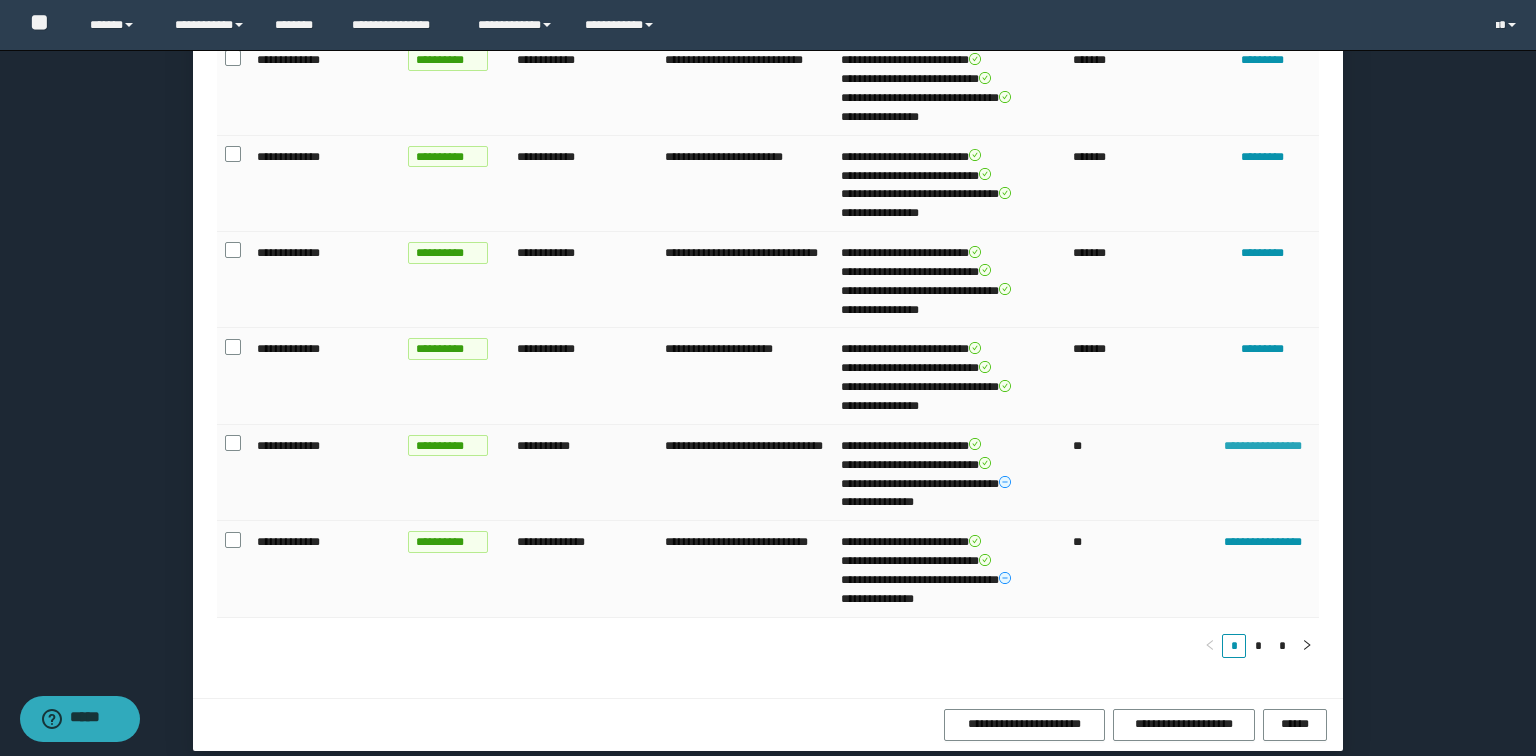 click on "**********" at bounding box center [1262, 446] 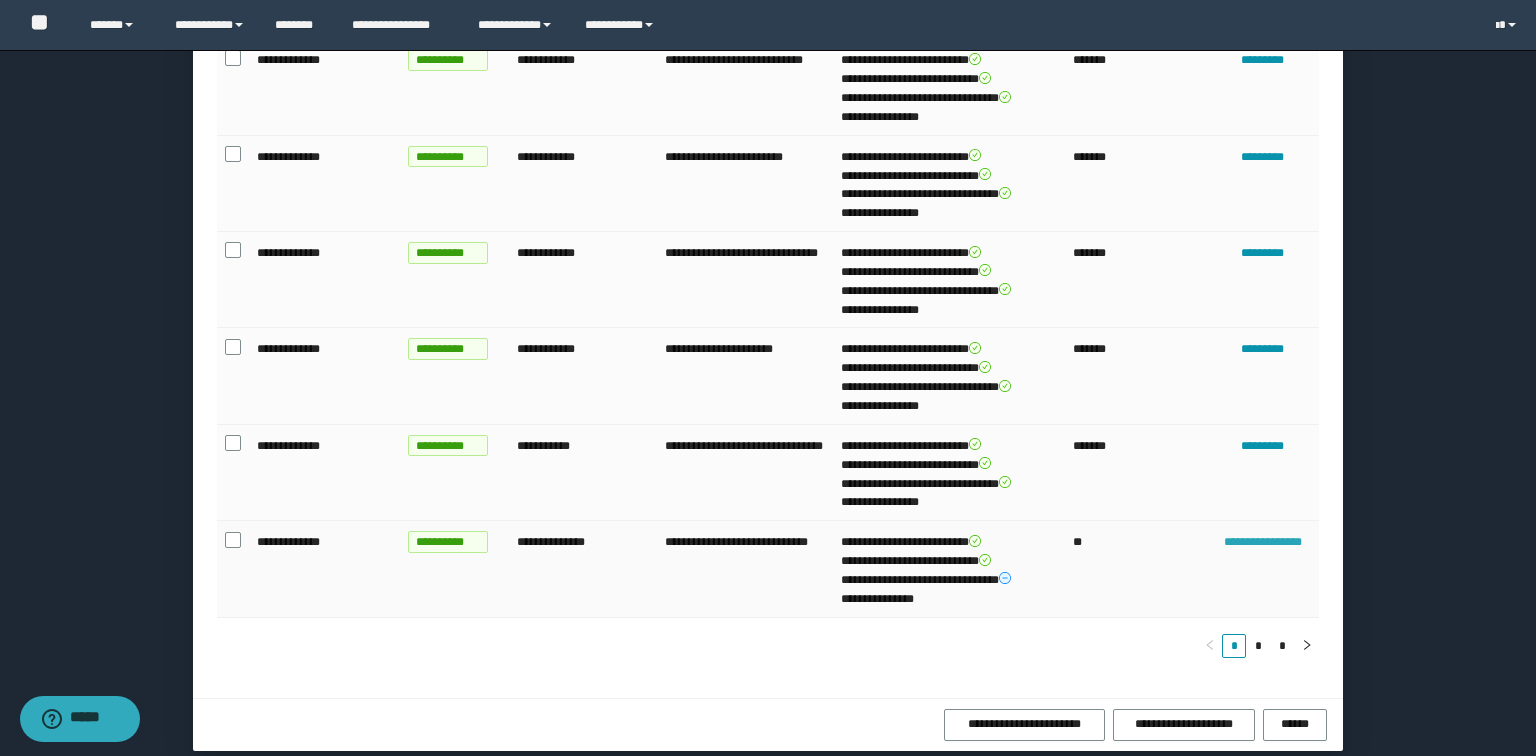 click on "**********" at bounding box center (1262, 542) 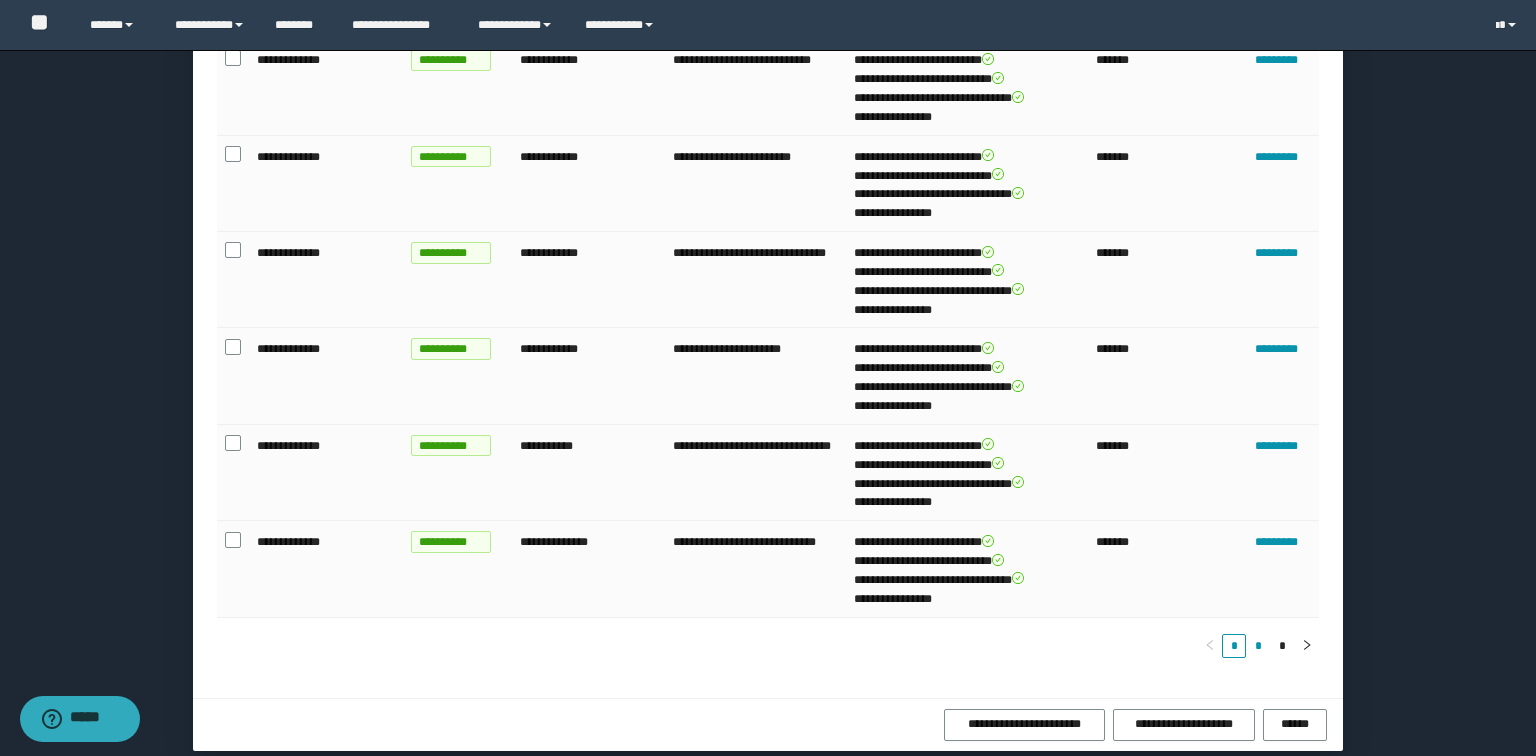 click on "*" at bounding box center (1258, 646) 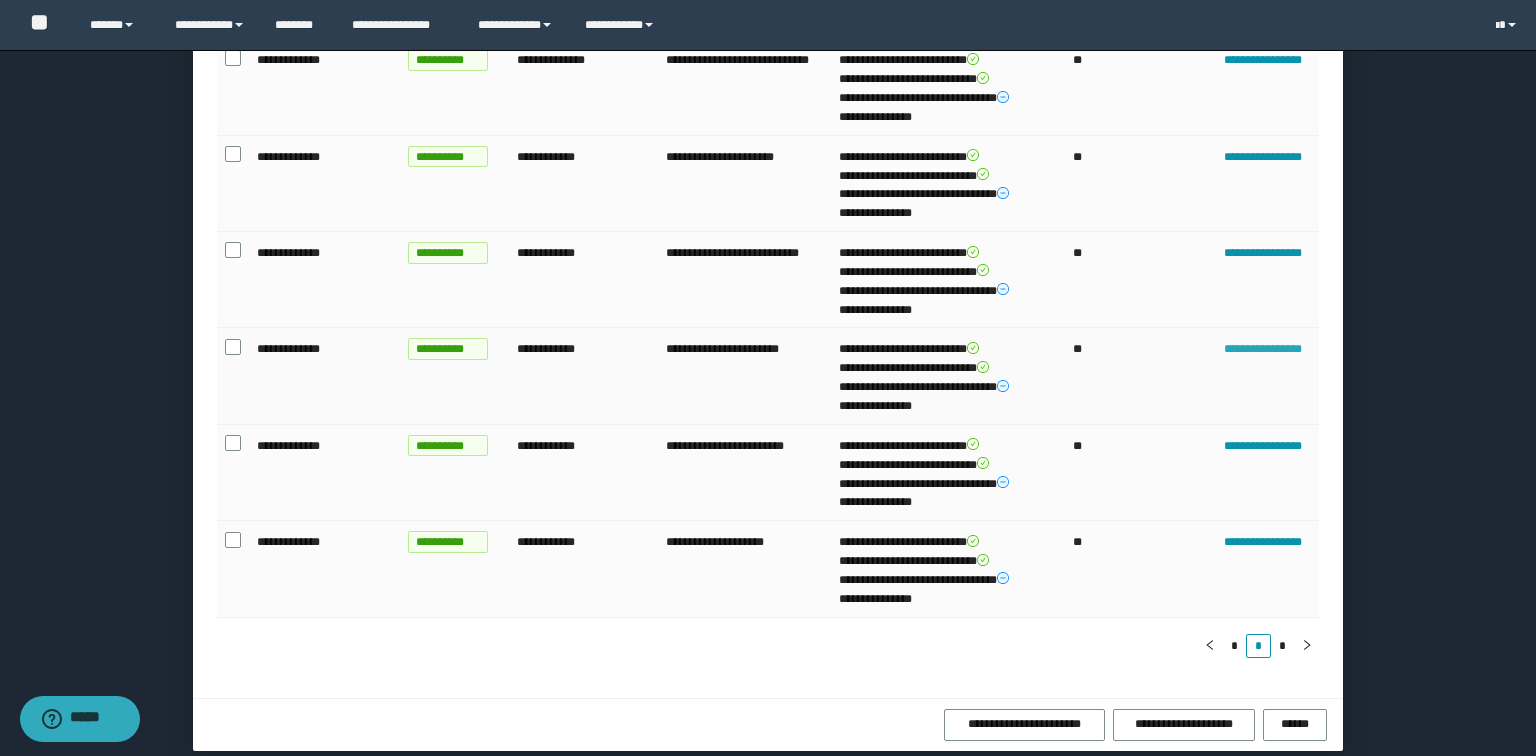 scroll, scrollTop: 0, scrollLeft: 0, axis: both 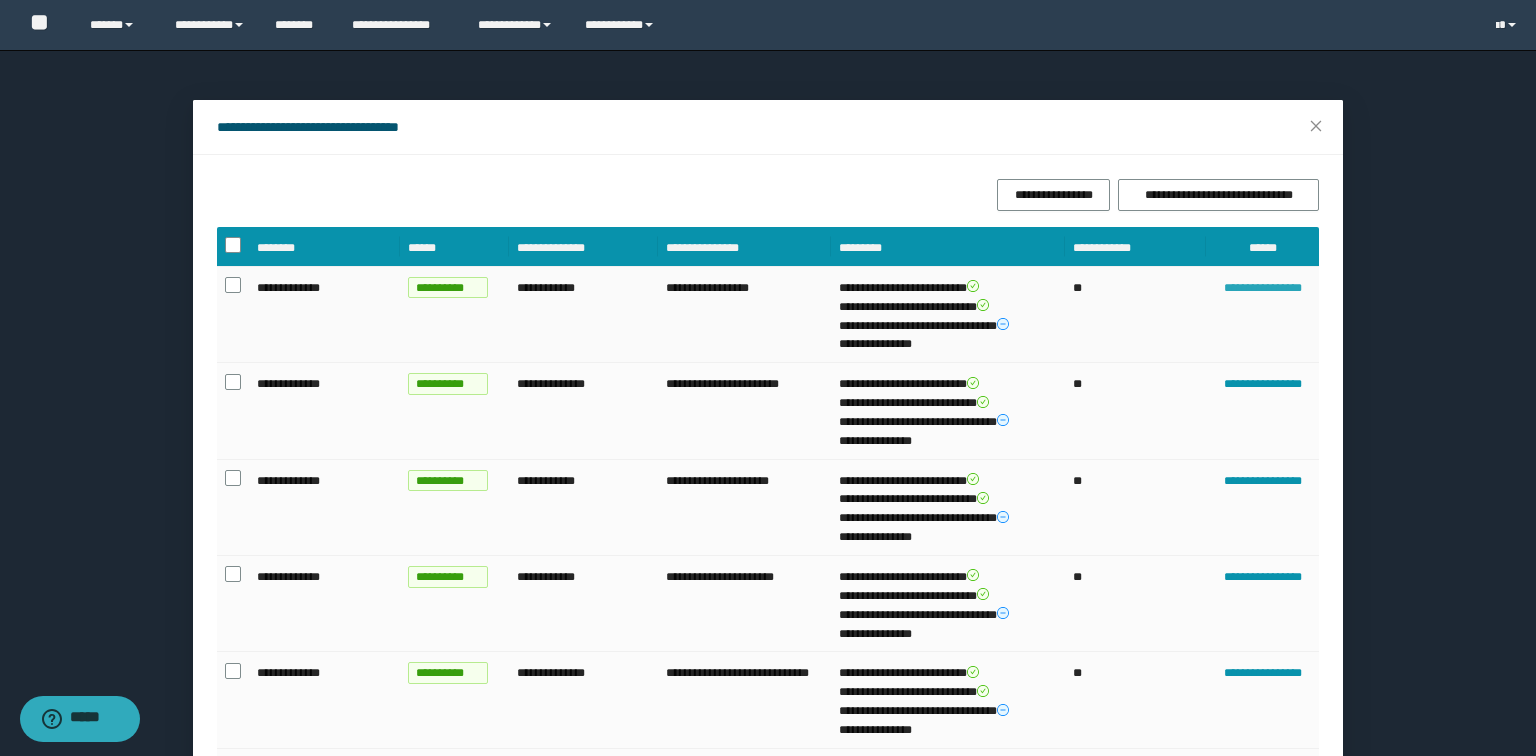 click on "**********" at bounding box center [1262, 288] 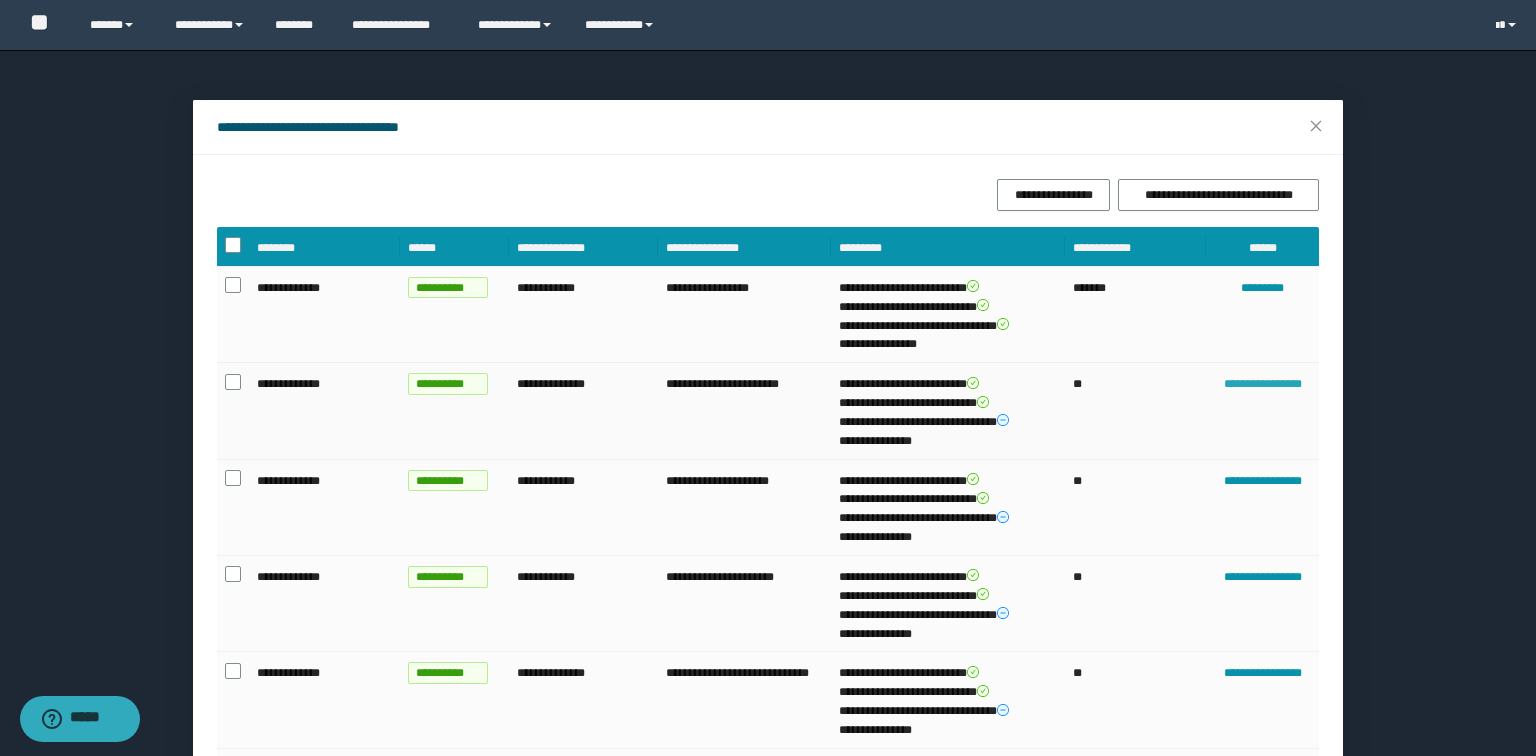 click on "**********" at bounding box center (1262, 384) 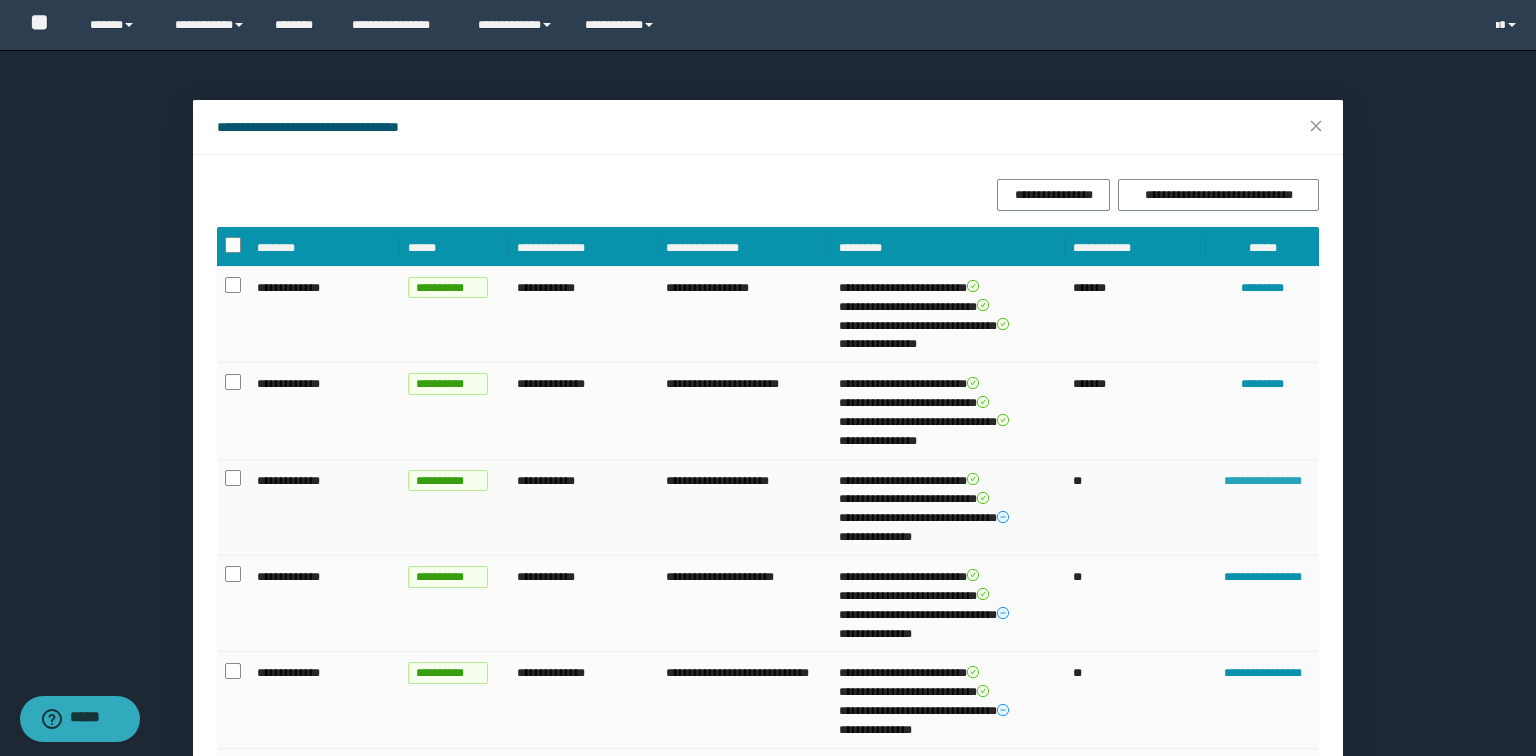 click on "**********" at bounding box center [1262, 481] 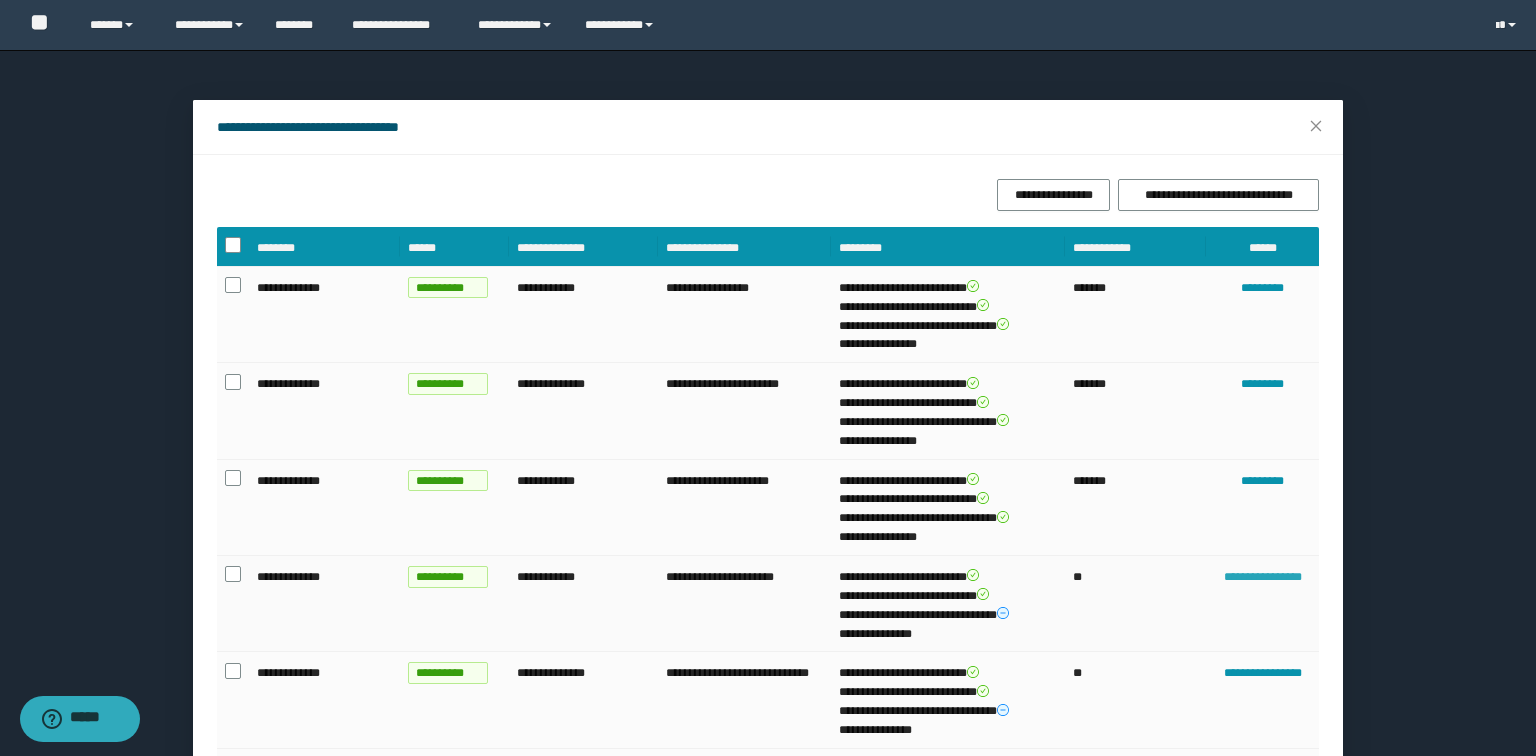 click on "**********" at bounding box center (1262, 577) 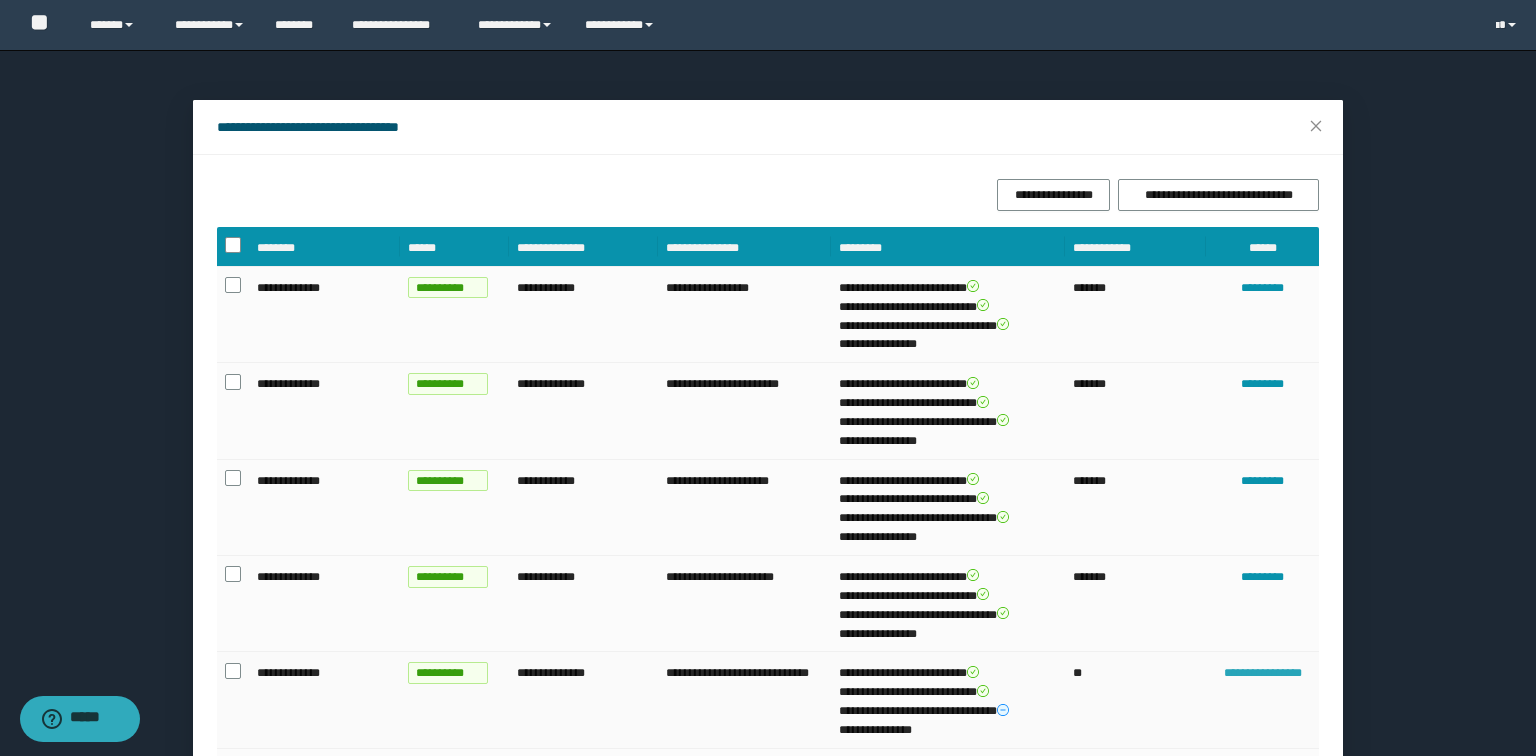 click on "**********" at bounding box center (1262, 673) 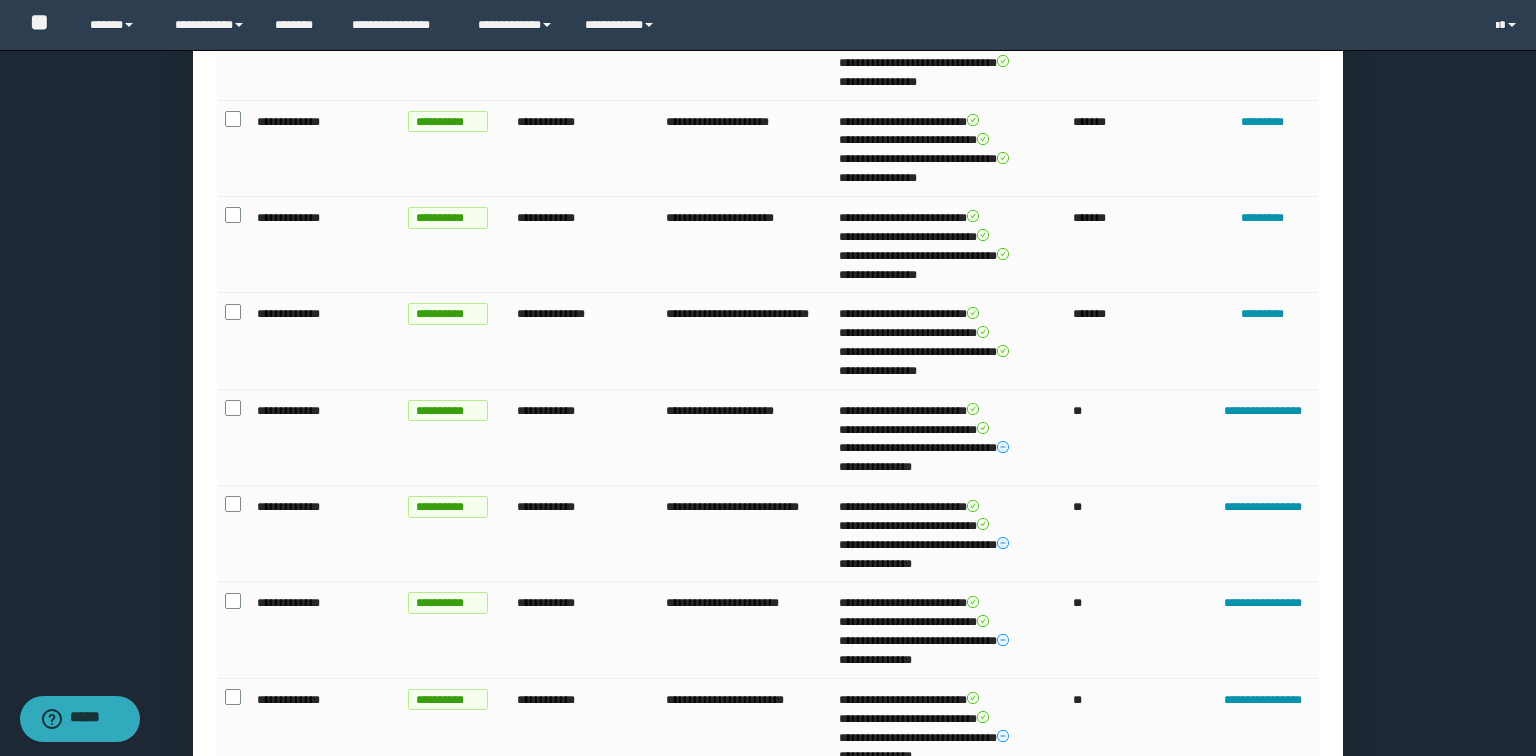 scroll, scrollTop: 360, scrollLeft: 0, axis: vertical 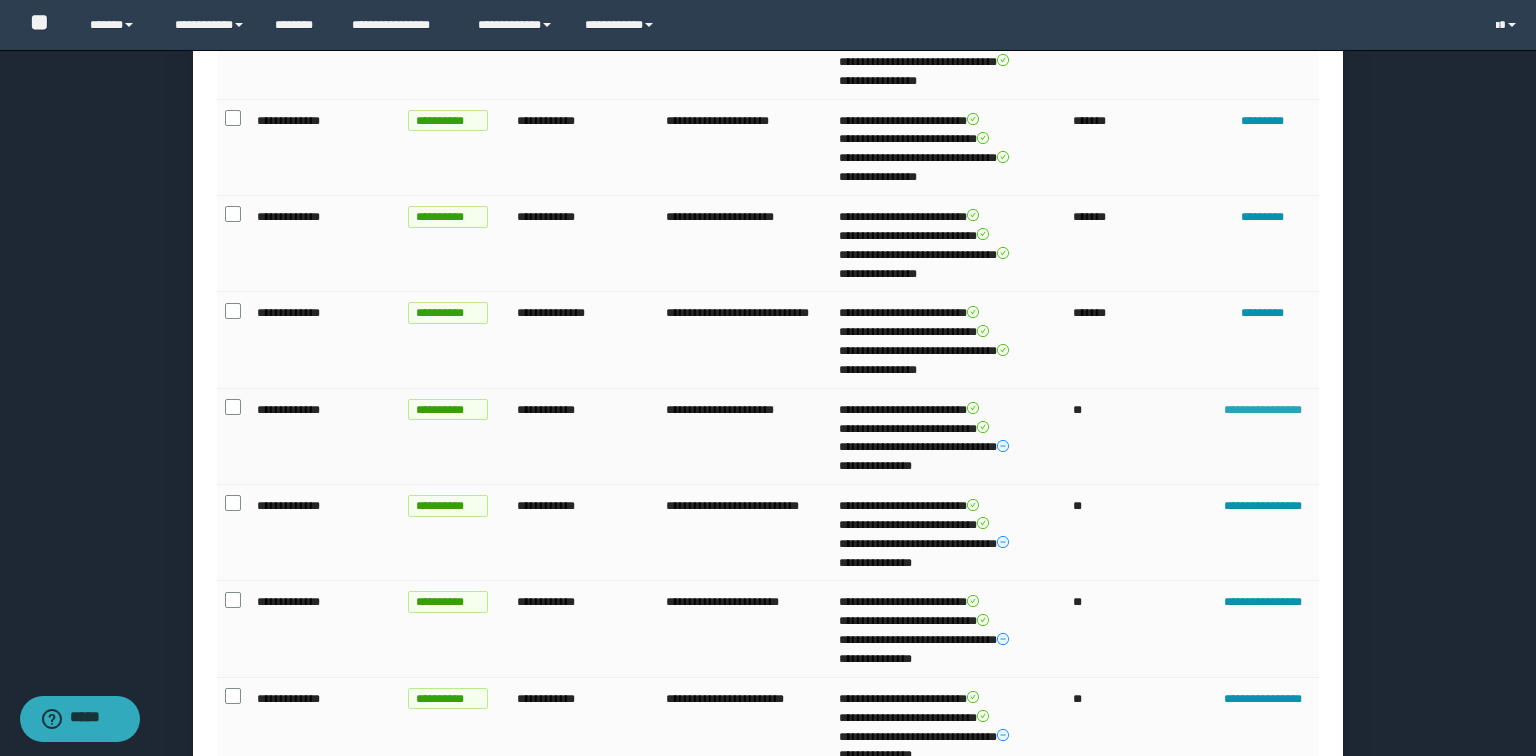 click on "**********" at bounding box center (1262, 410) 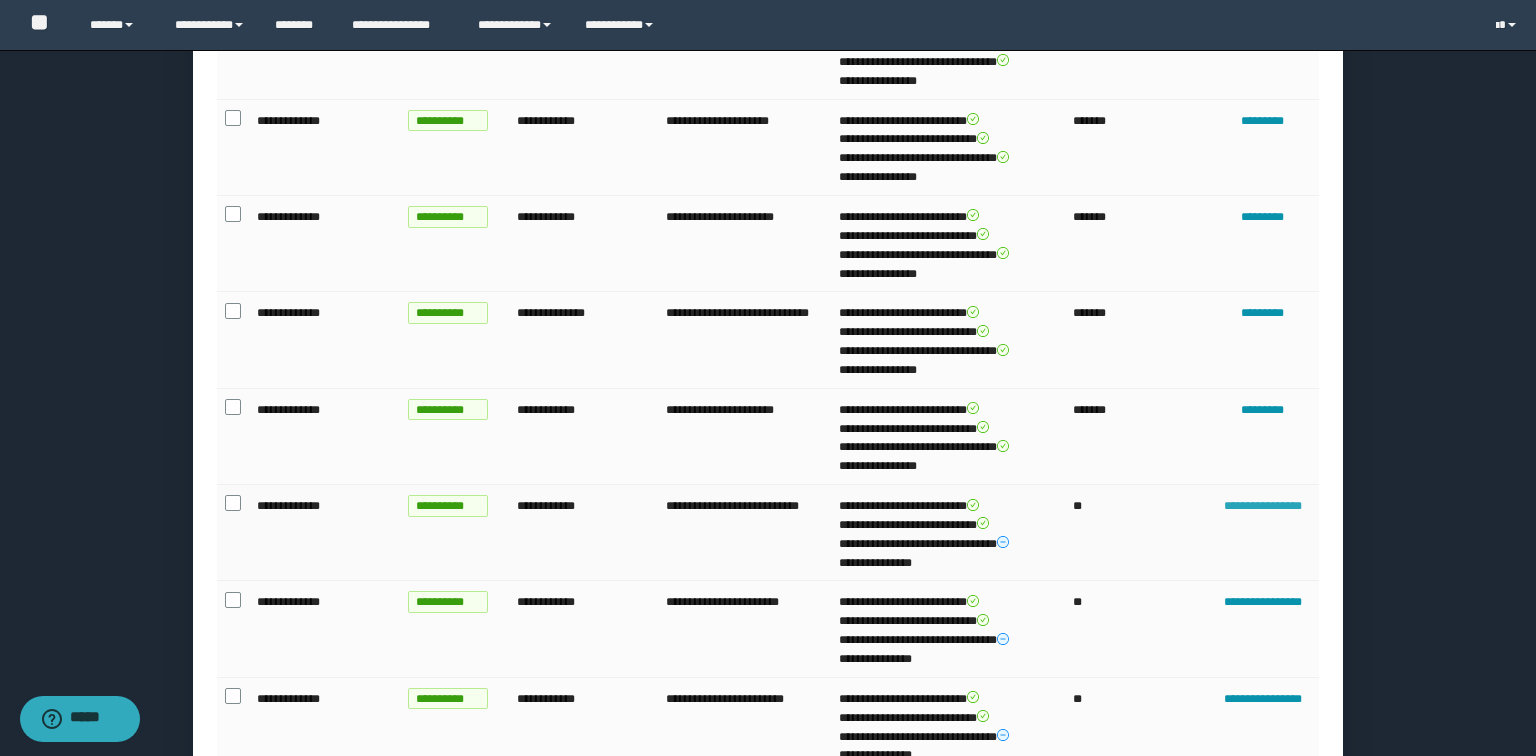 click on "**********" at bounding box center (1262, 506) 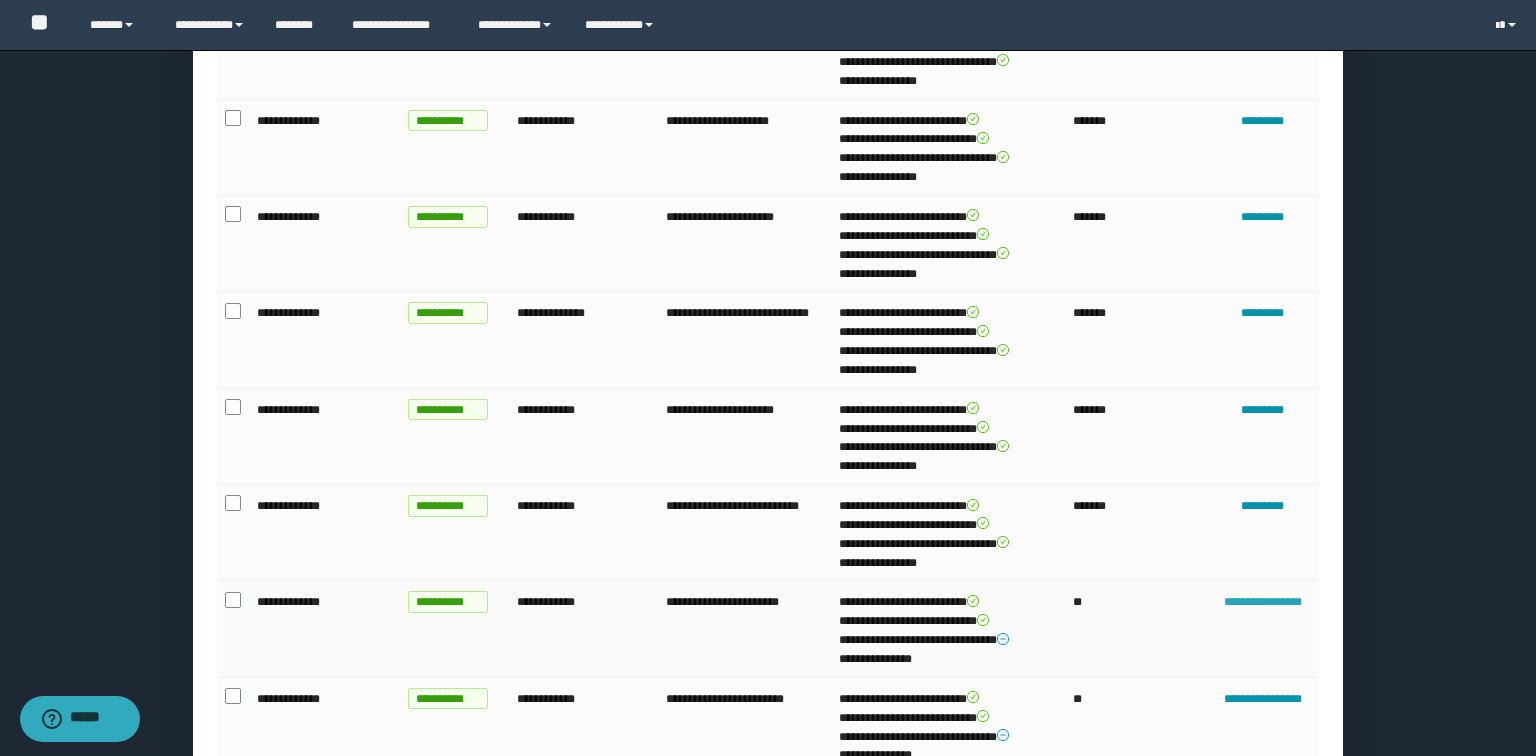 click on "**********" at bounding box center [1262, 602] 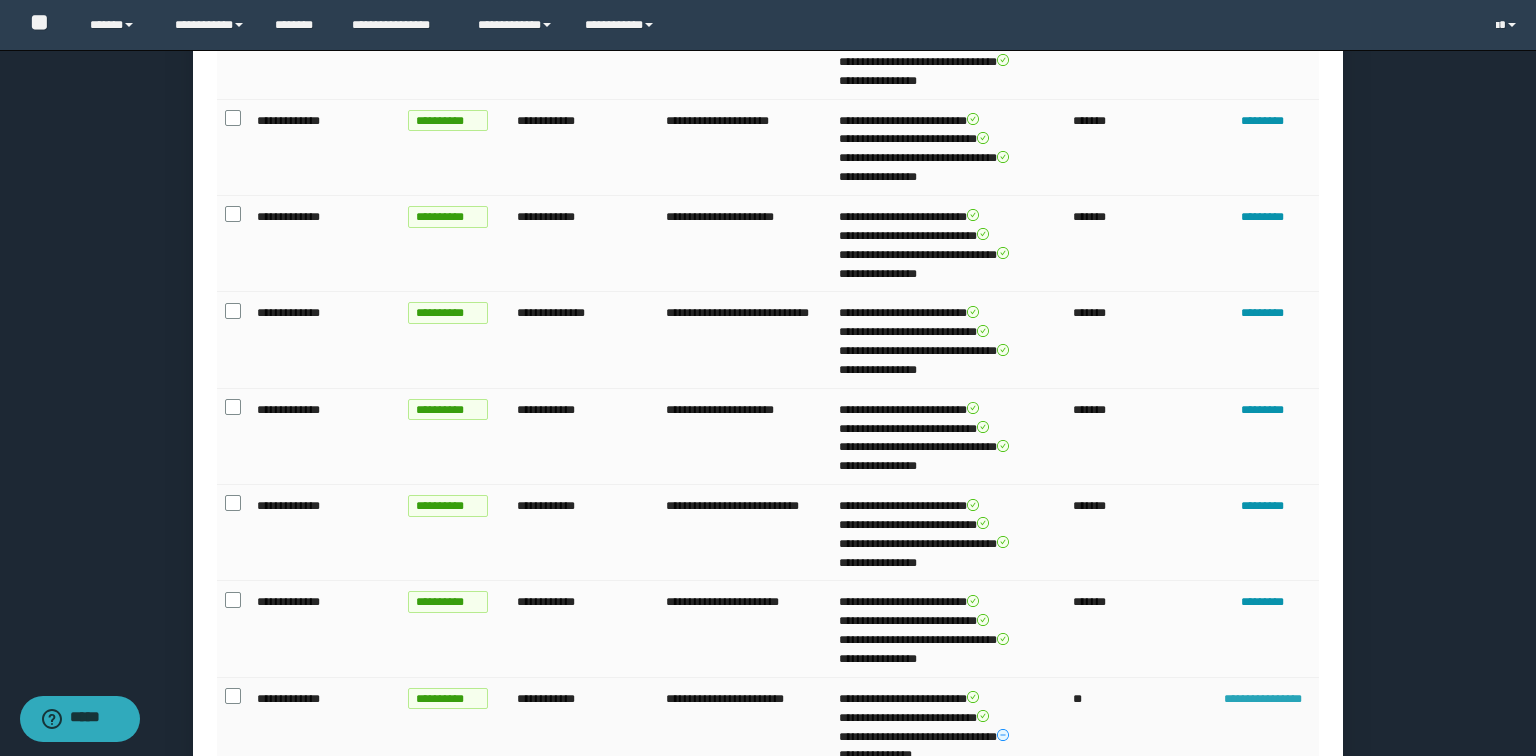 click on "**********" at bounding box center (1262, 699) 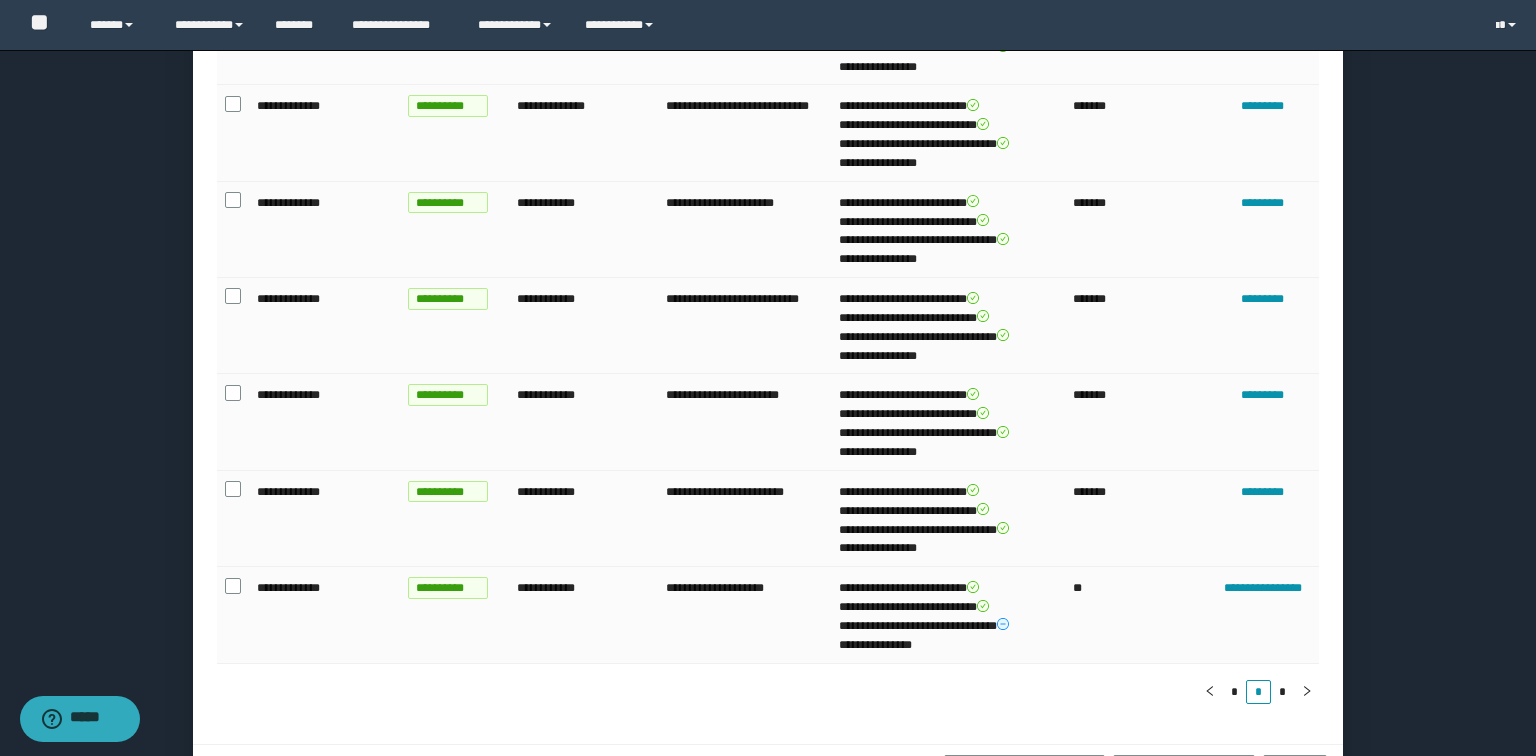 scroll, scrollTop: 568, scrollLeft: 0, axis: vertical 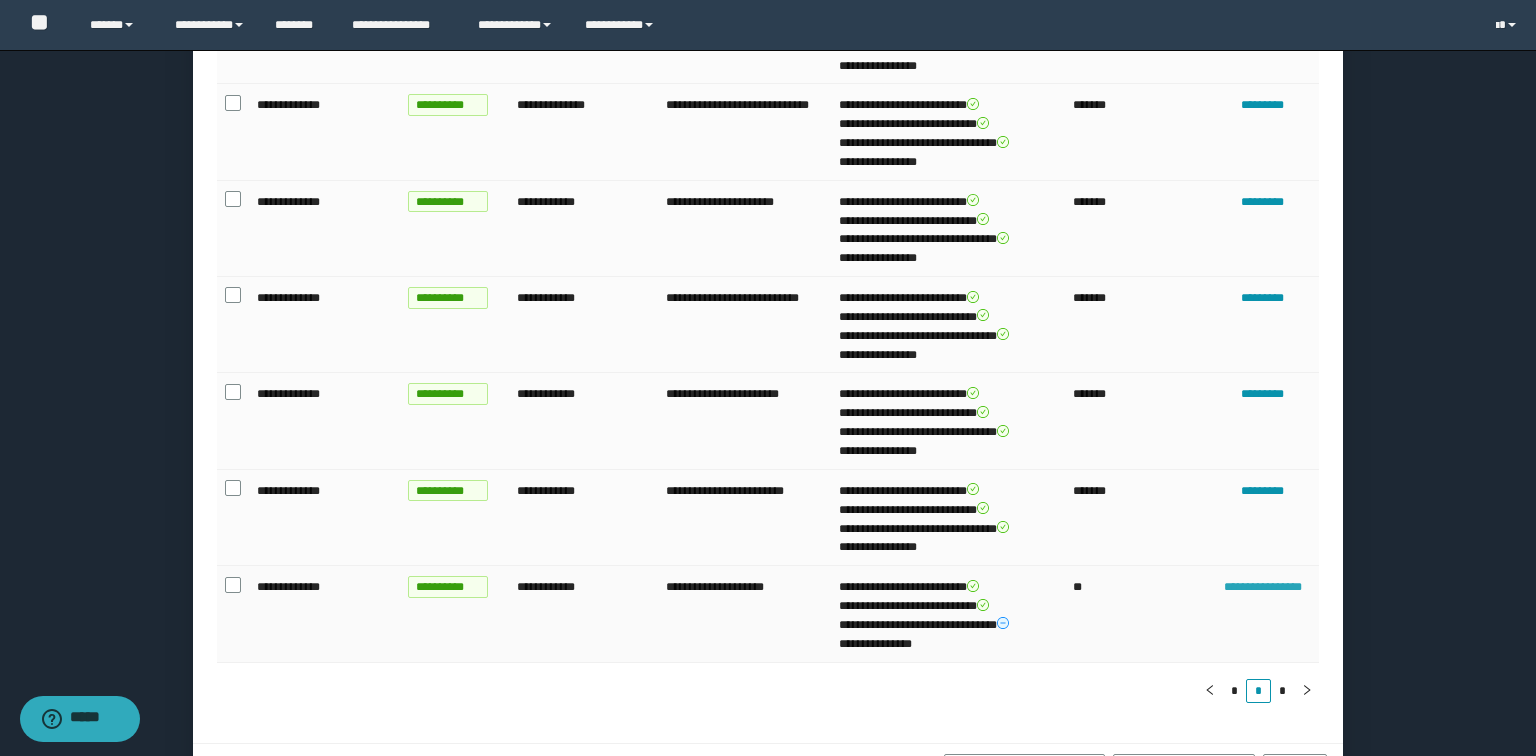 click on "**********" at bounding box center (1262, 587) 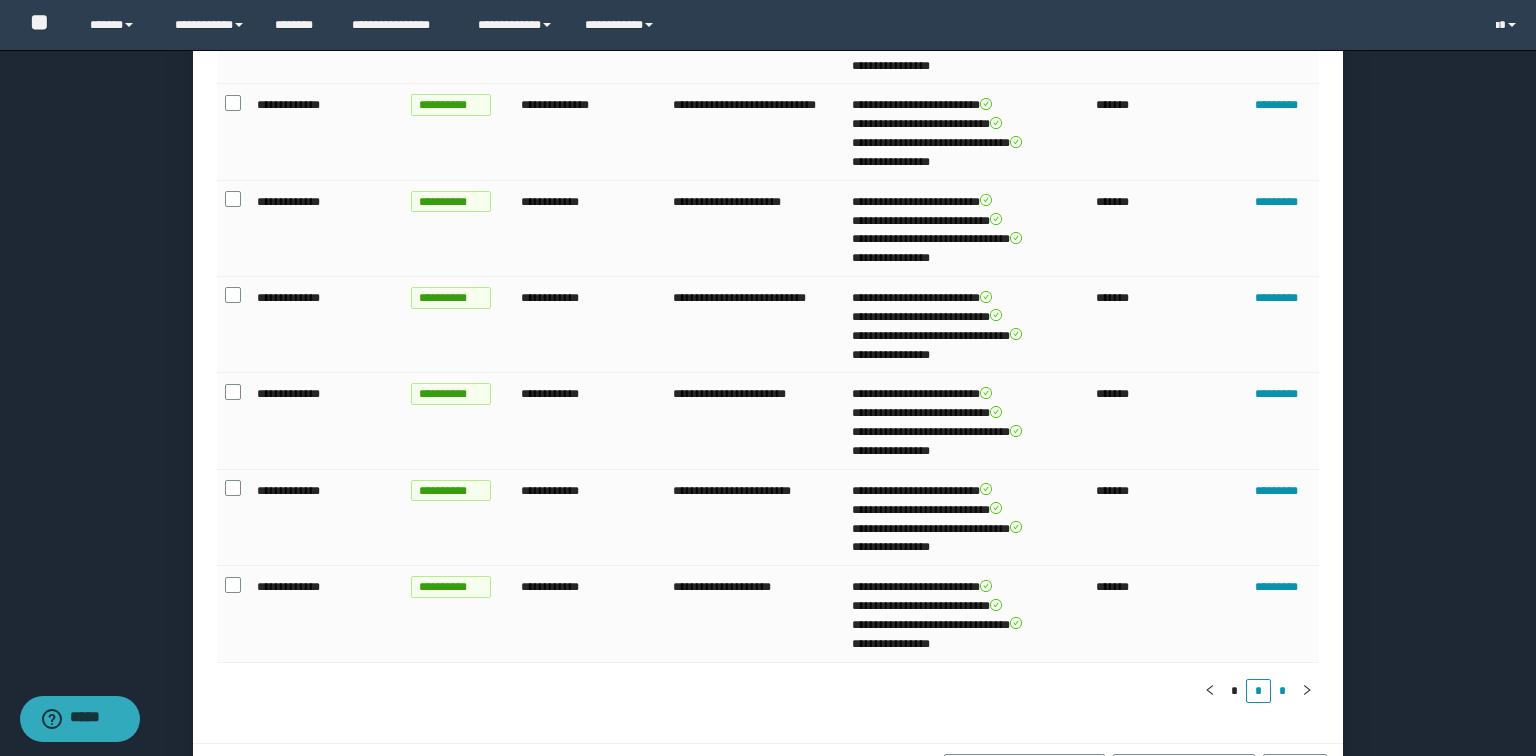 click on "*" at bounding box center [1283, 691] 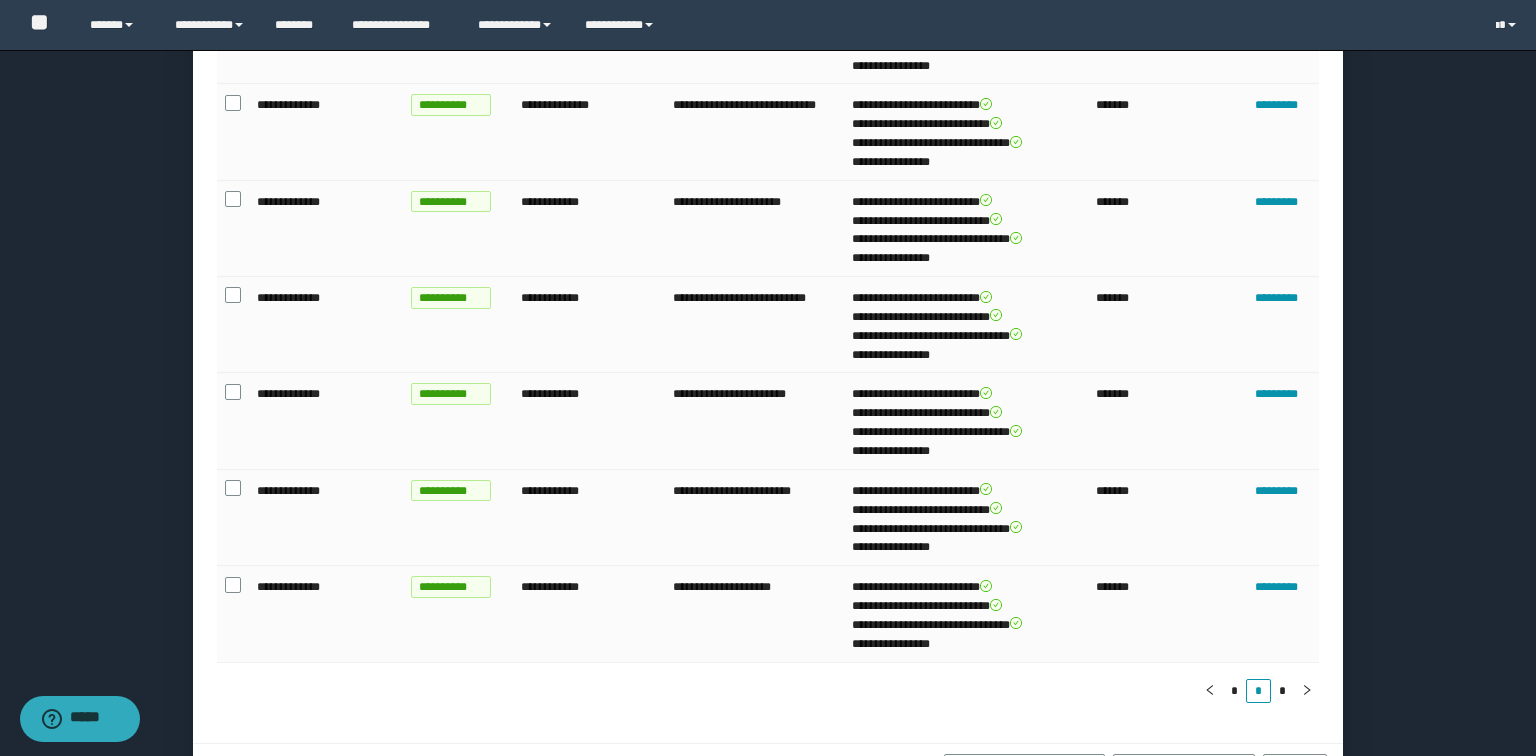 scroll, scrollTop: 0, scrollLeft: 0, axis: both 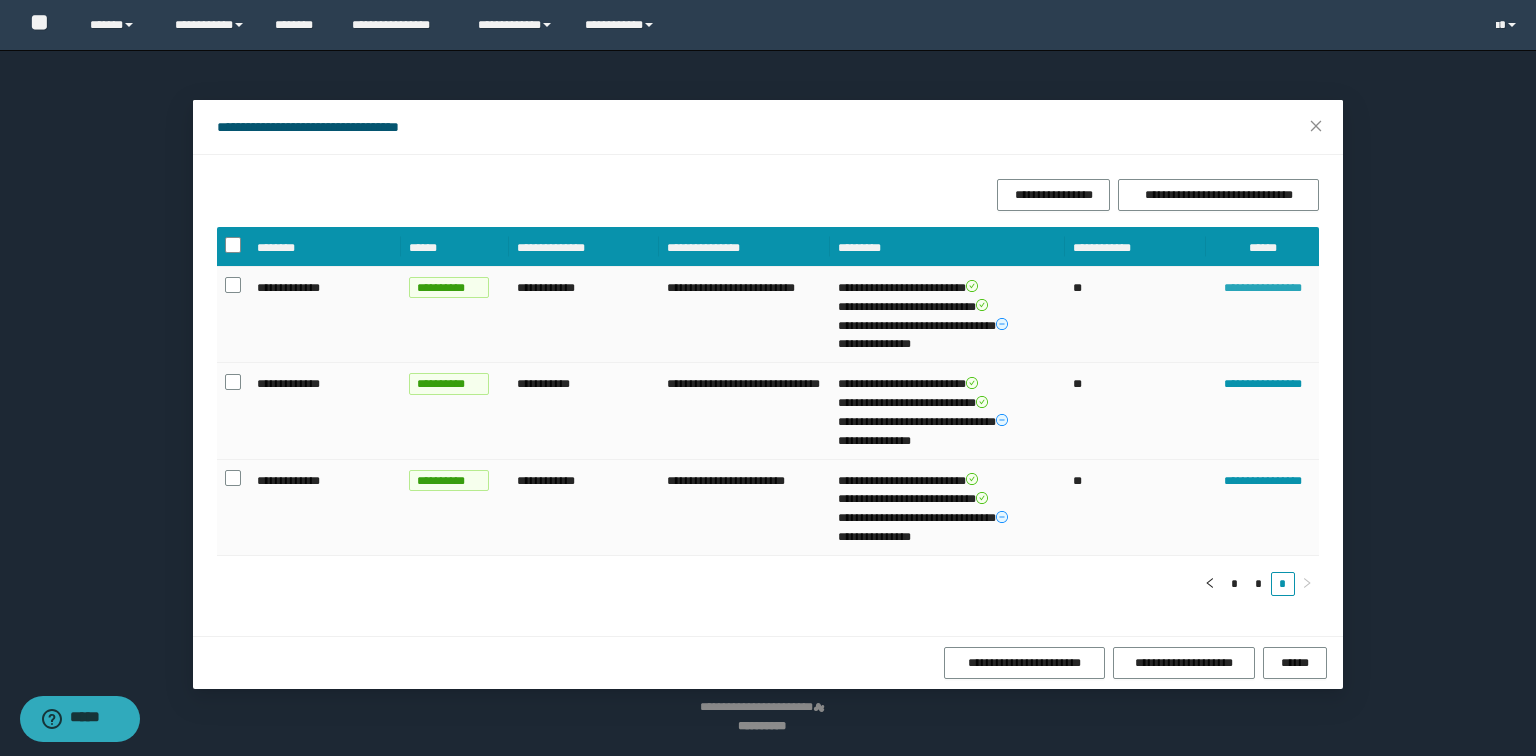 click on "**********" at bounding box center (1262, 288) 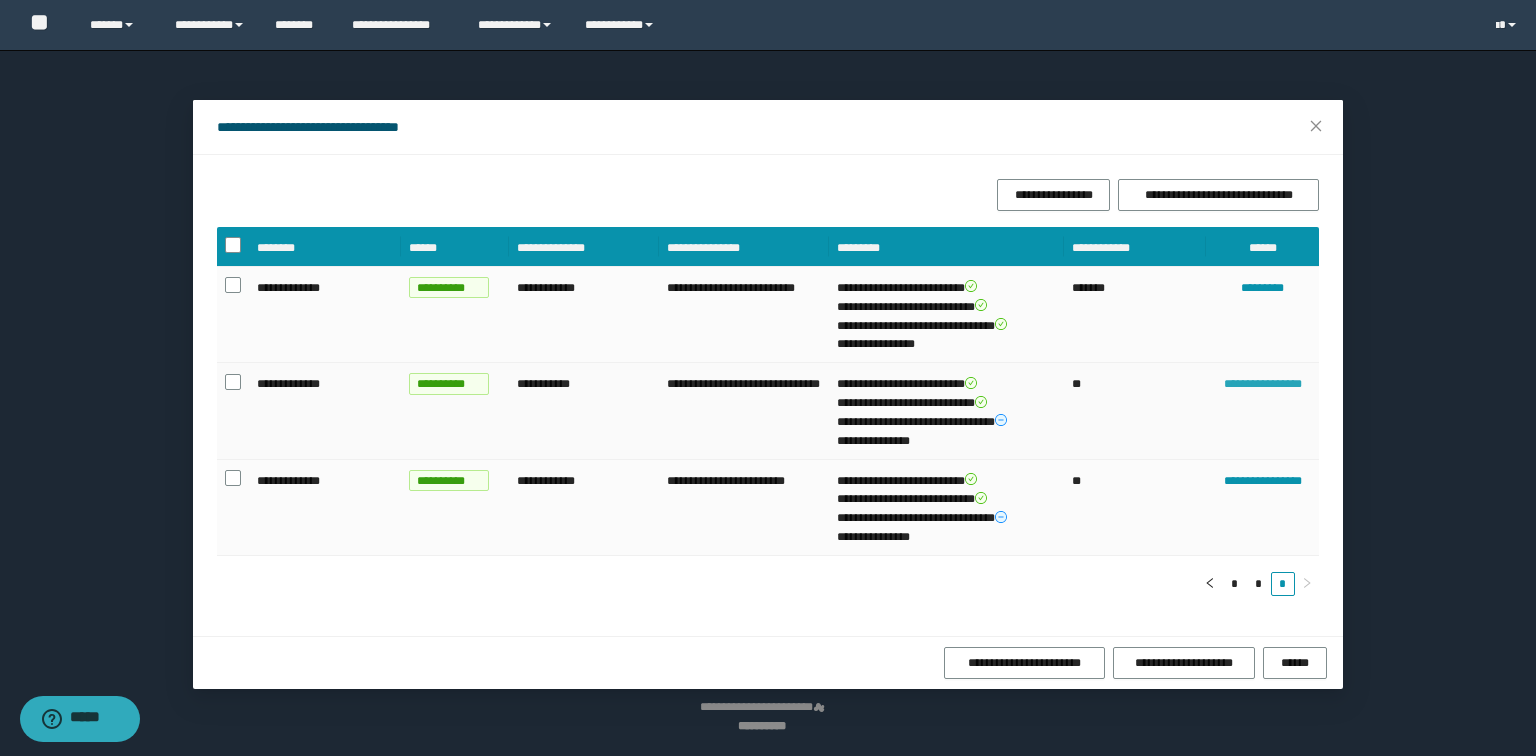 click on "**********" at bounding box center (1262, 384) 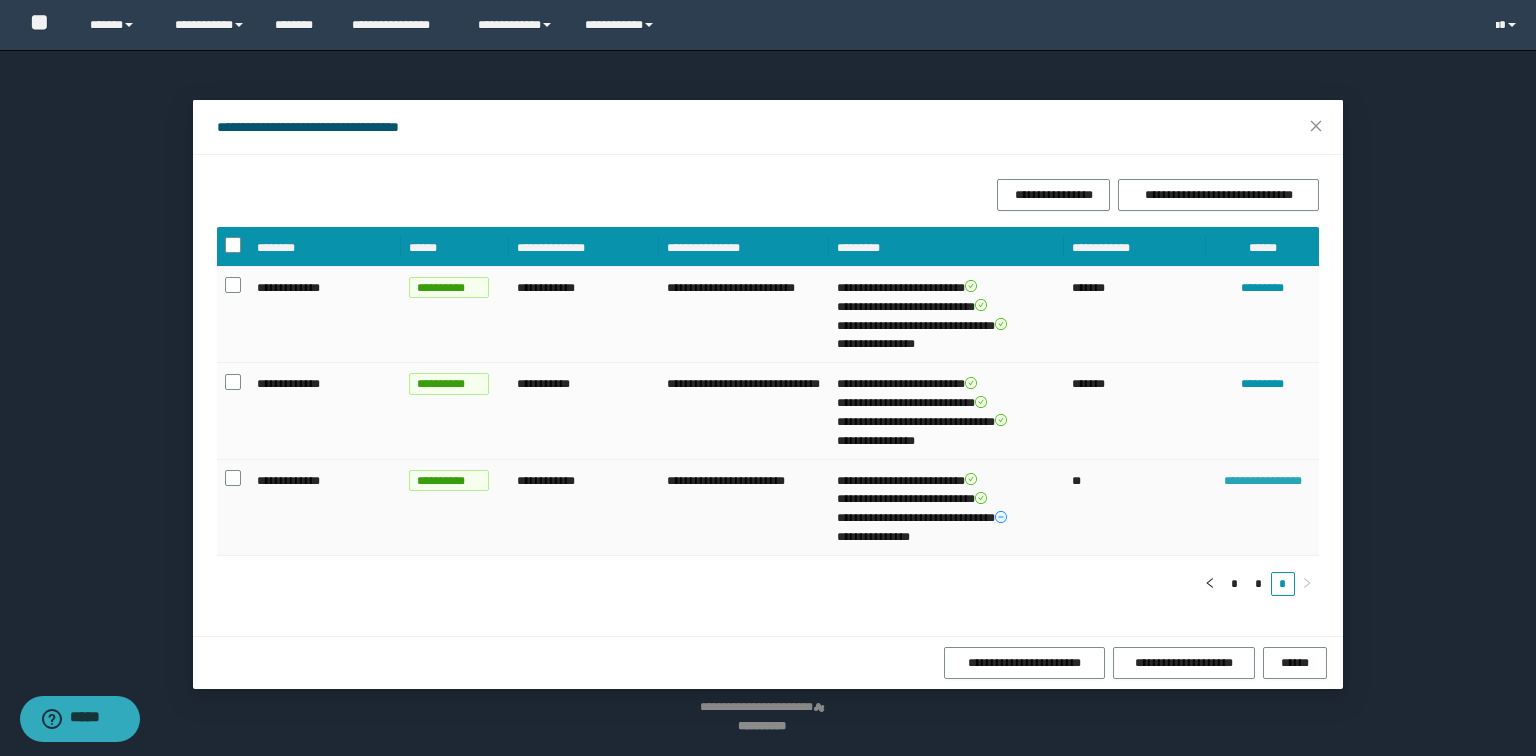 click on "**********" at bounding box center [1262, 481] 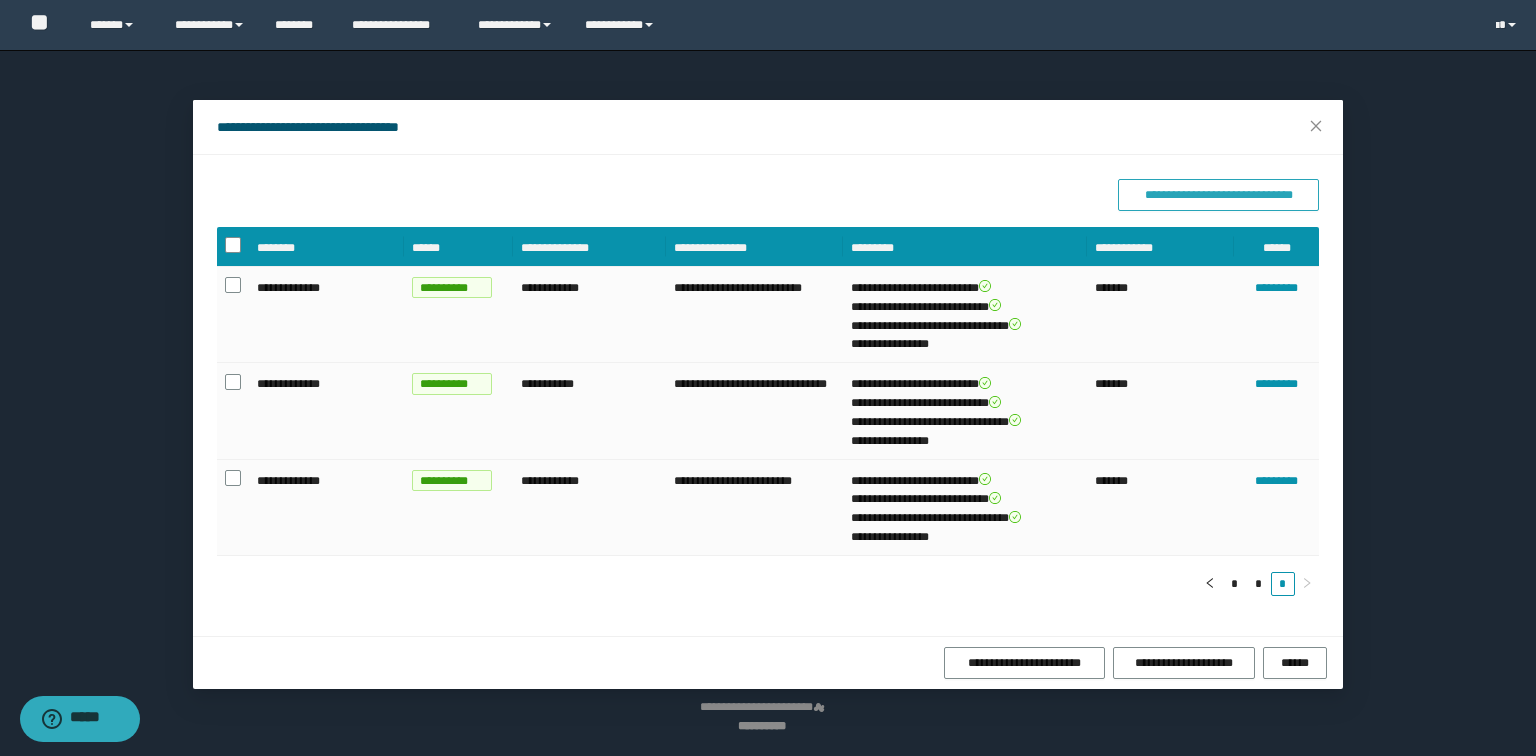 click on "**********" at bounding box center [1218, 195] 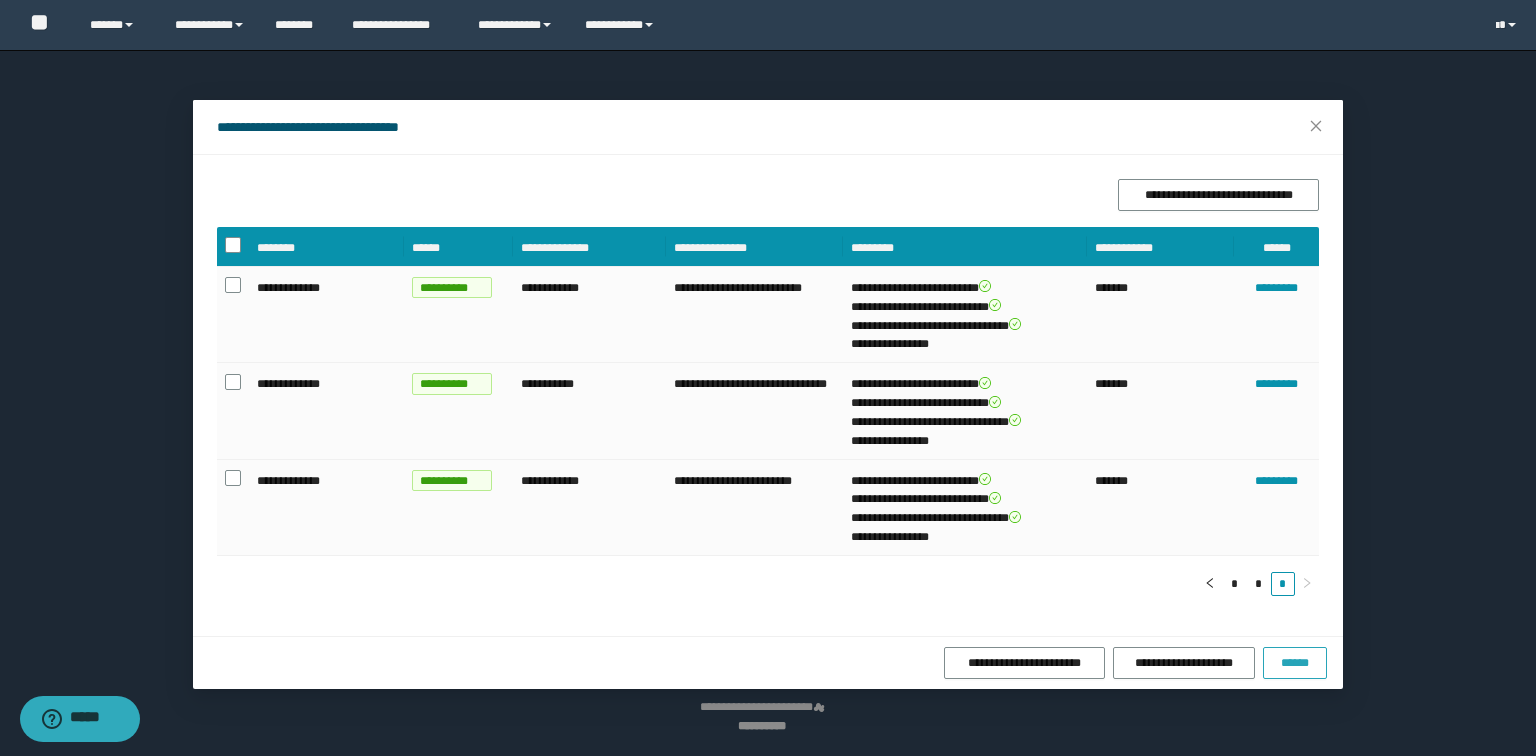 click on "******" at bounding box center [1295, 663] 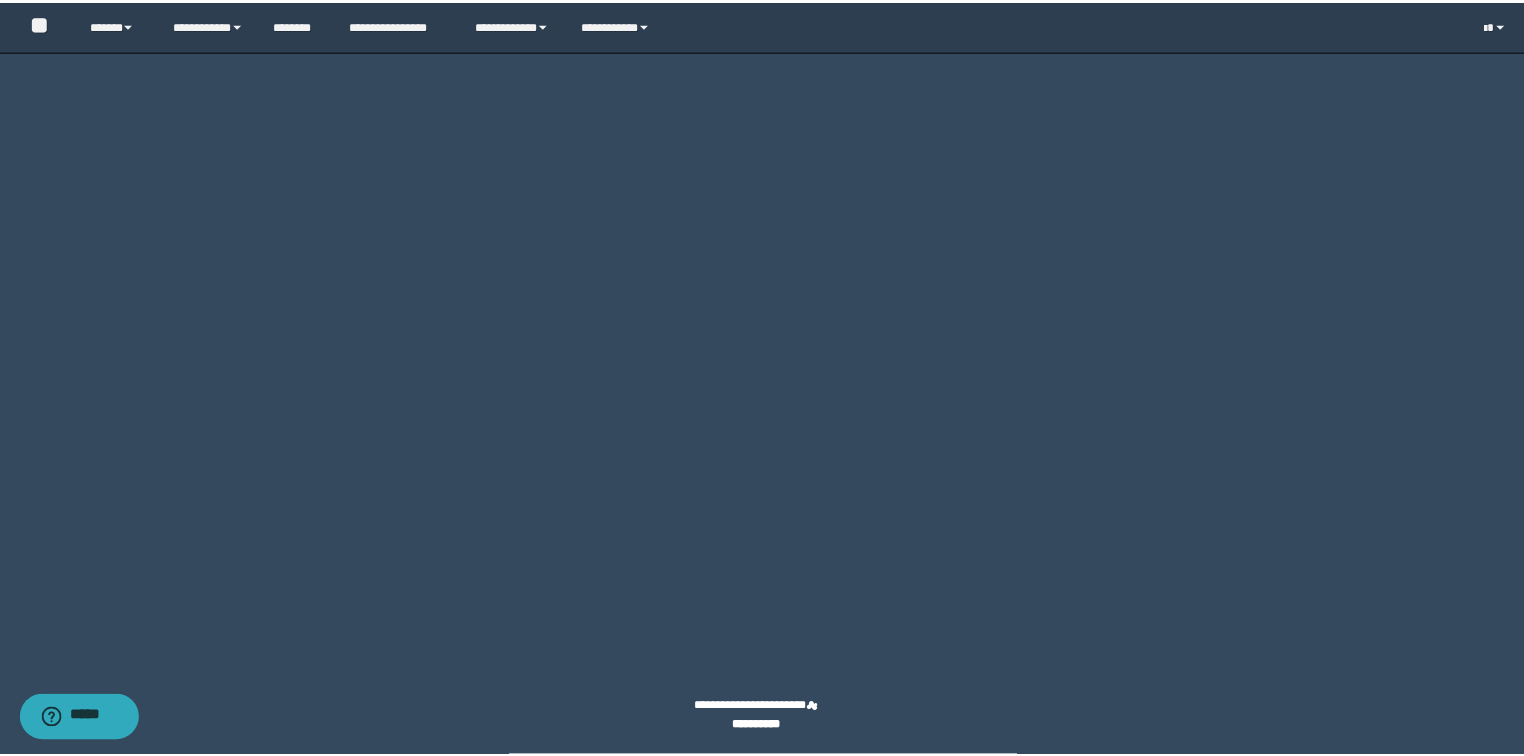 scroll, scrollTop: 11780, scrollLeft: 0, axis: vertical 